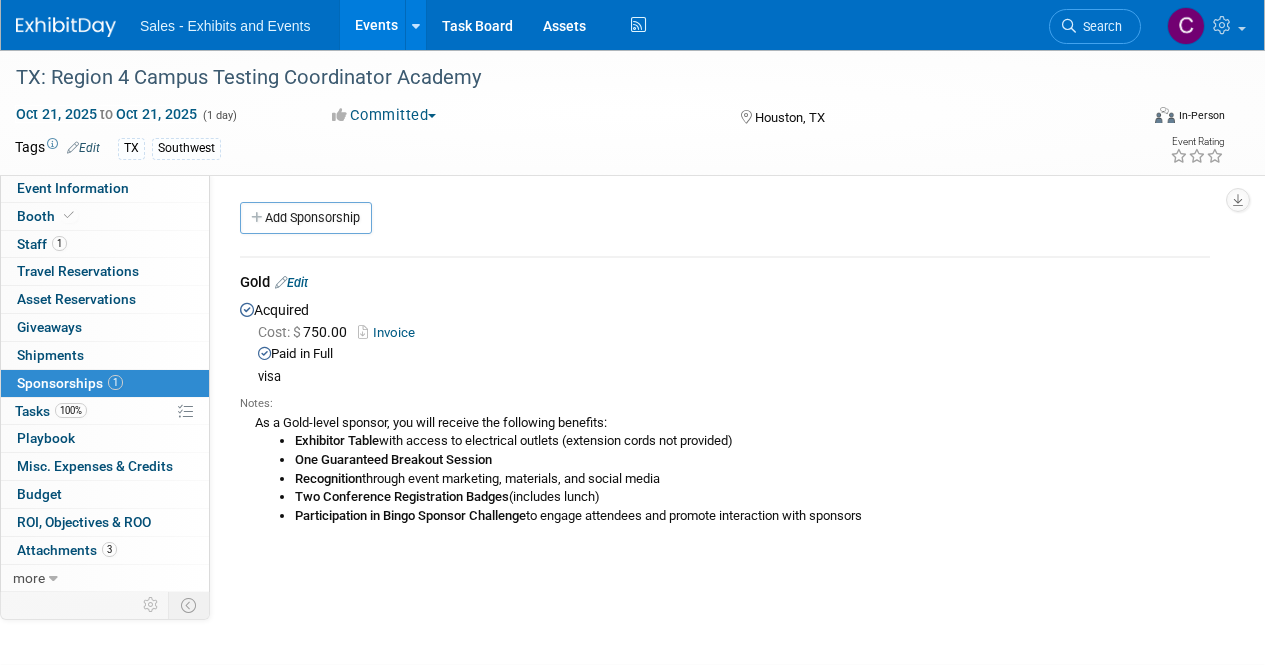 scroll, scrollTop: 0, scrollLeft: 0, axis: both 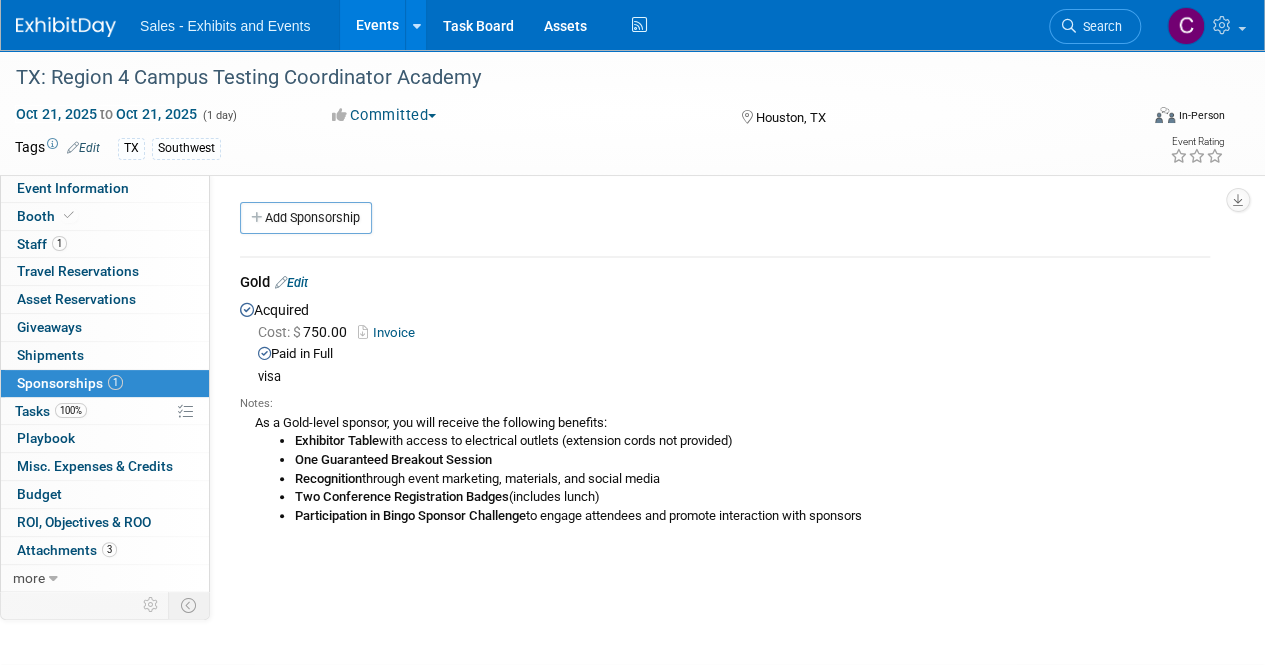 click on "Events" at bounding box center (376, 25) 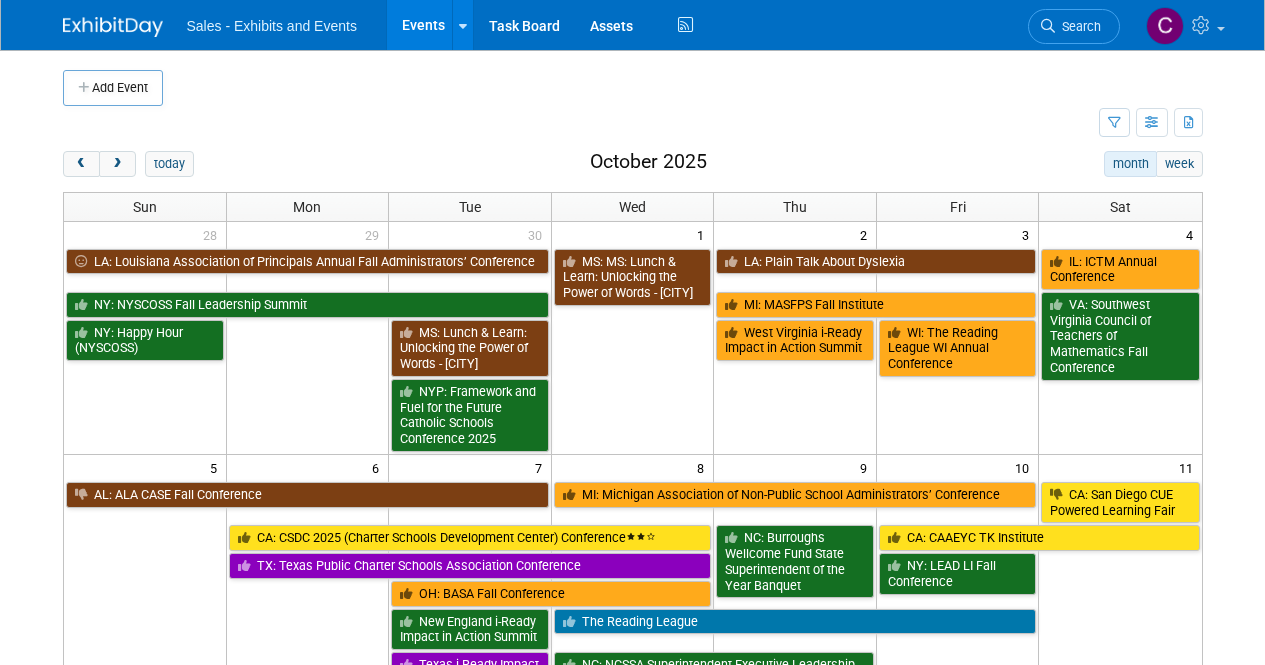scroll, scrollTop: 0, scrollLeft: 0, axis: both 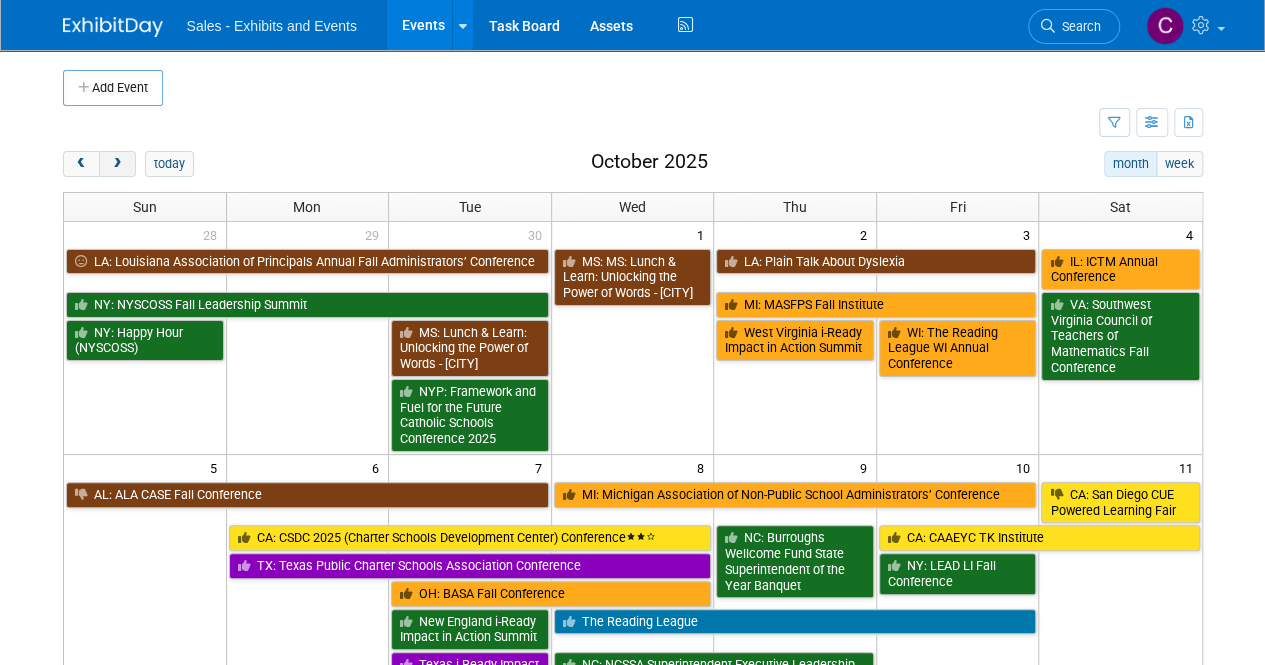click at bounding box center [117, 164] 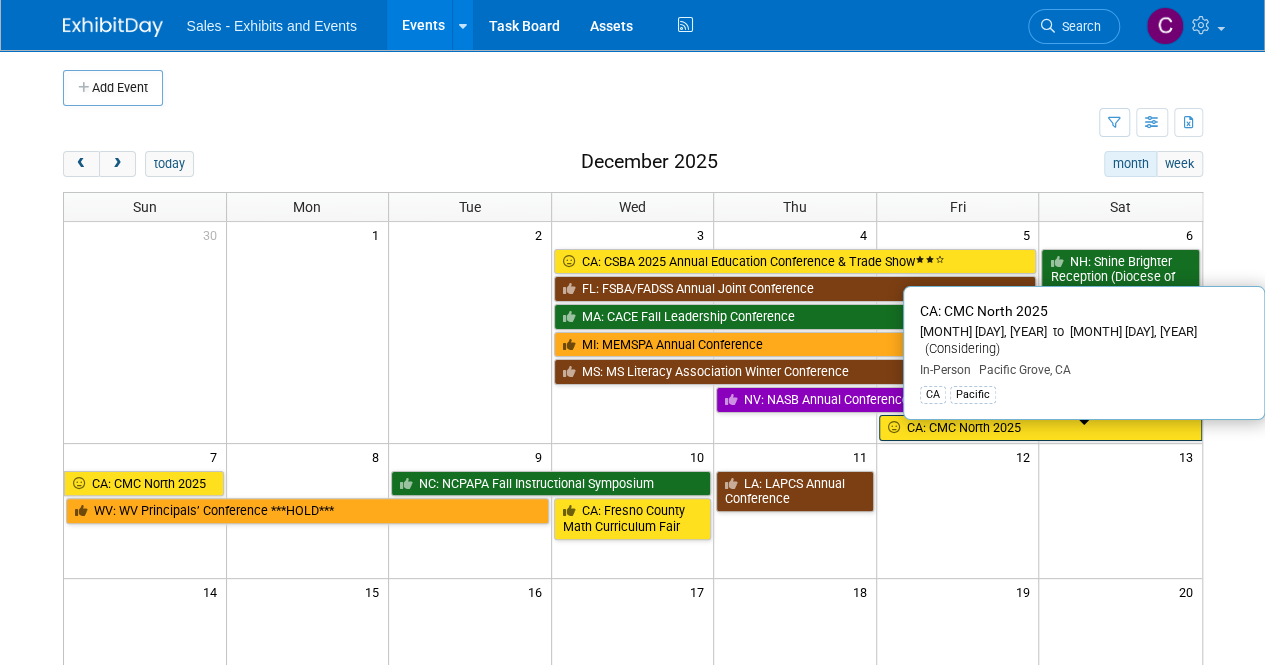 click on "CA: CMC North 2025" at bounding box center [1040, 428] 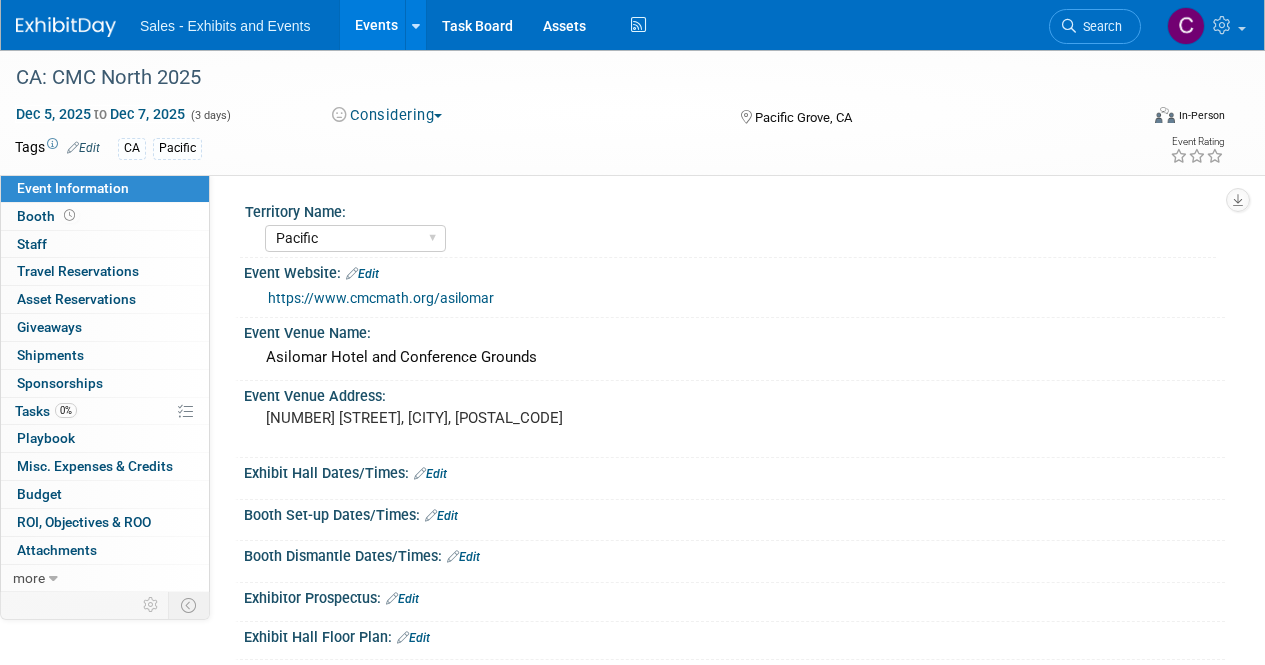 select on "Pacific" 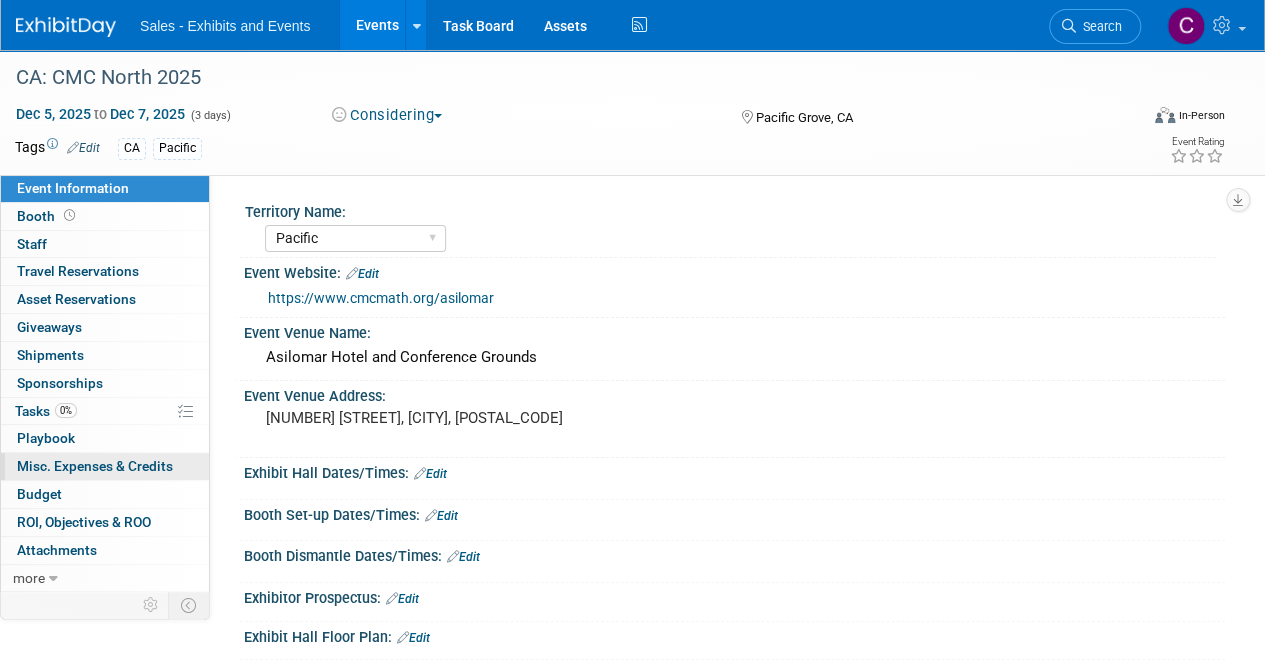 scroll, scrollTop: 0, scrollLeft: 0, axis: both 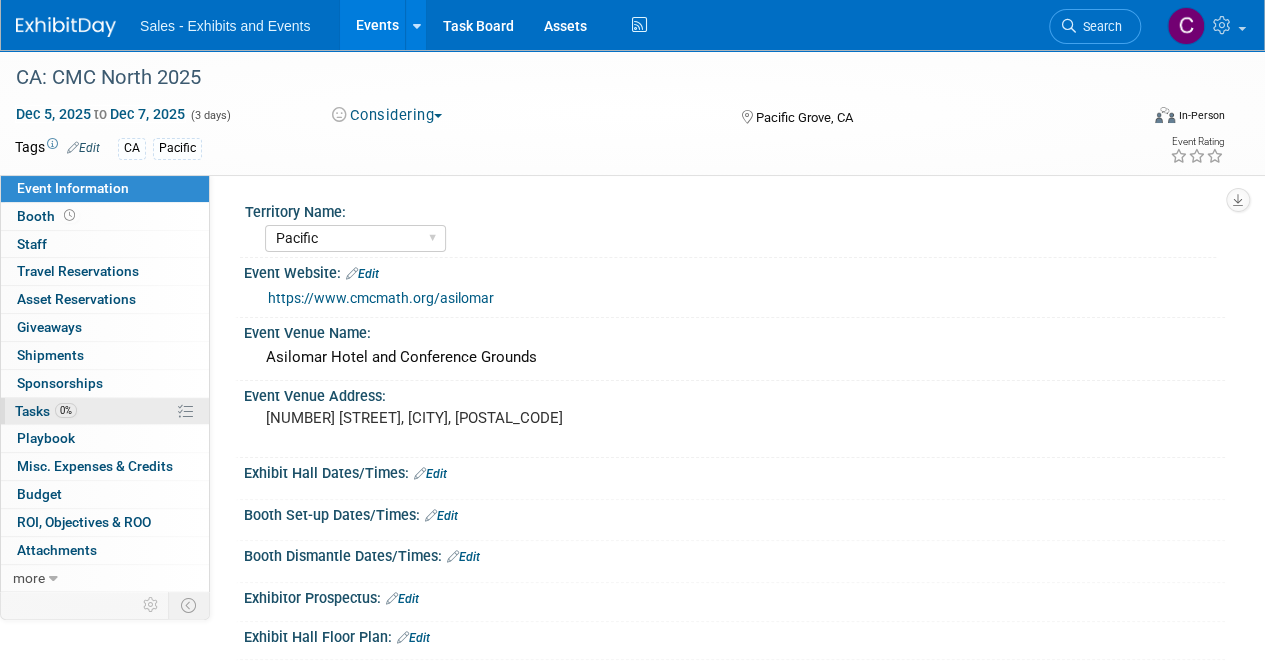 click on "Tasks 0%" at bounding box center (46, 411) 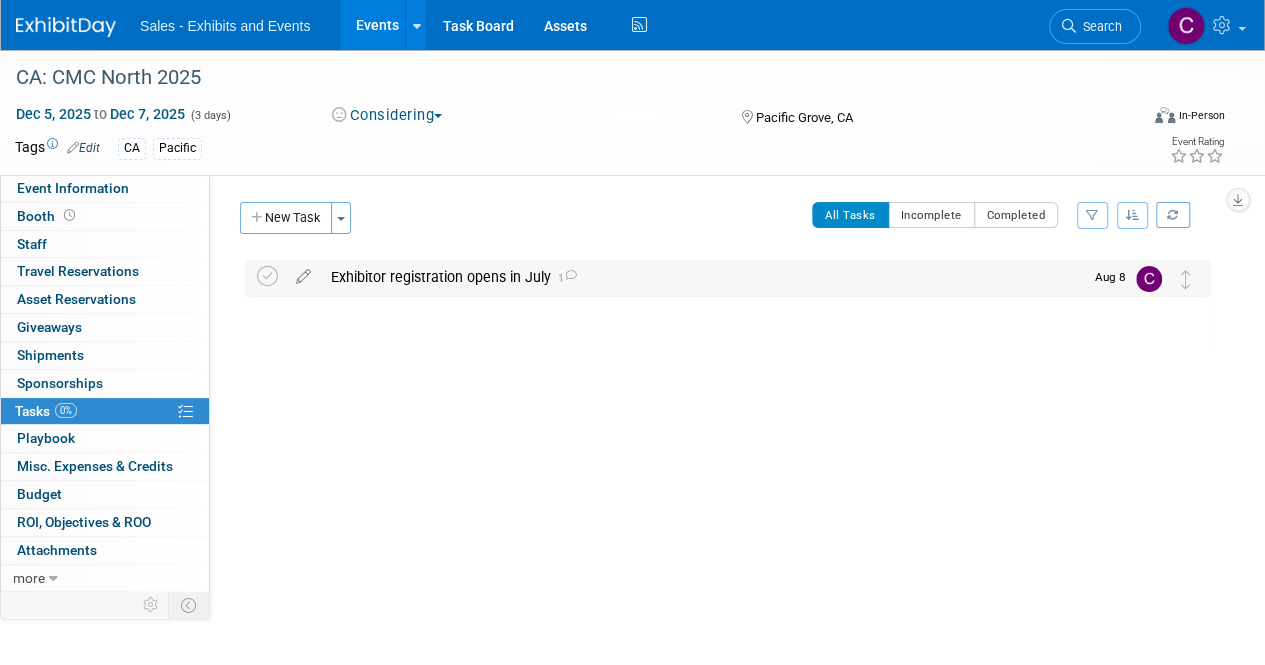 click at bounding box center (271, 278) 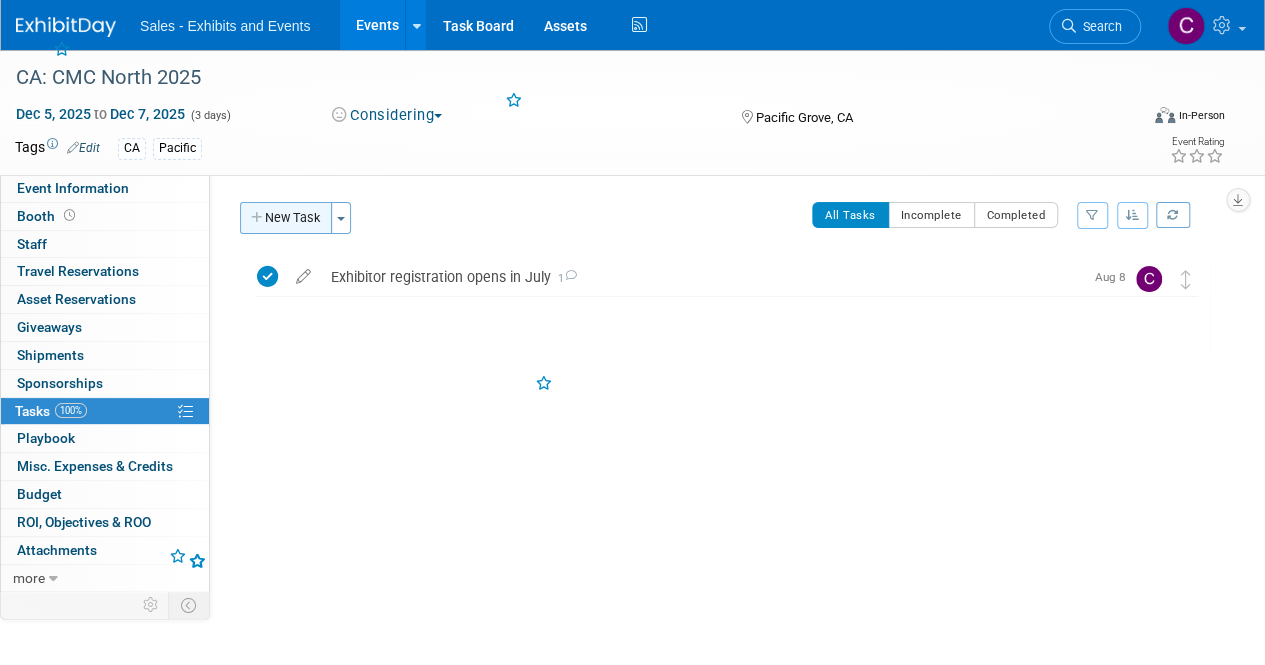 click on "New Task" at bounding box center [286, 218] 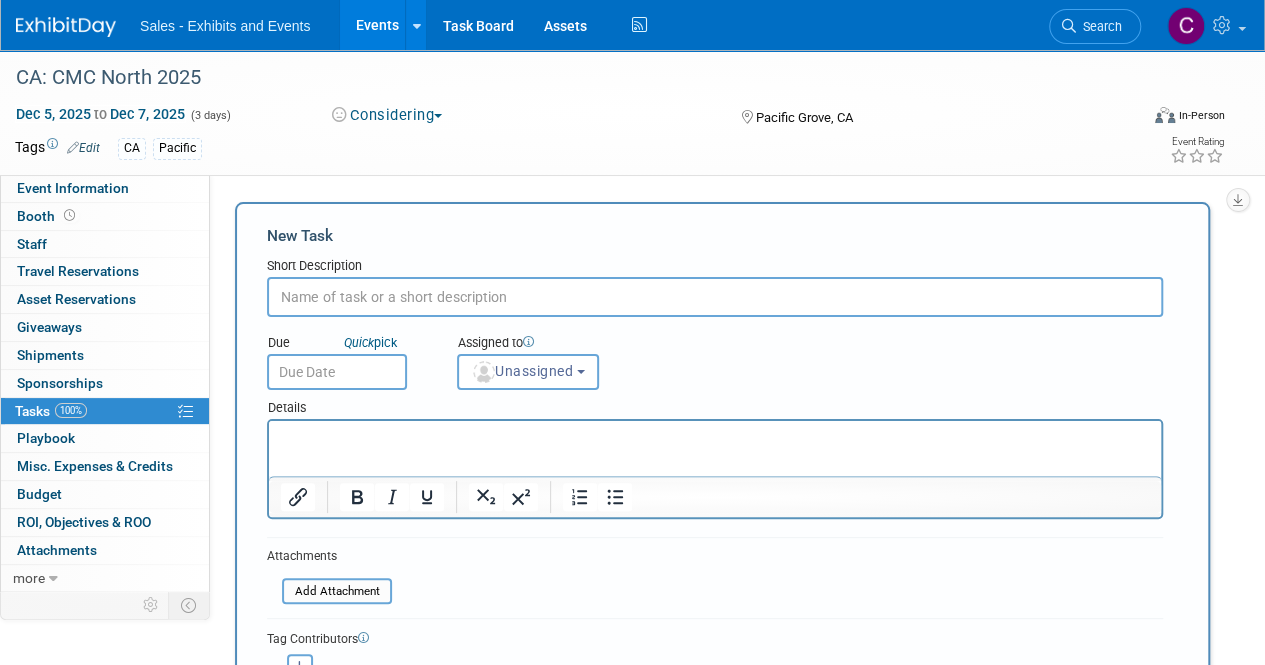 scroll, scrollTop: 0, scrollLeft: 0, axis: both 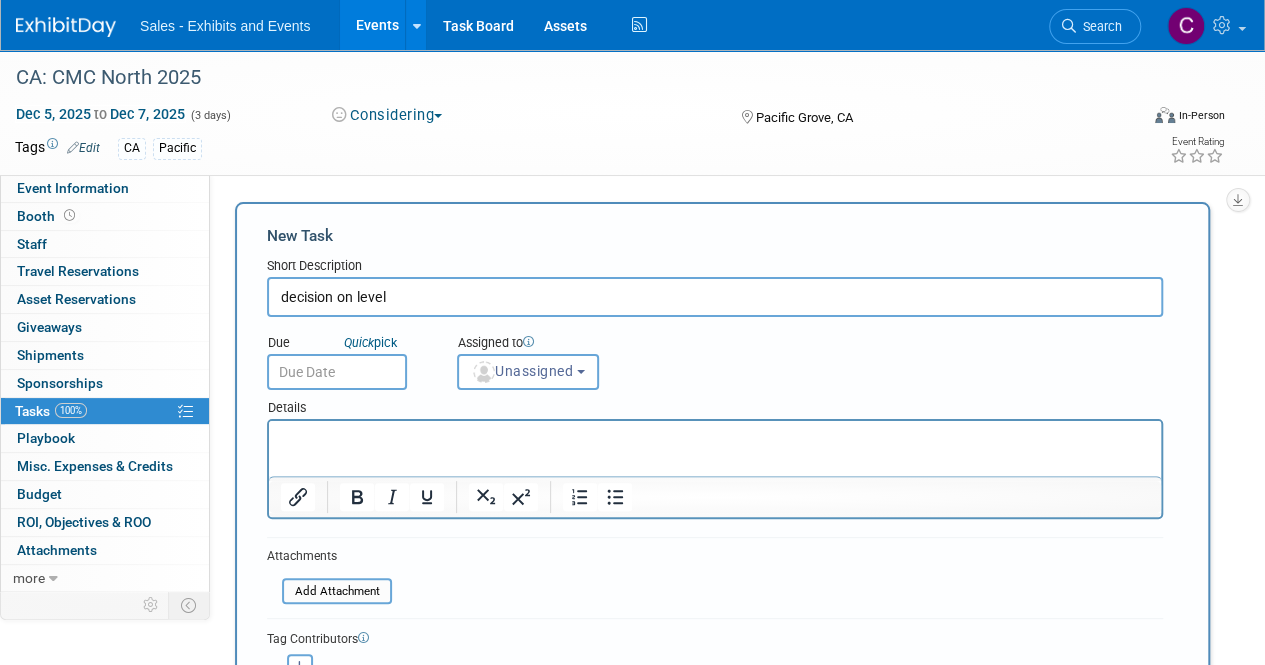 type on "decision on level" 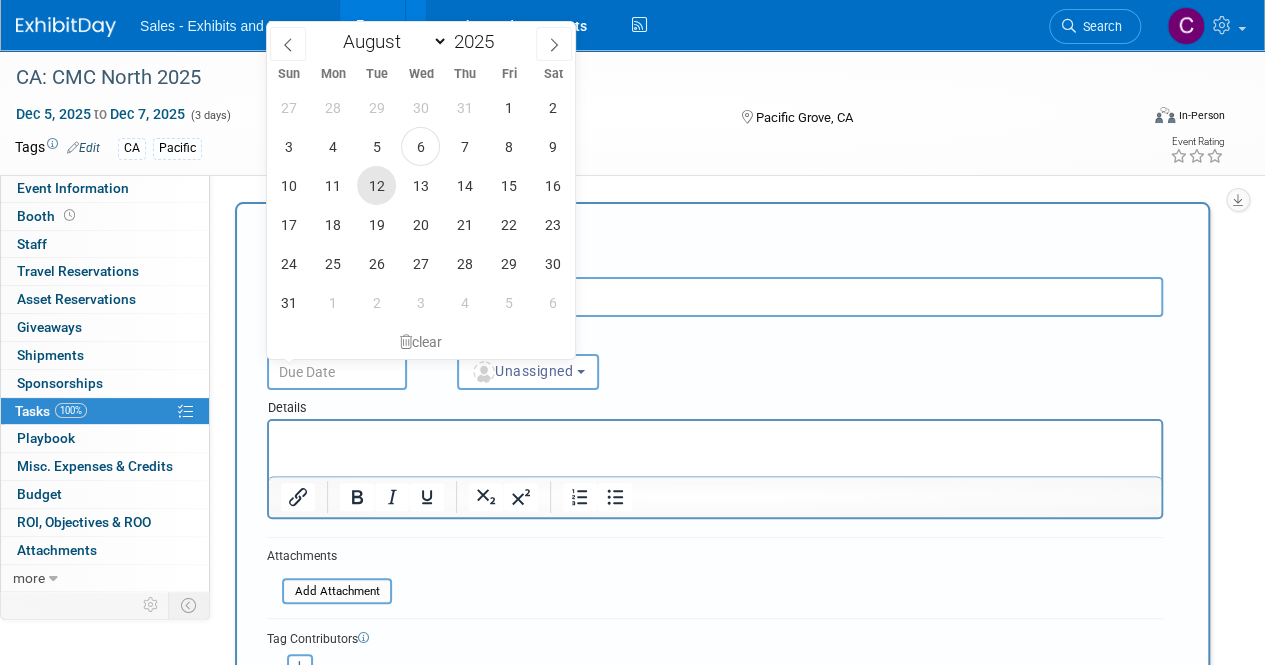 click on "12" at bounding box center (376, 185) 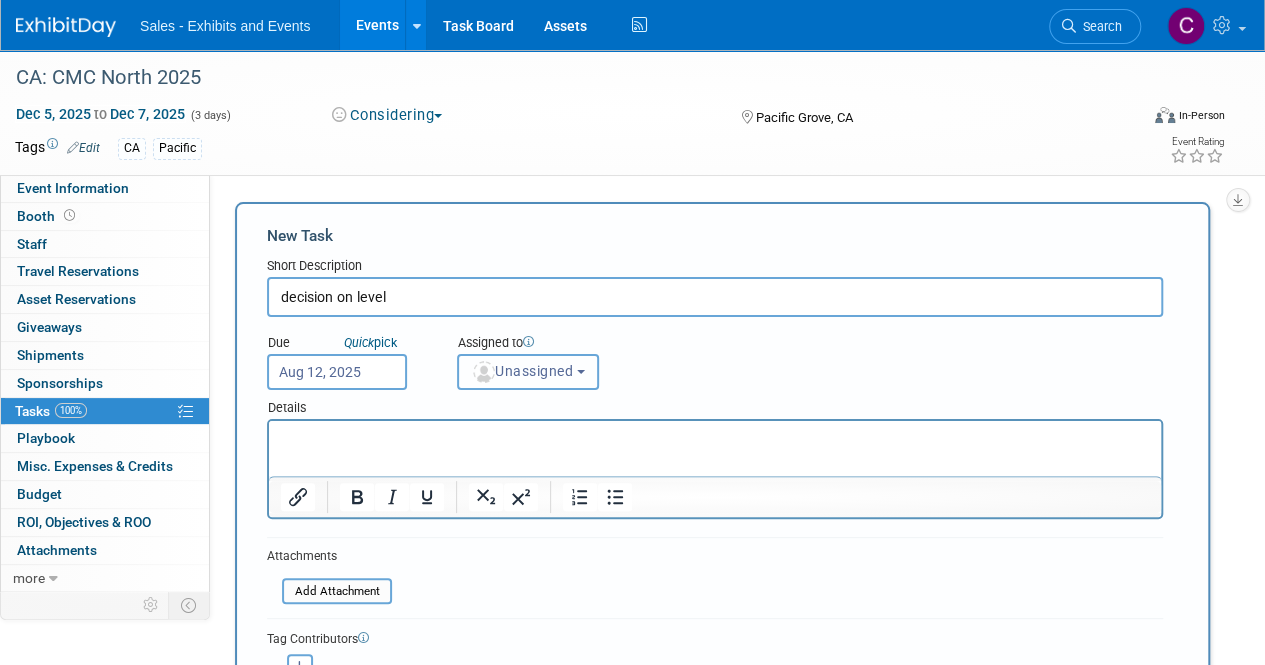 click on "Unassigned" at bounding box center (522, 371) 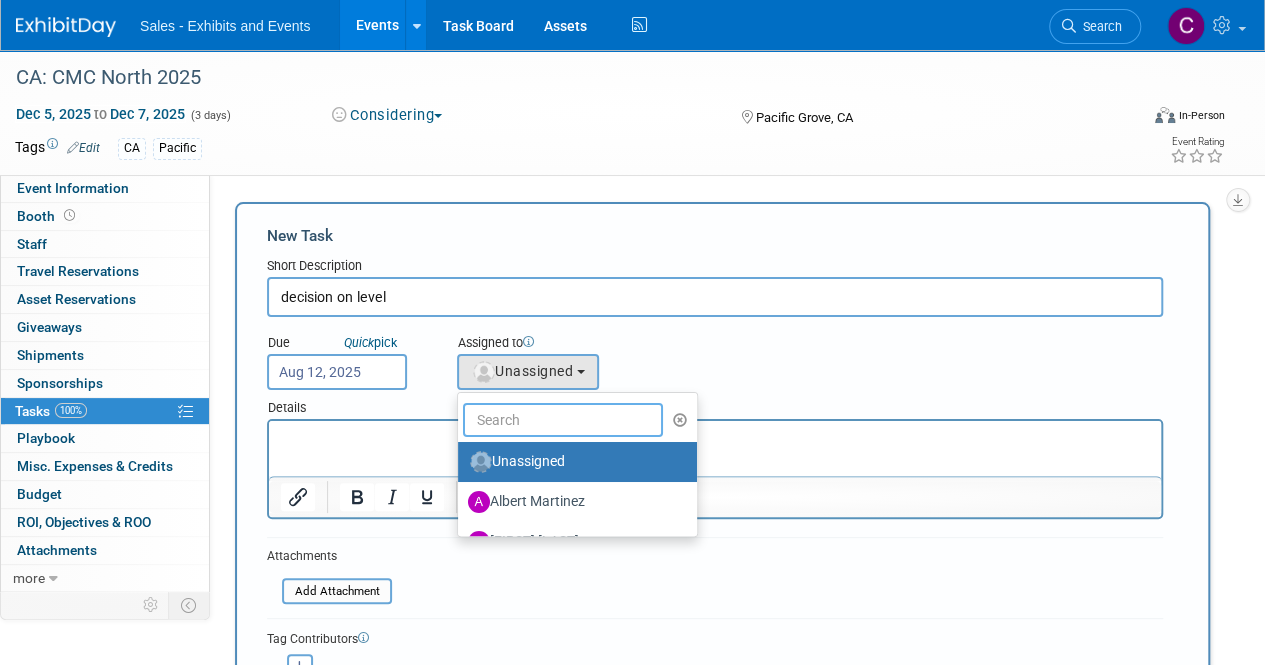 click at bounding box center (563, 420) 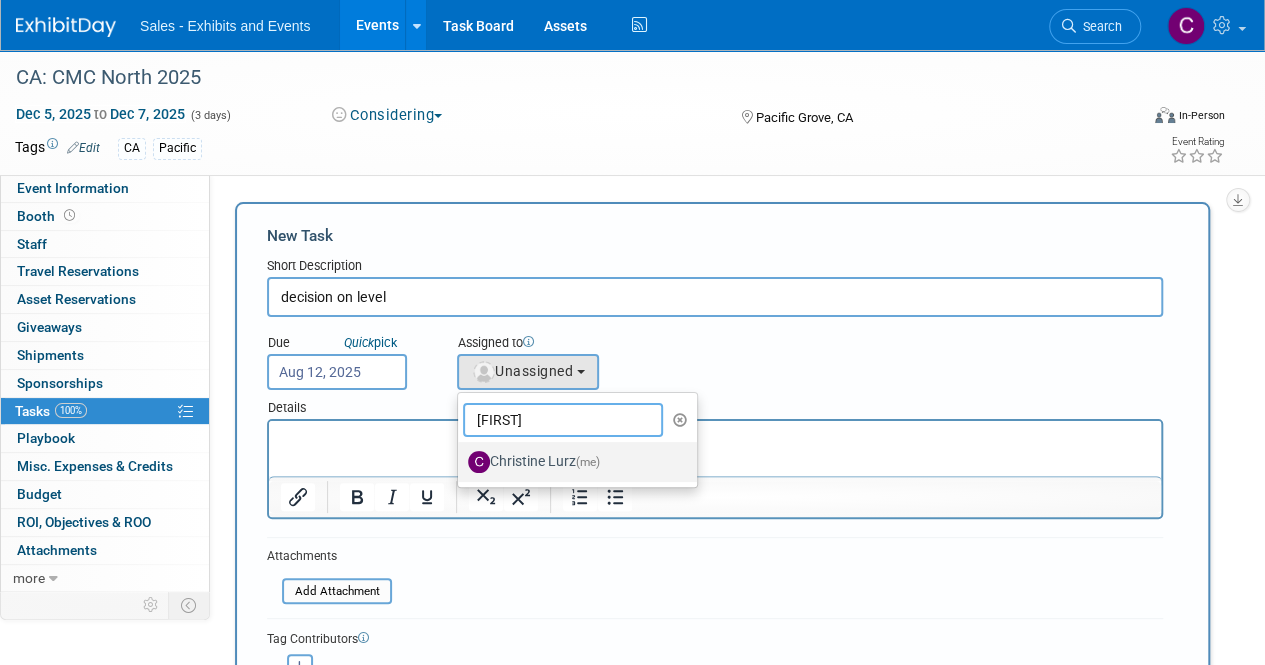 type on "[FIRST]" 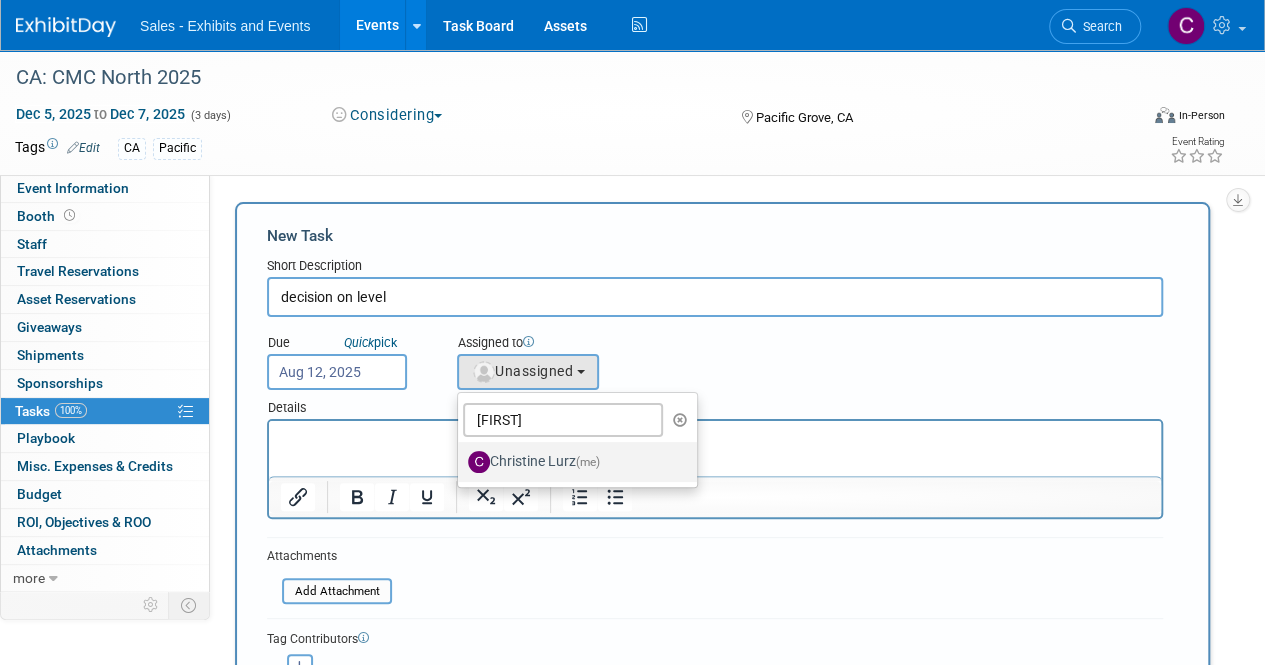 click on "[FIRST] [LAST]
(me)" at bounding box center (572, 462) 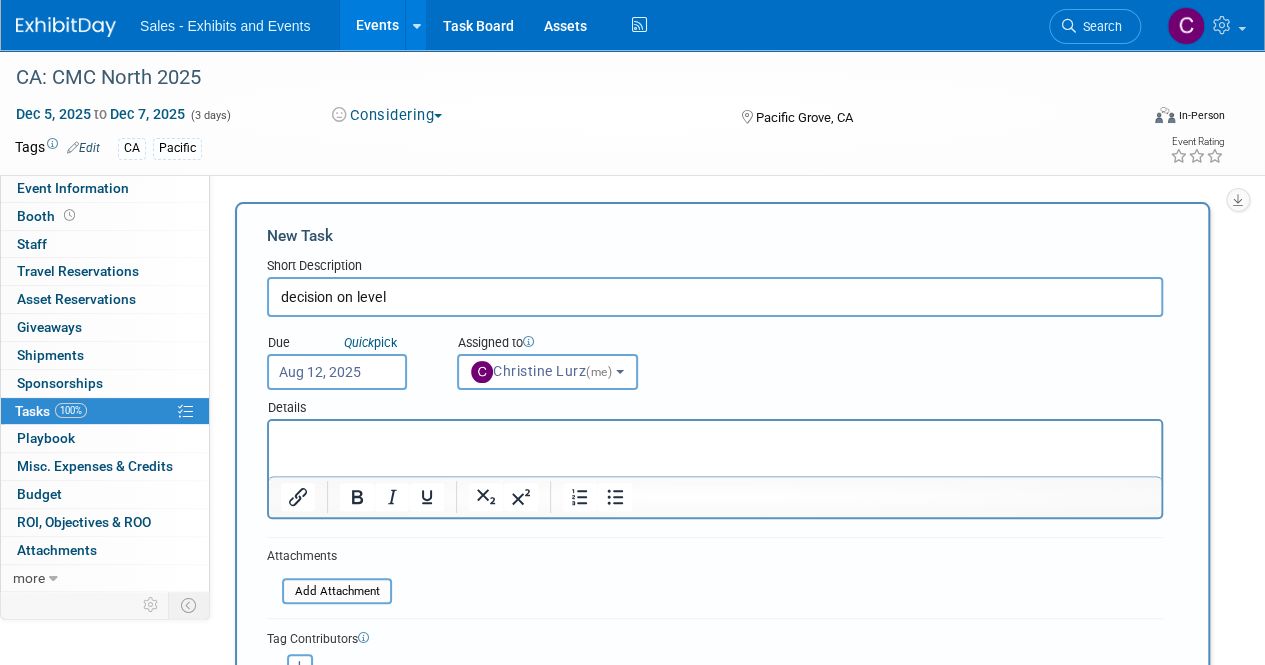 scroll, scrollTop: 354, scrollLeft: 0, axis: vertical 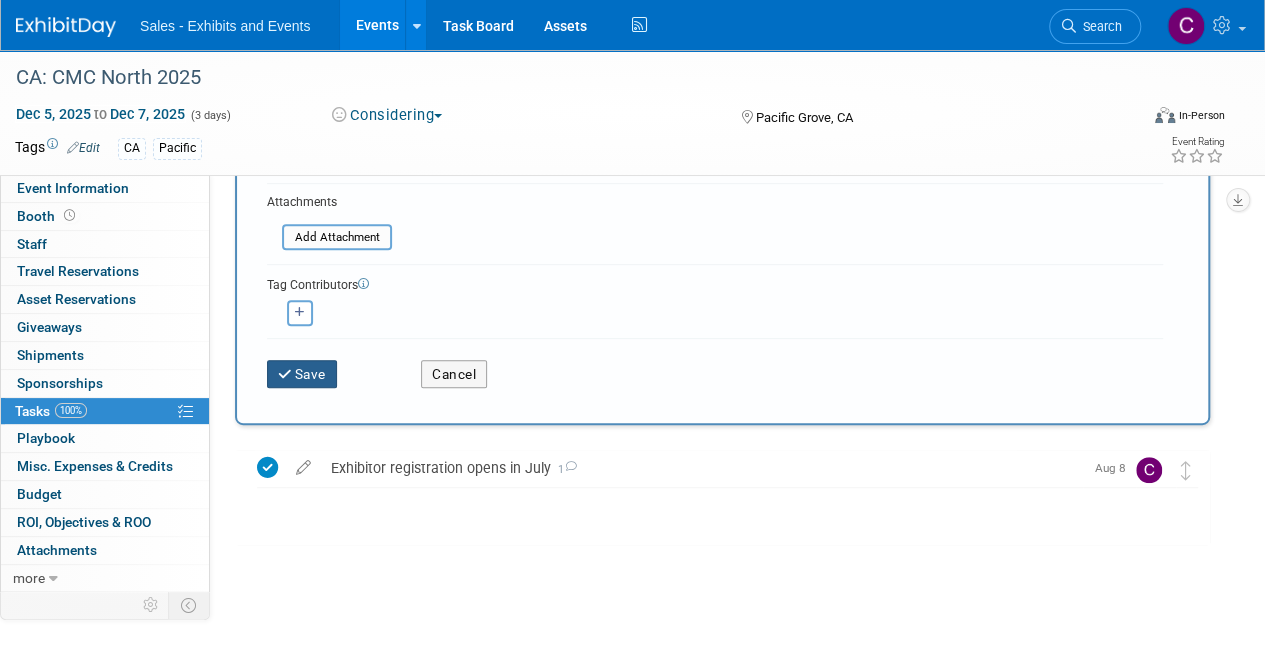 click on "Save" at bounding box center (302, 374) 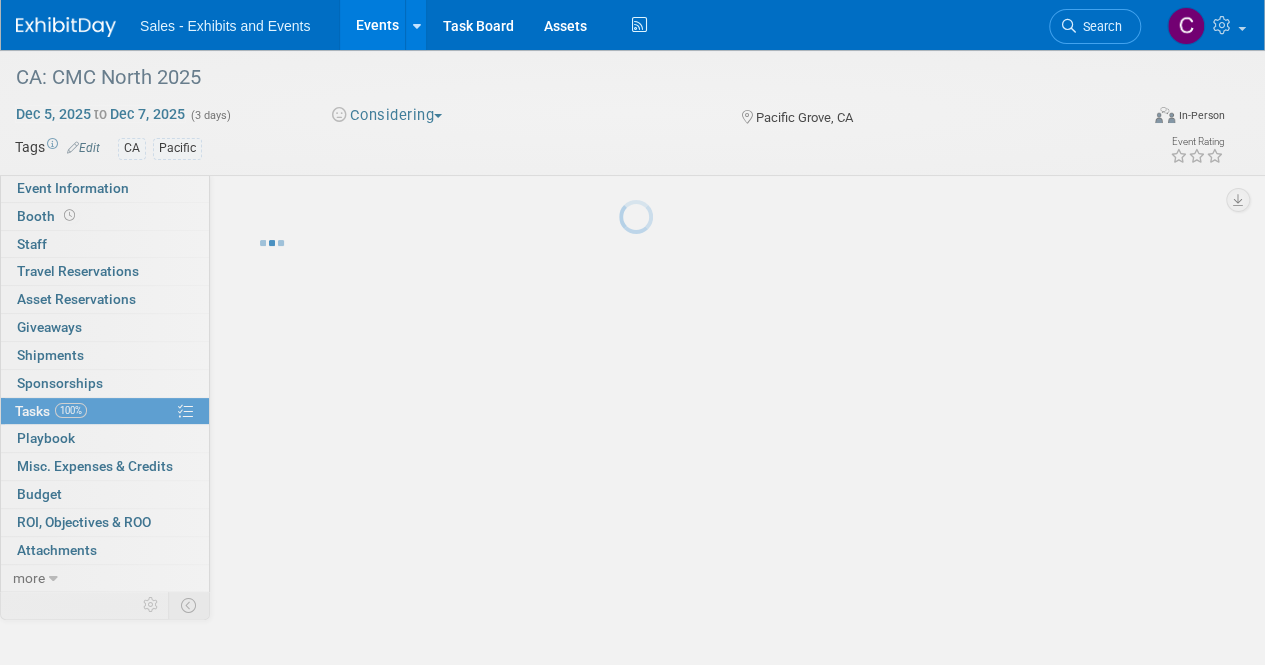 scroll, scrollTop: 0, scrollLeft: 0, axis: both 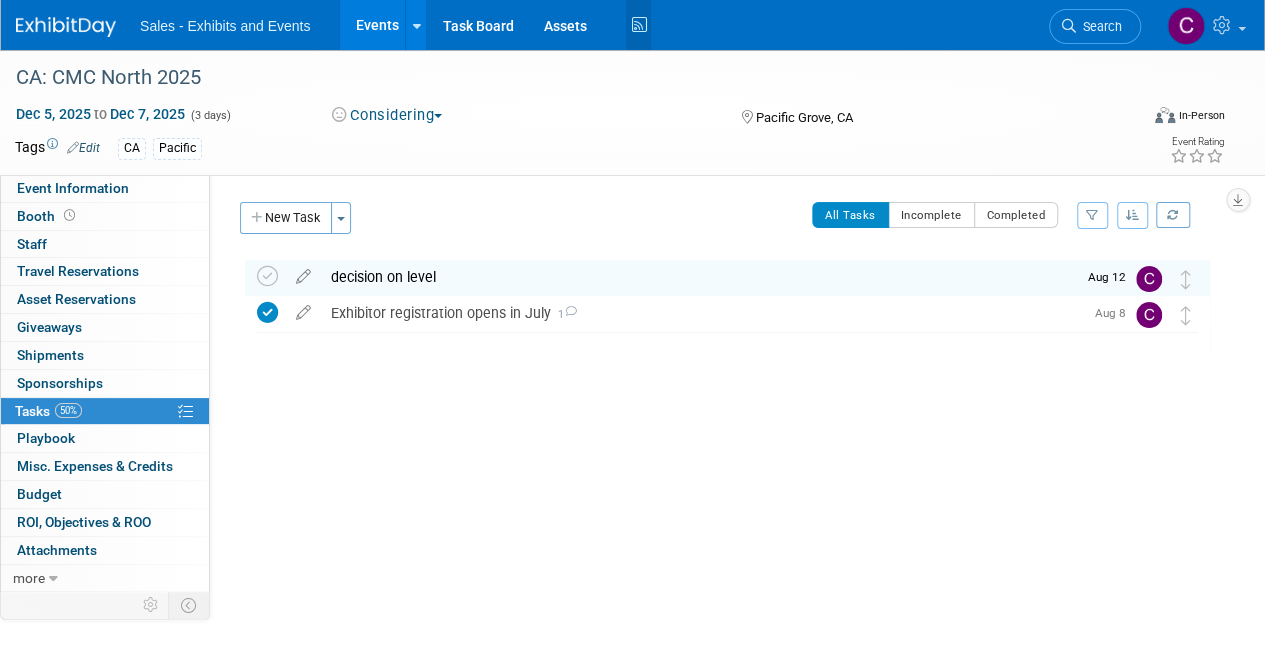 click at bounding box center [638, 25] 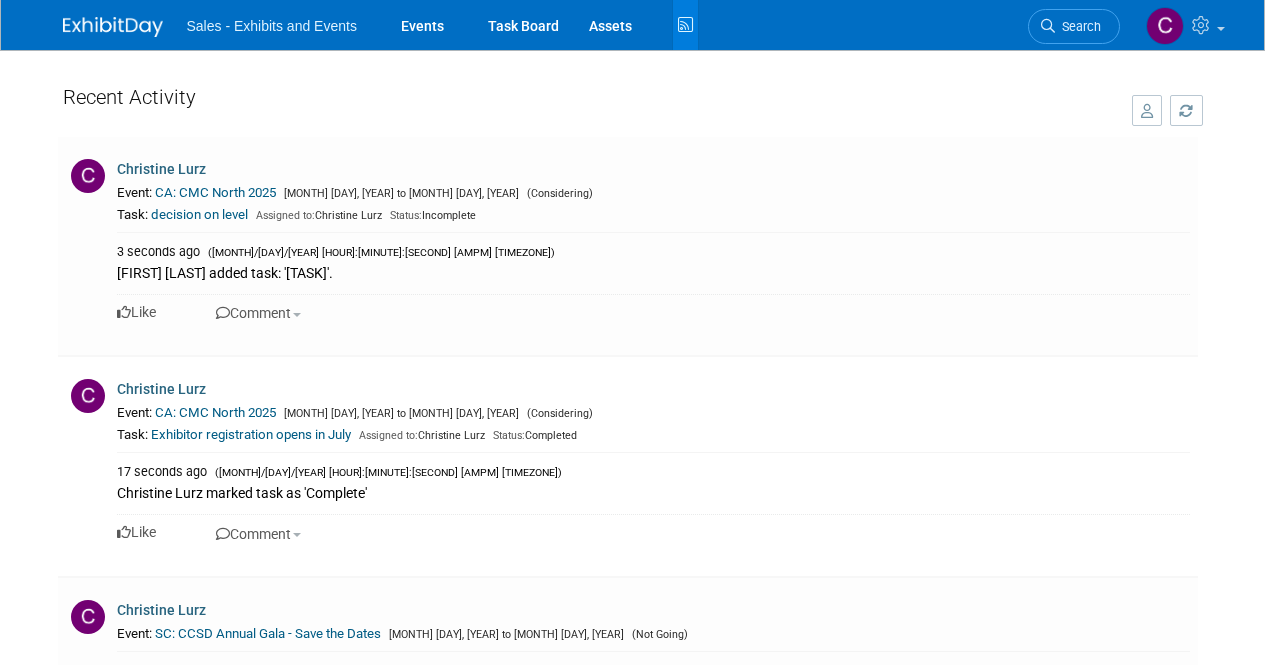 scroll, scrollTop: 0, scrollLeft: 0, axis: both 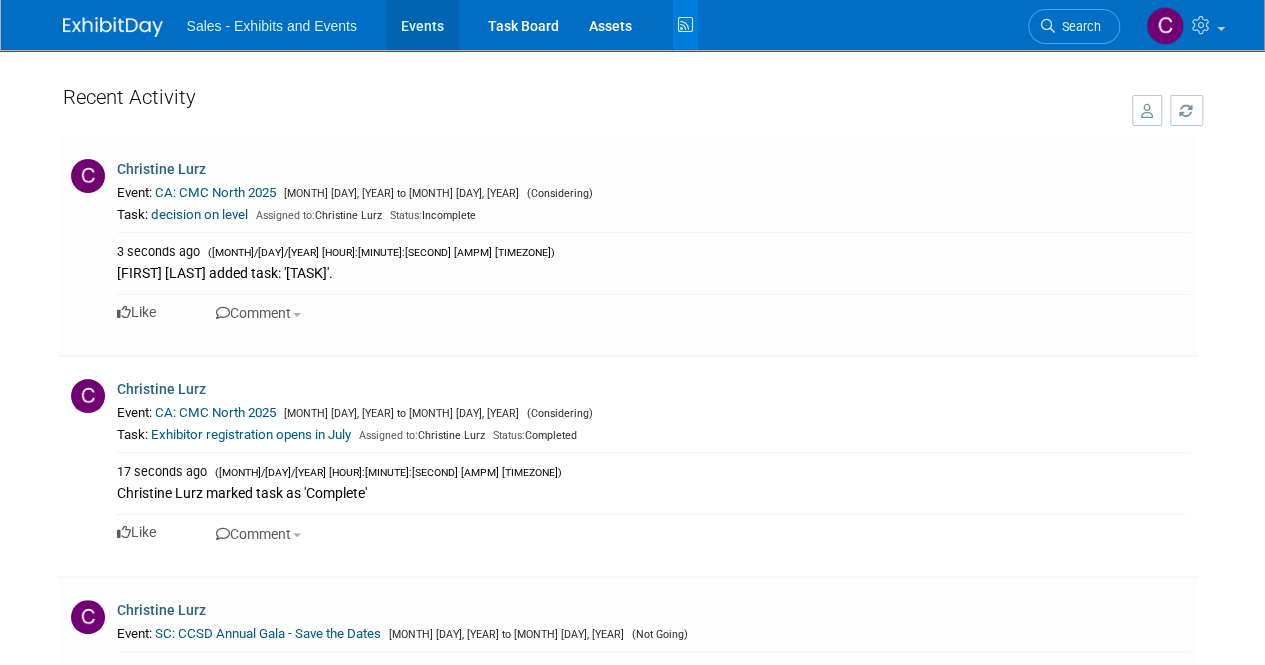click on "Events" at bounding box center [422, 25] 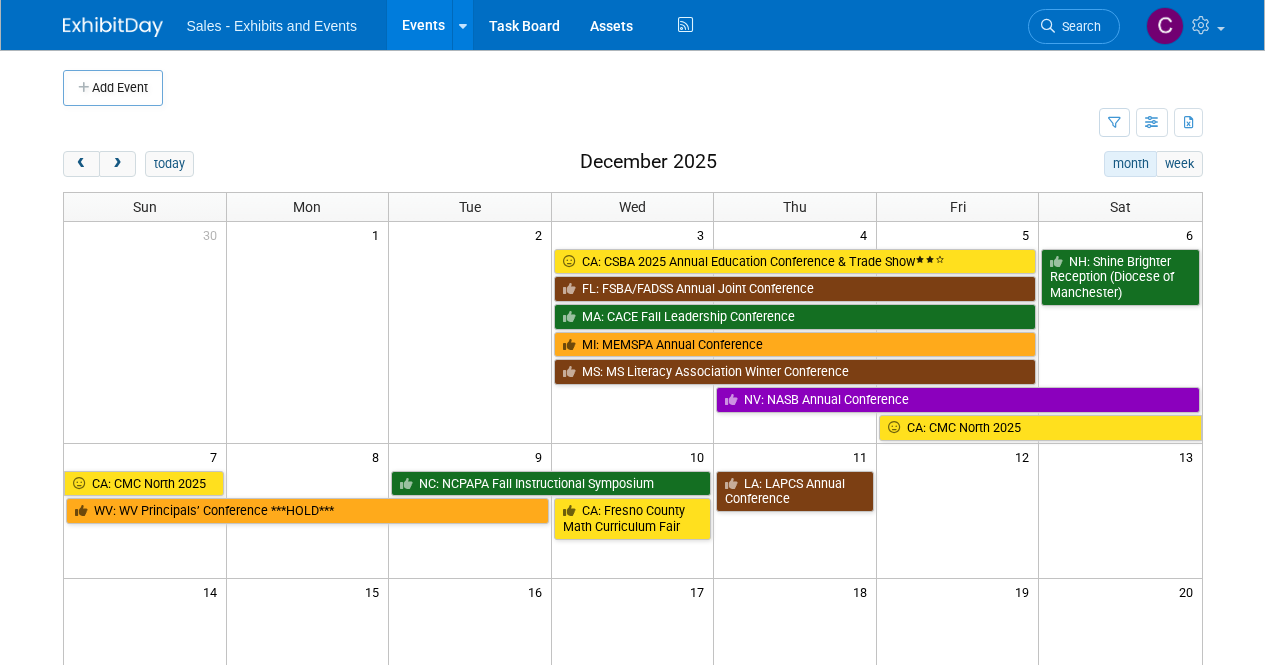 scroll, scrollTop: 0, scrollLeft: 0, axis: both 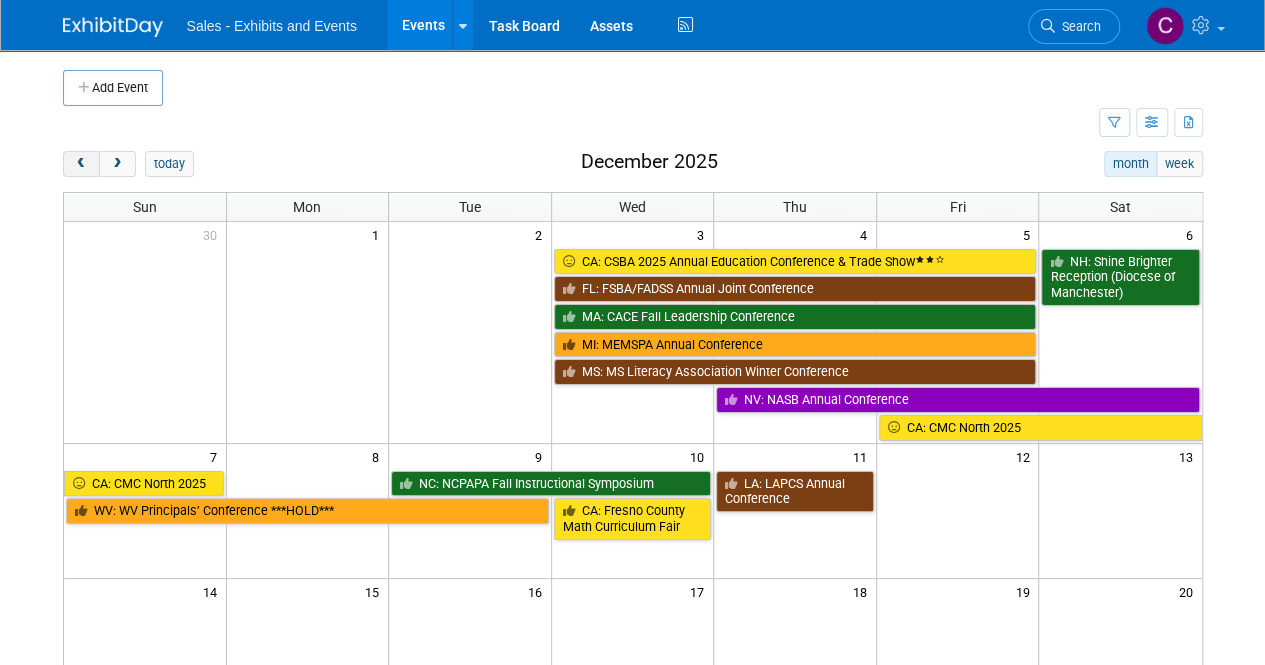 click at bounding box center (81, 164) 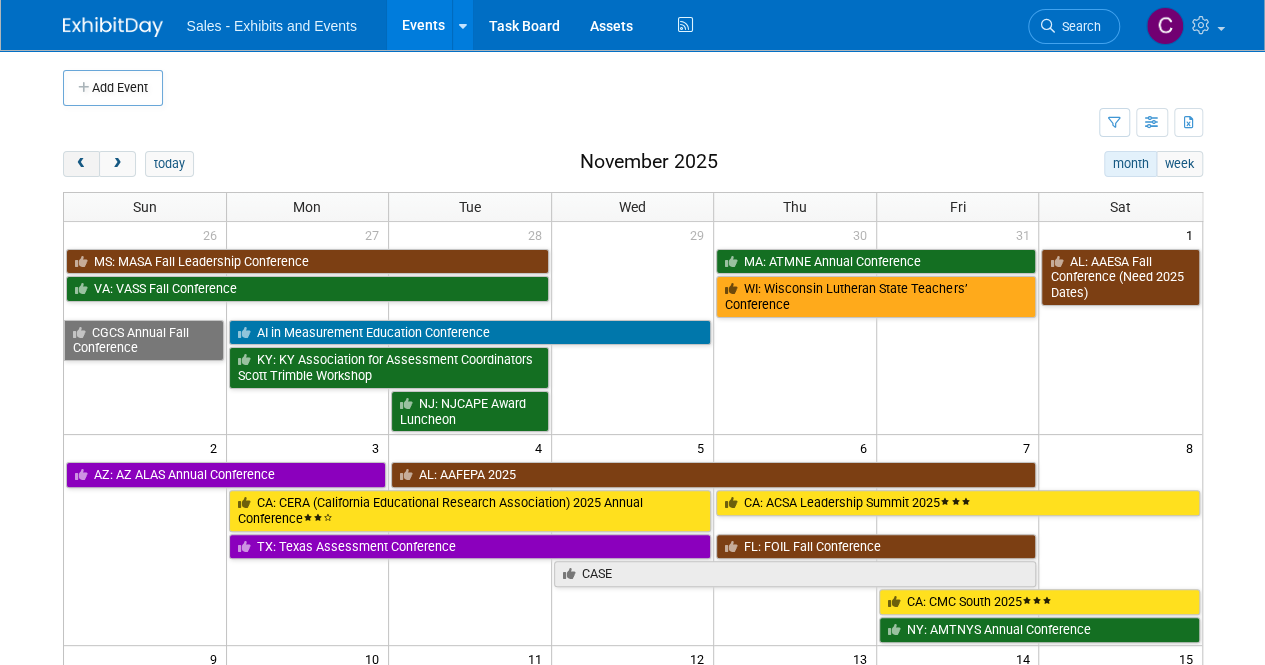 click at bounding box center (81, 164) 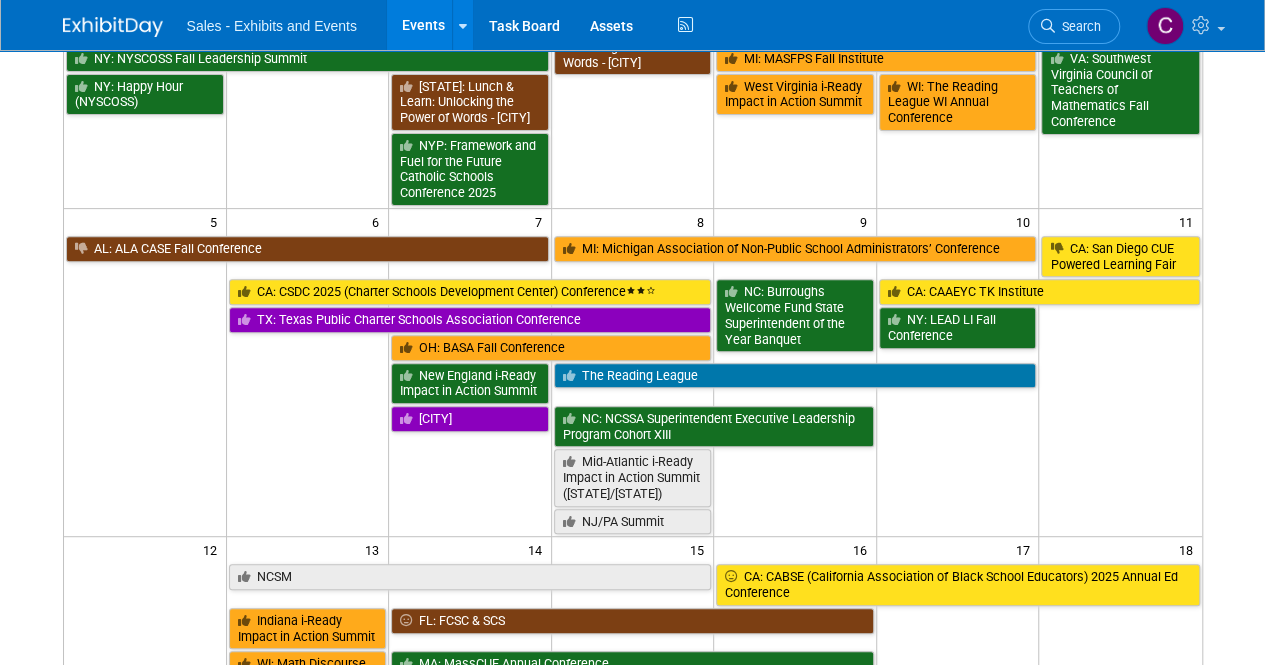 scroll, scrollTop: 241, scrollLeft: 0, axis: vertical 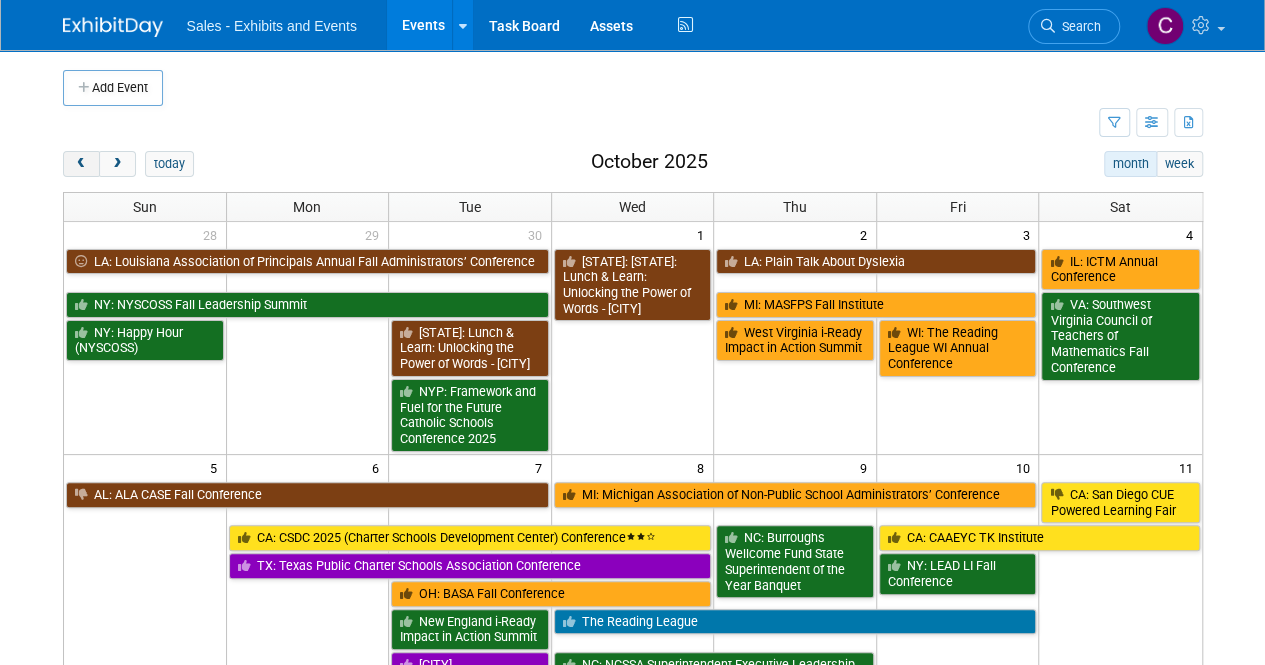 click at bounding box center (81, 164) 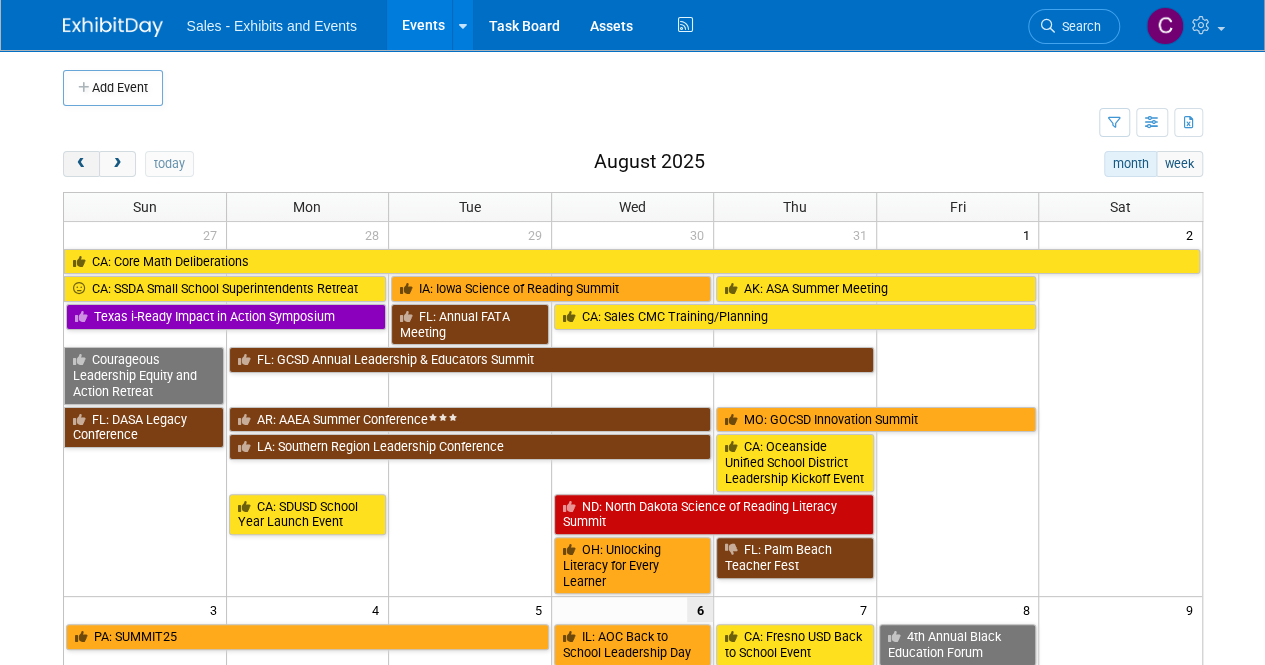 click at bounding box center [81, 164] 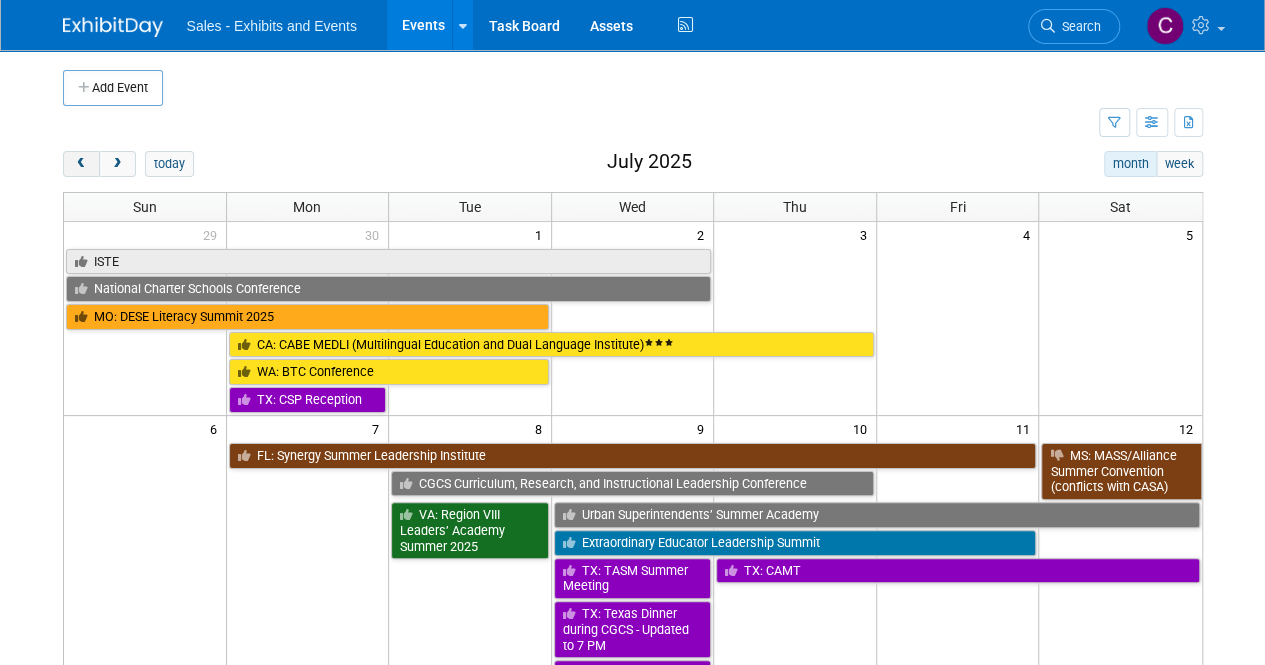 click at bounding box center (81, 164) 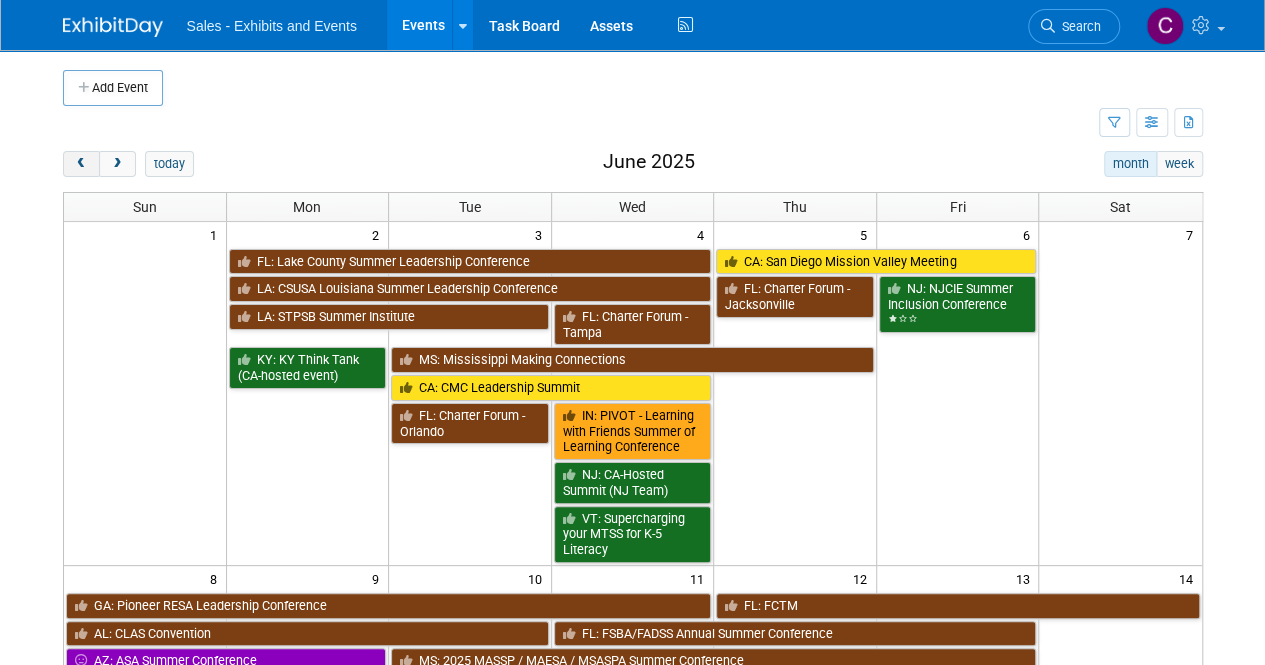 click at bounding box center (81, 164) 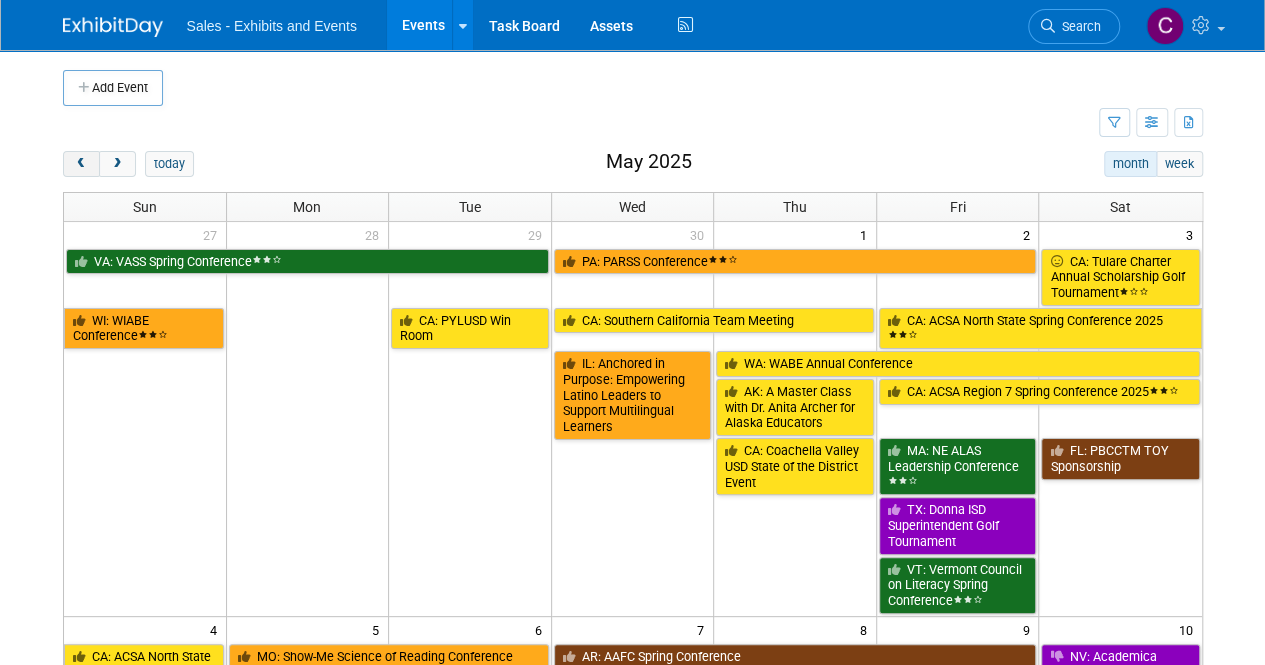 click at bounding box center (81, 164) 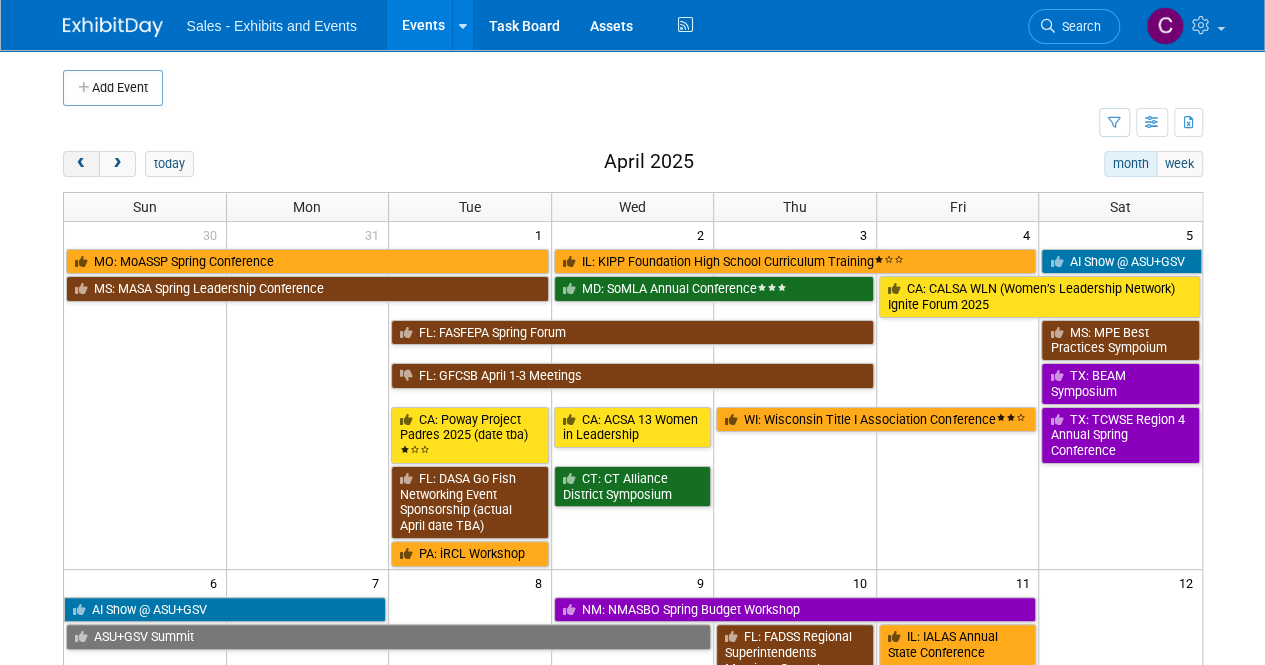 click at bounding box center (81, 164) 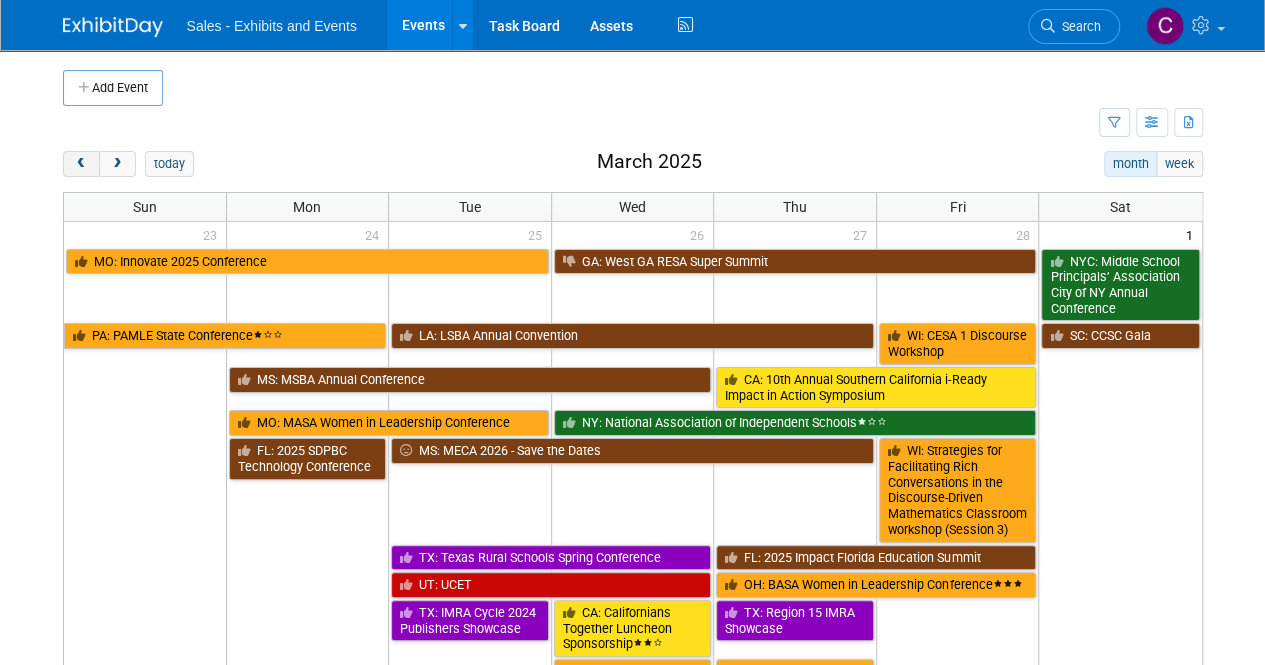 click at bounding box center (81, 164) 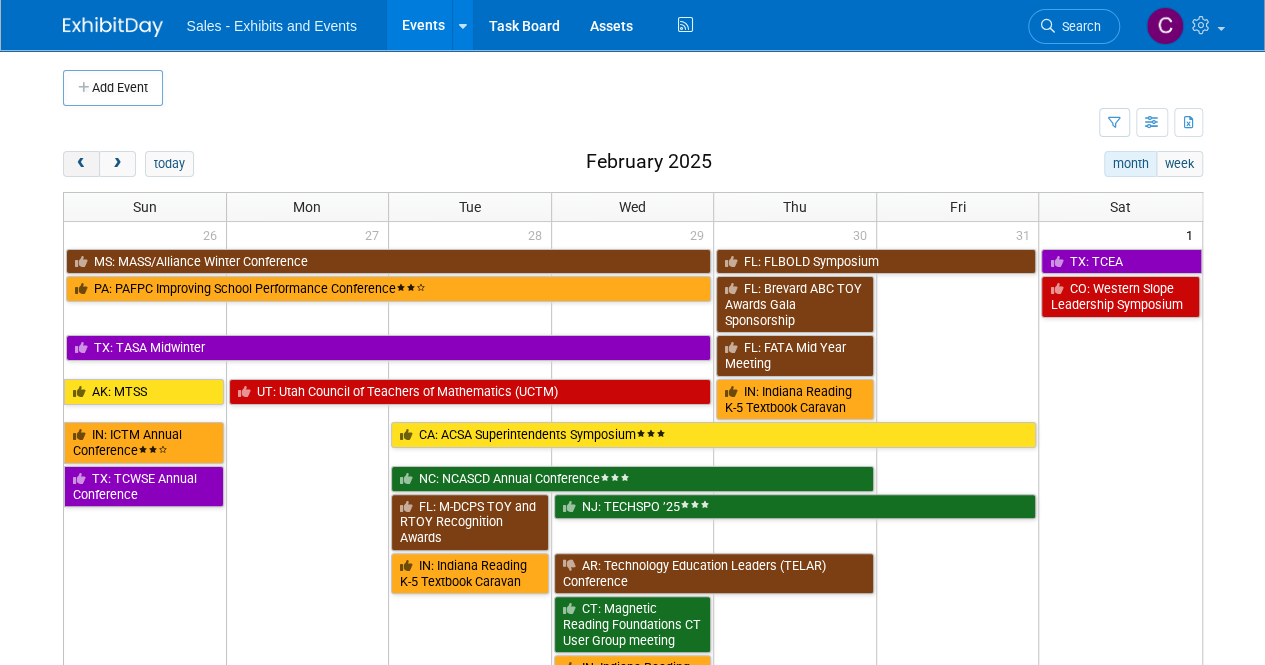 click at bounding box center (81, 164) 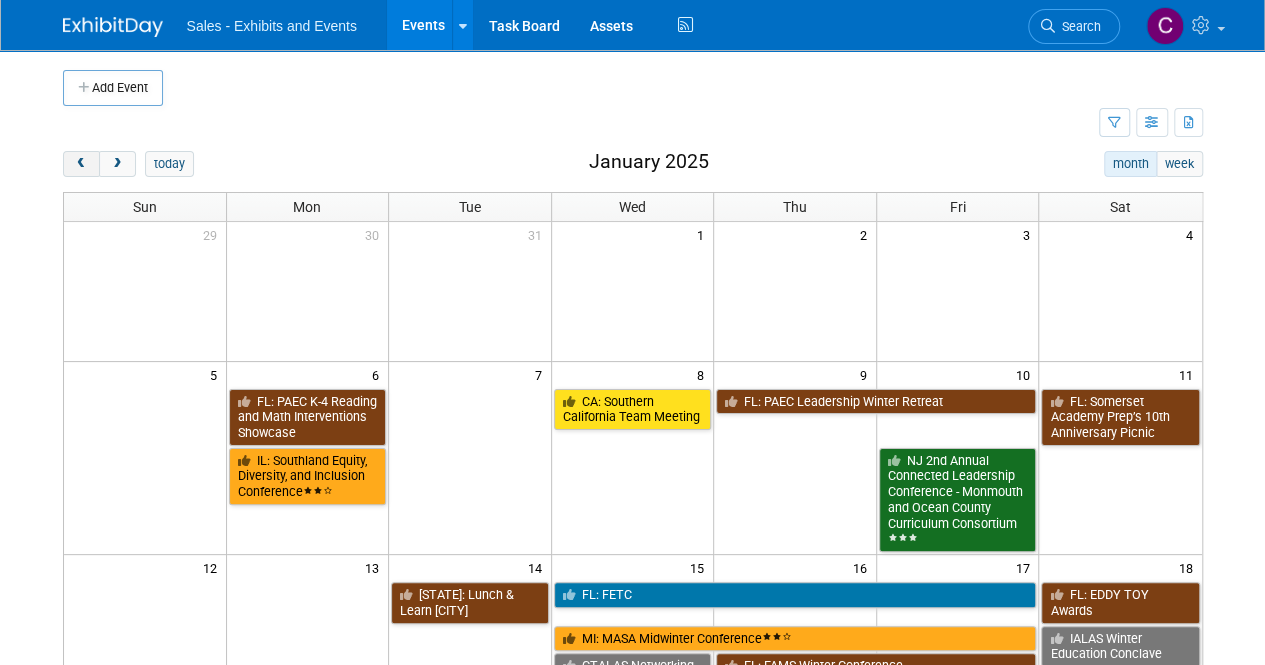 click at bounding box center [81, 164] 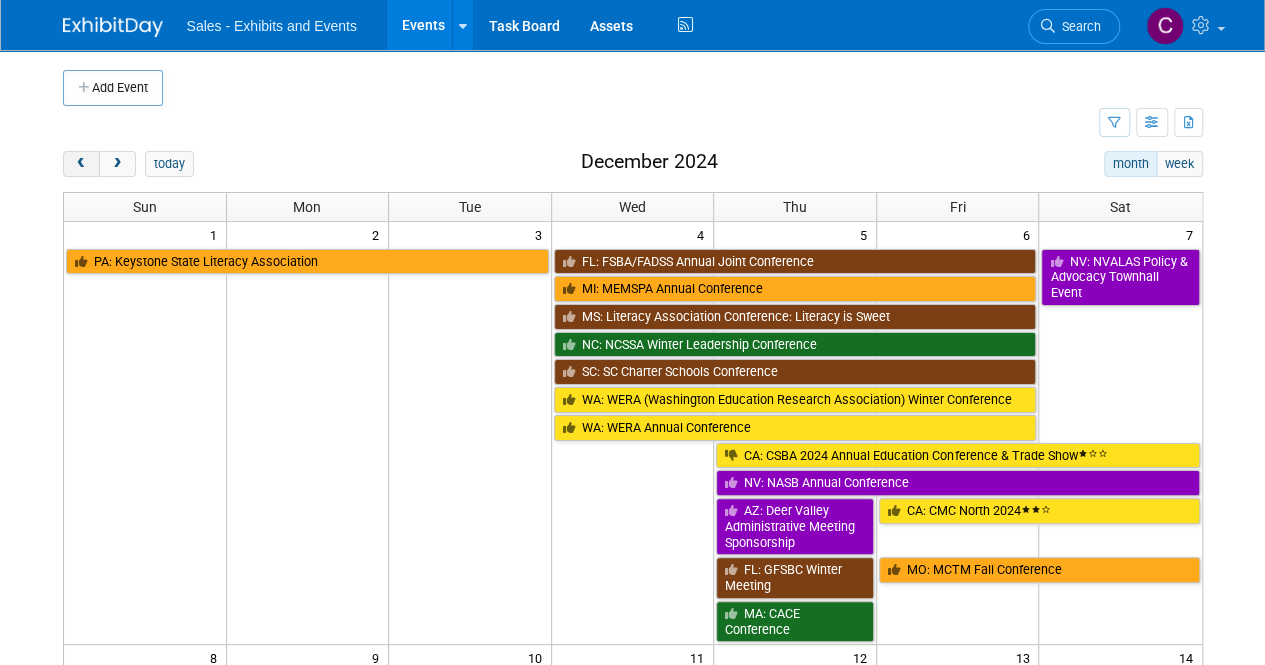 click at bounding box center [81, 164] 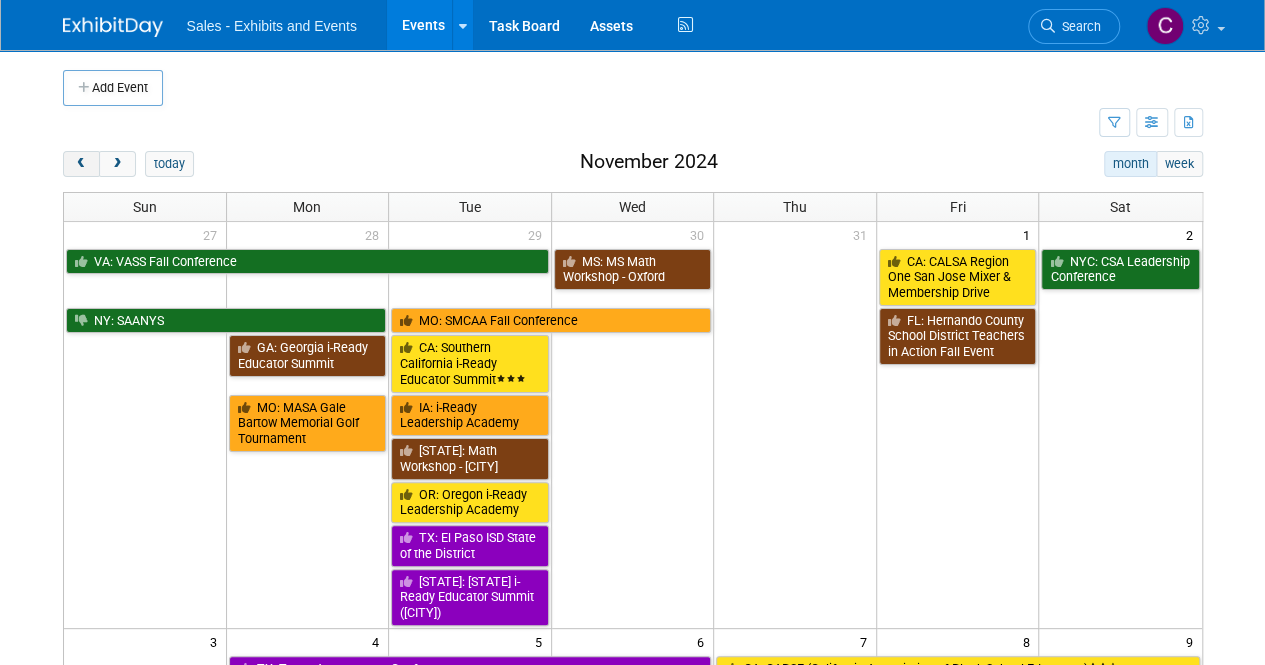 click at bounding box center (81, 164) 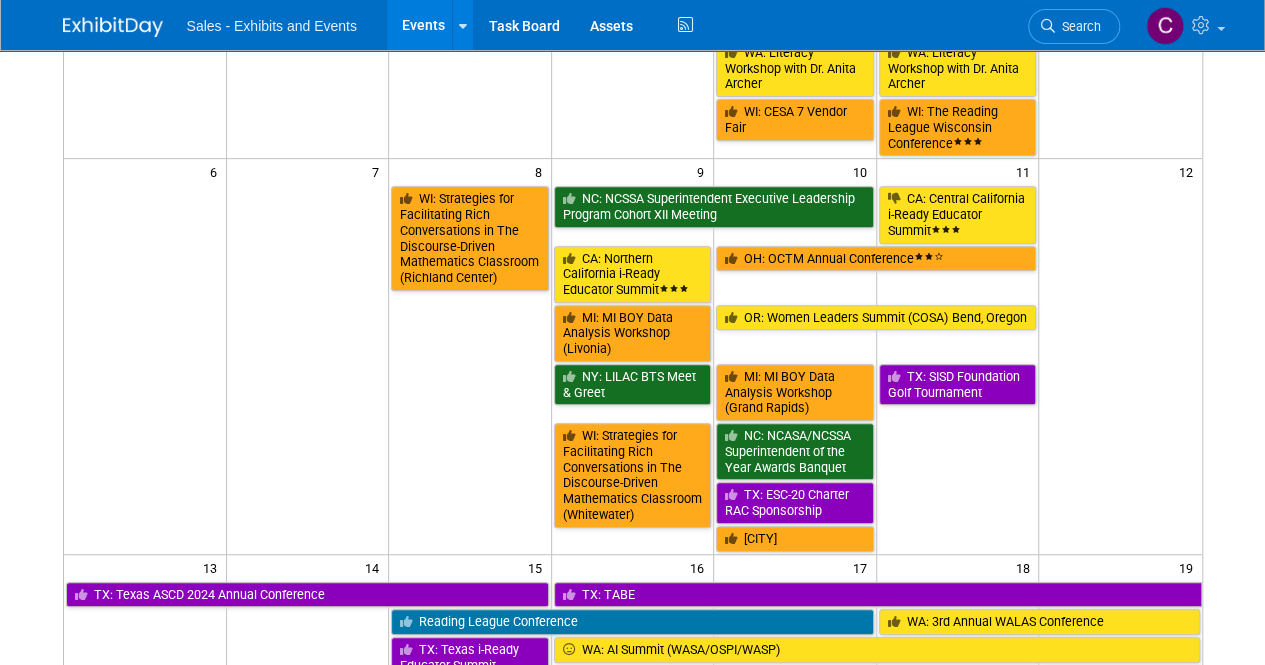 scroll, scrollTop: 825, scrollLeft: 0, axis: vertical 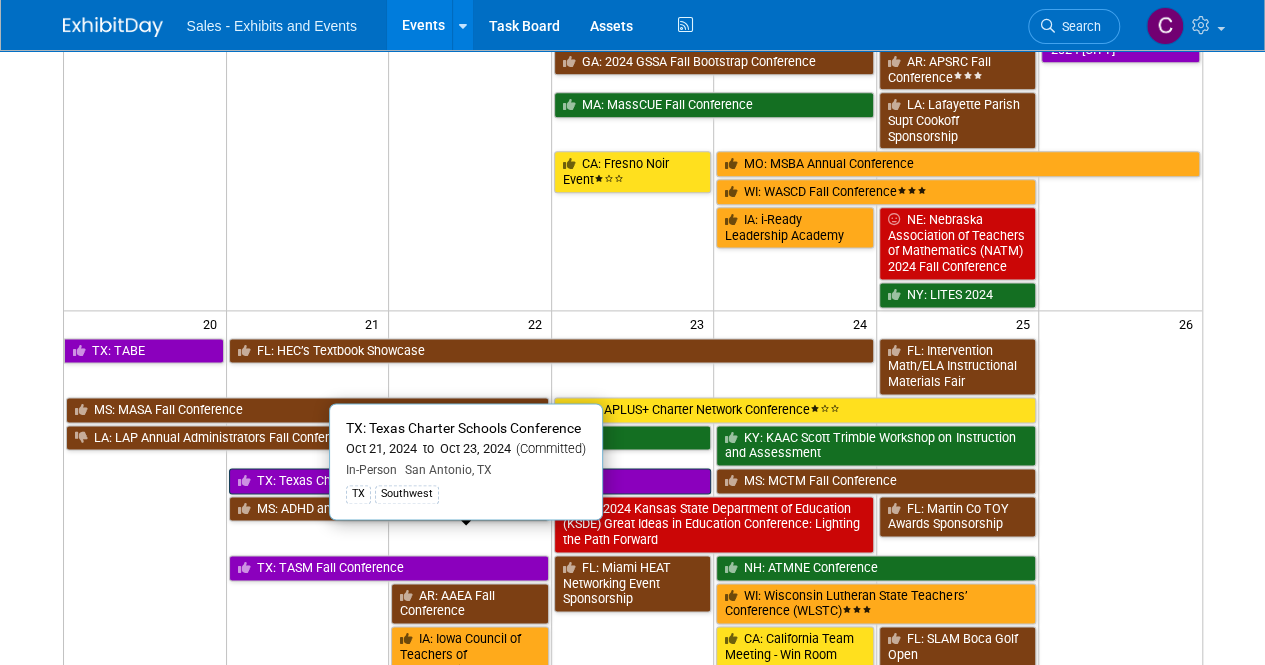 click on "TX: Texas Charter Schools Conference" at bounding box center [470, 481] 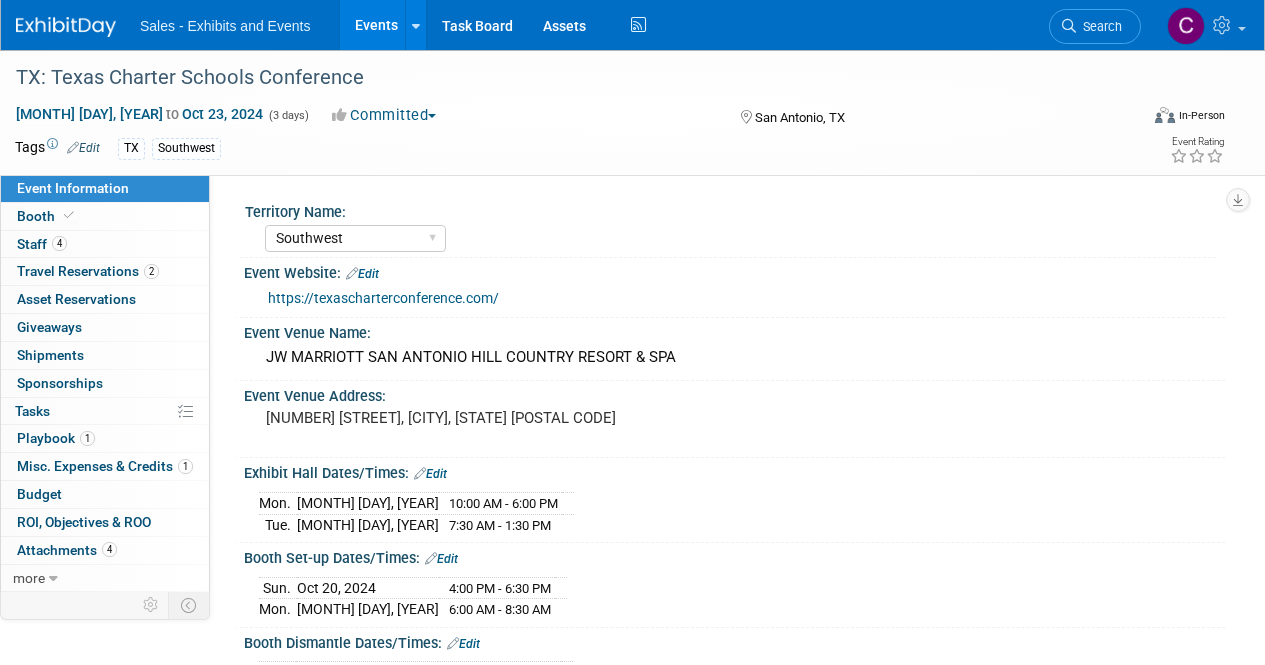 select on "Southwest" 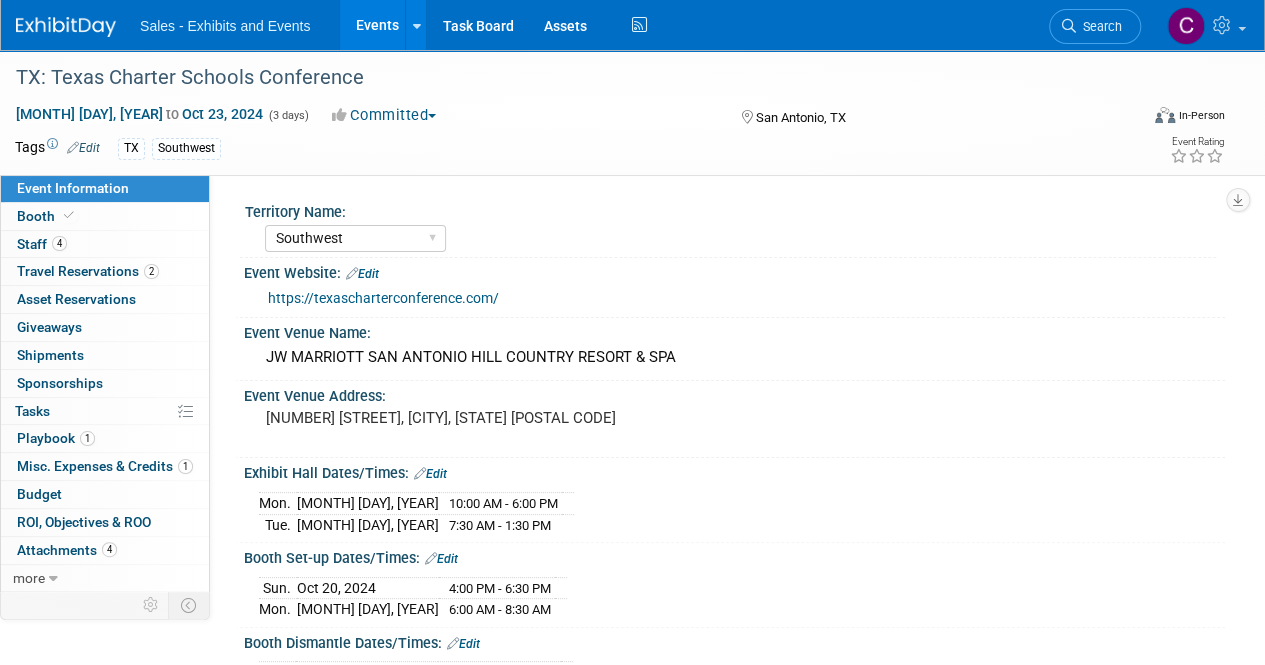 scroll, scrollTop: 0, scrollLeft: 0, axis: both 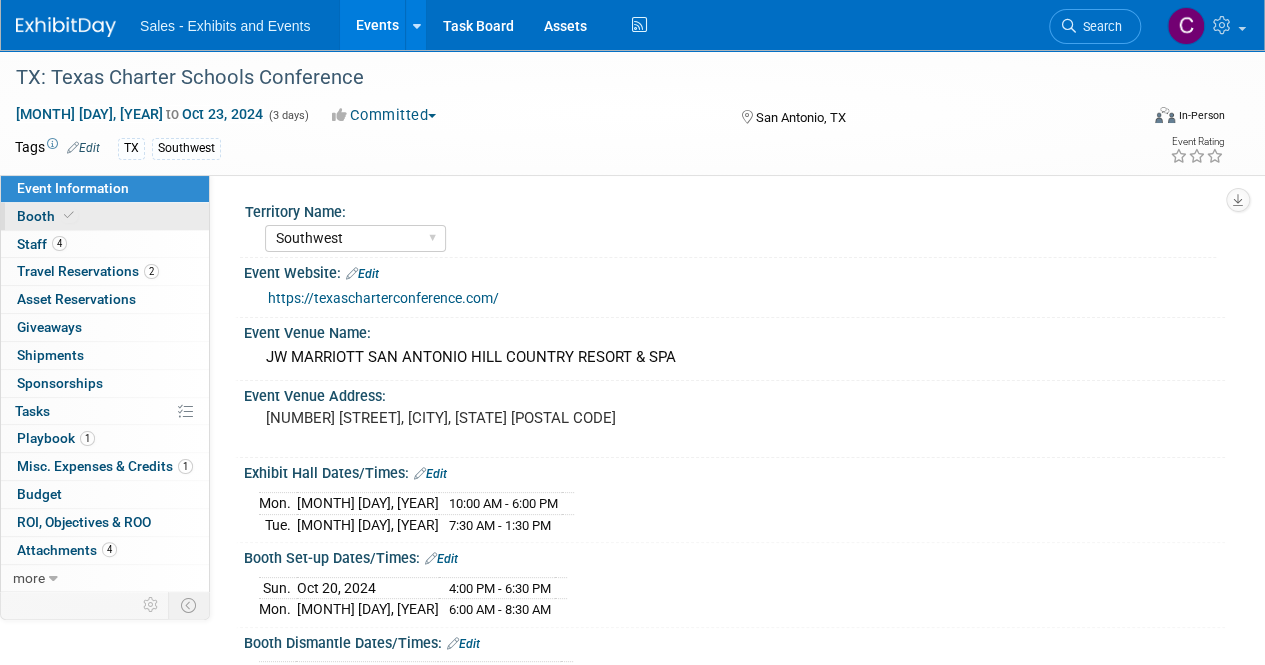 click on "Booth" at bounding box center [47, 216] 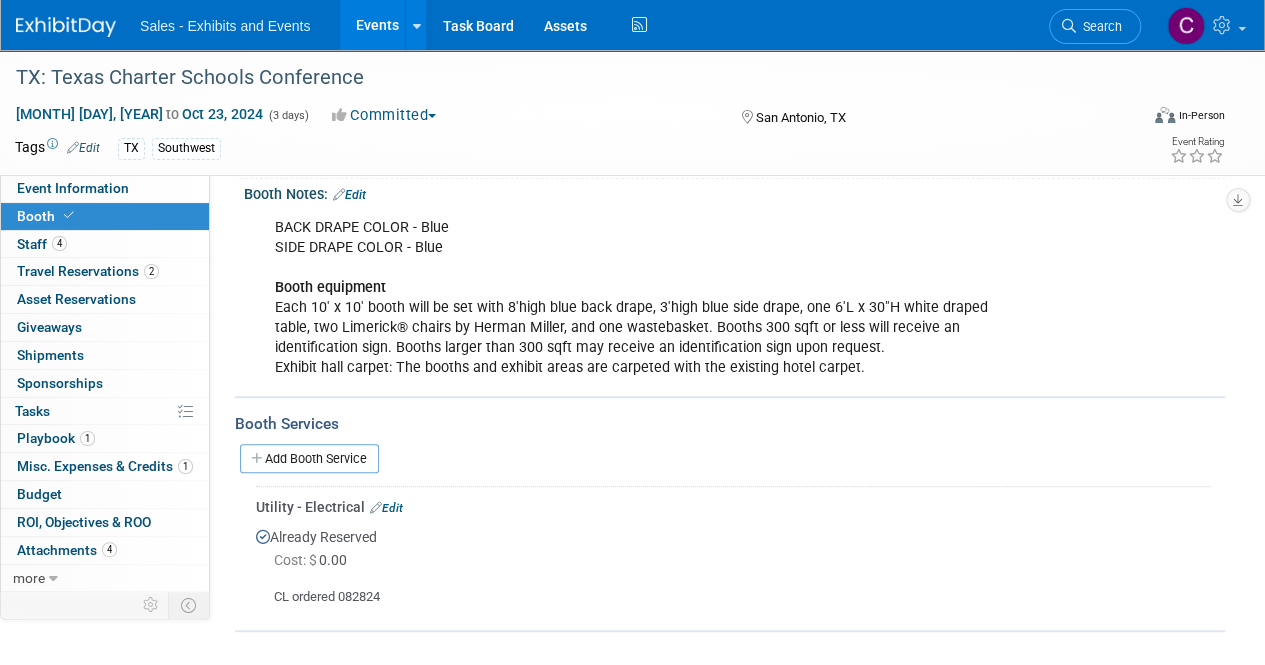 scroll, scrollTop: 242, scrollLeft: 0, axis: vertical 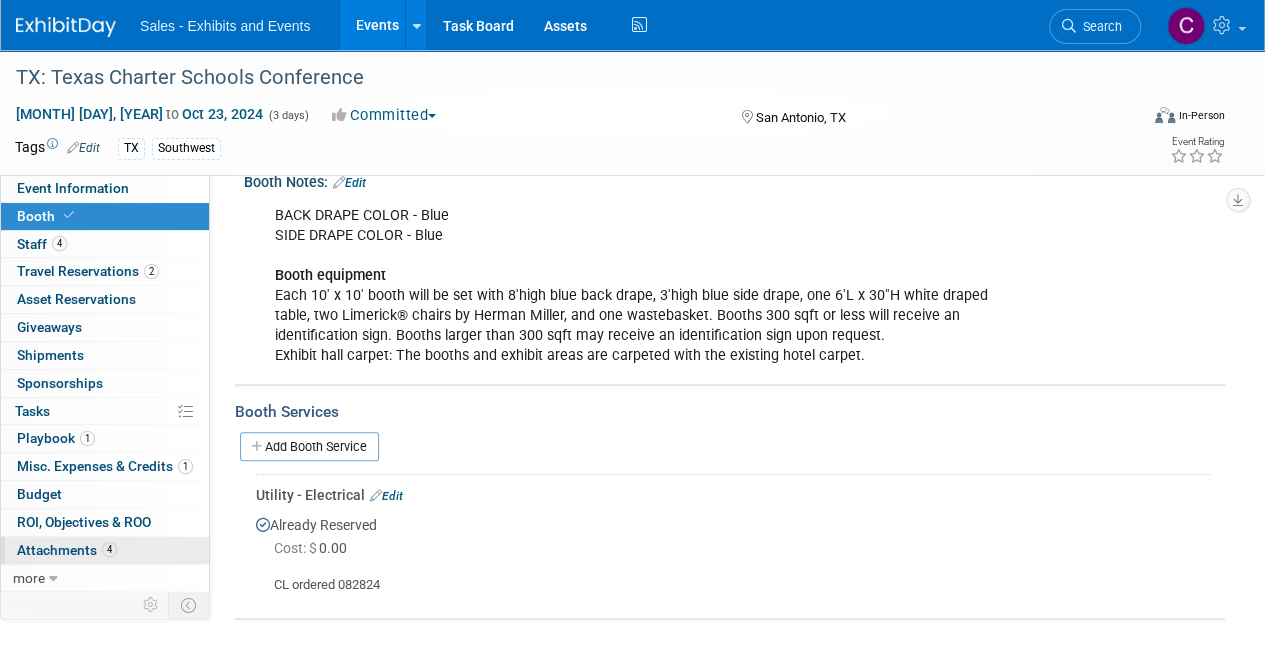 click on "Attachments 4" at bounding box center [67, 550] 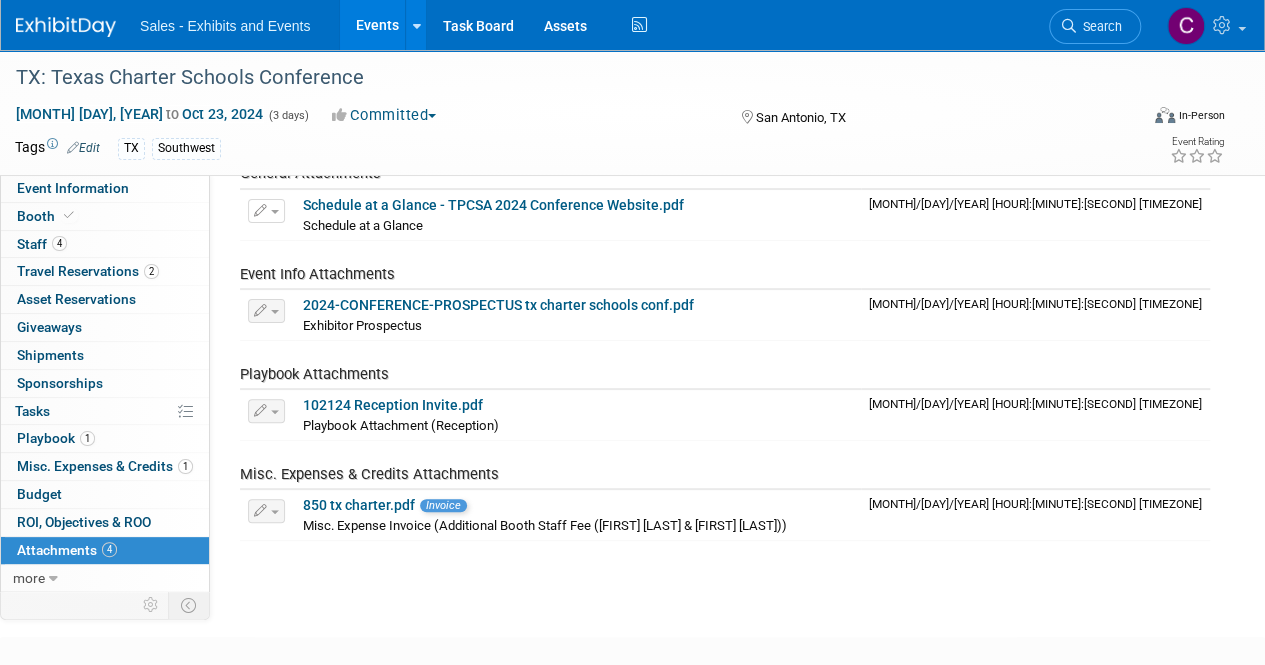 scroll, scrollTop: 171, scrollLeft: 0, axis: vertical 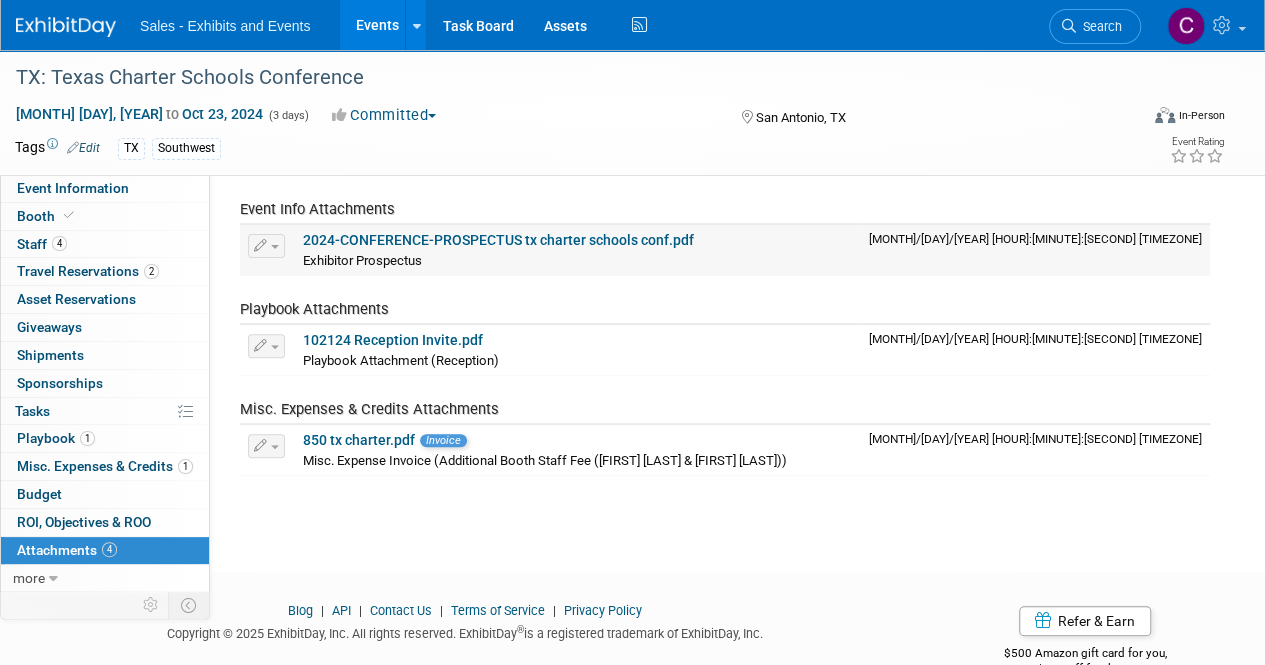 click on "2024-CONFERENCE-PROSPECTUS tx charter schools conf.pdf" at bounding box center (498, 240) 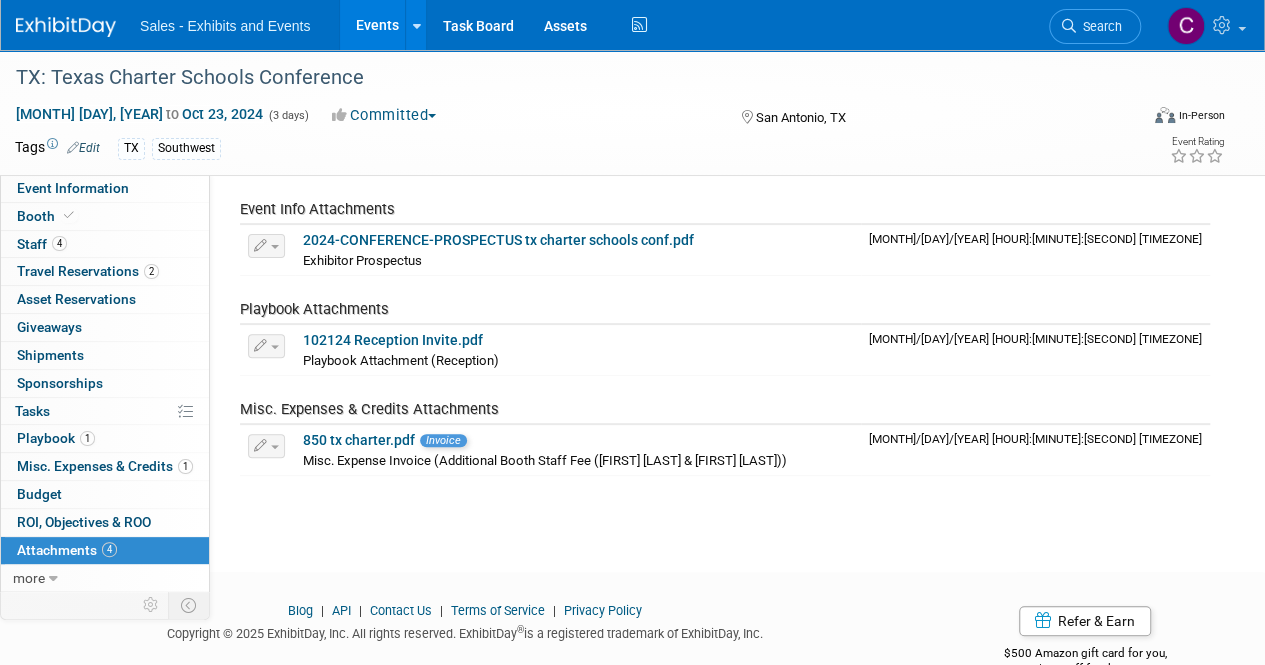click on "Events" at bounding box center (376, 25) 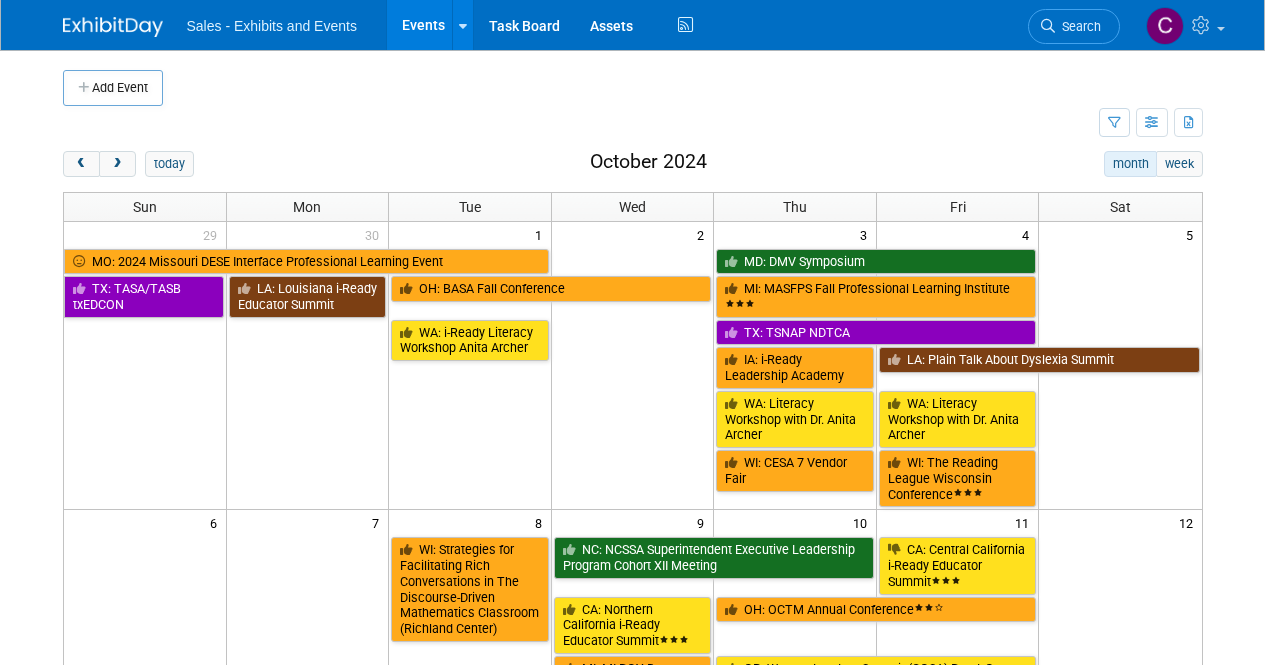 scroll, scrollTop: 0, scrollLeft: 0, axis: both 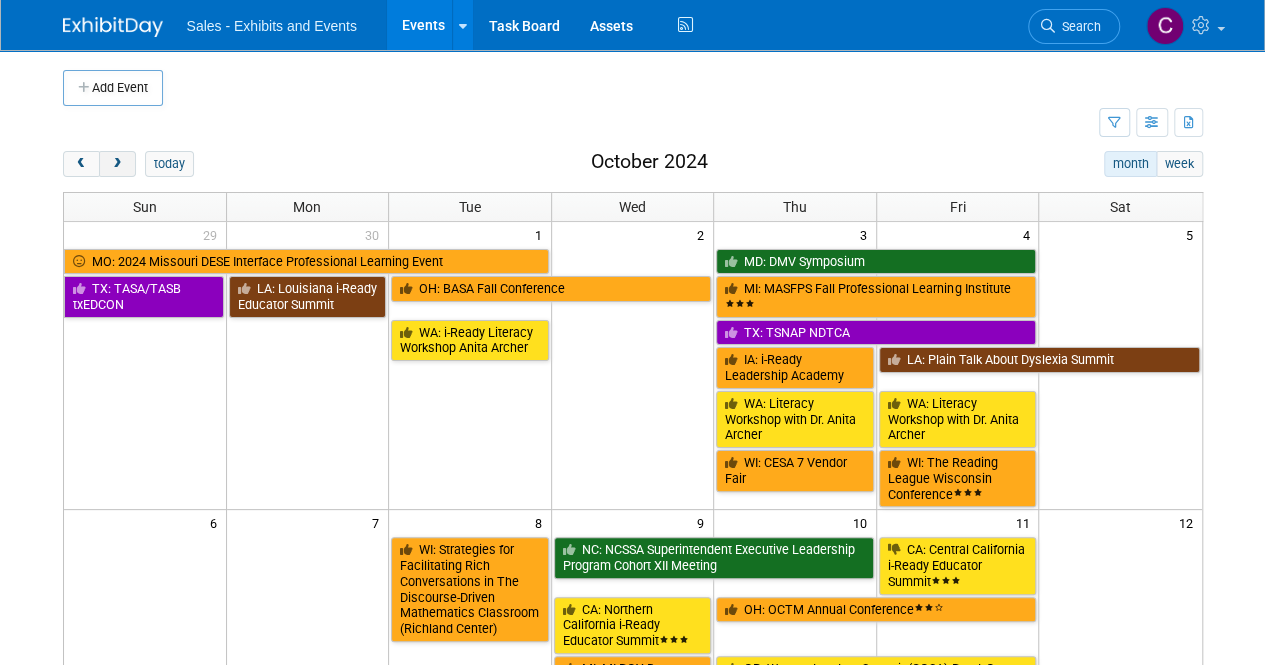 click at bounding box center [117, 164] 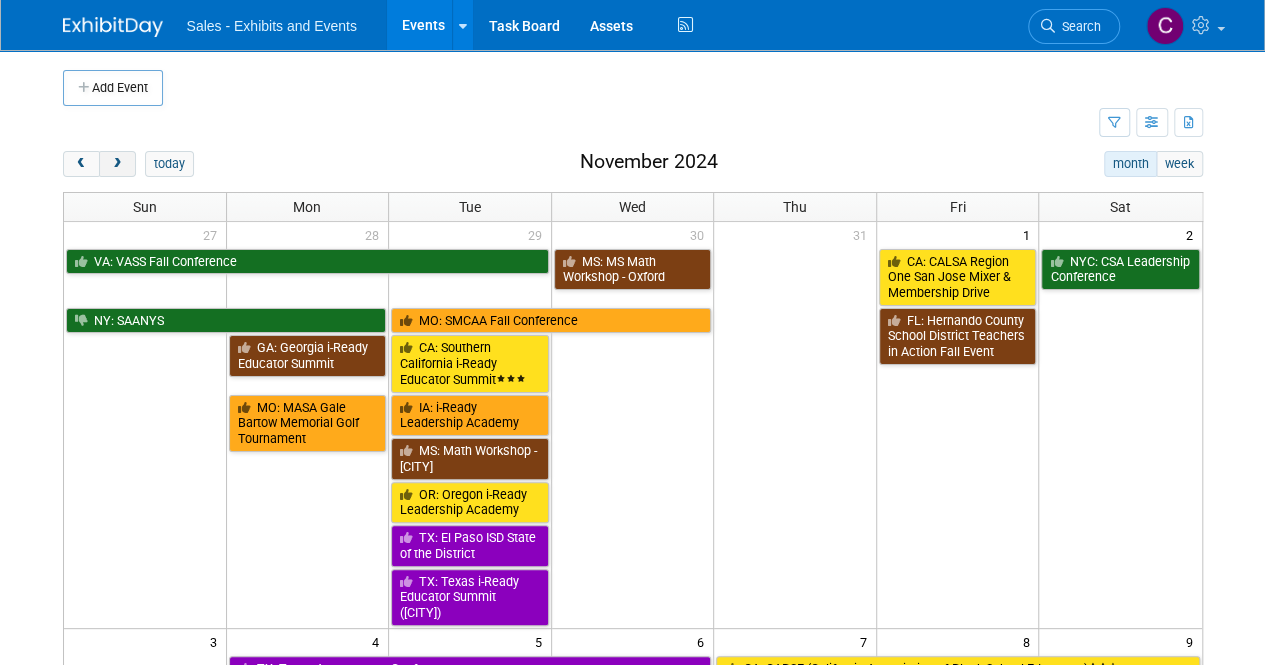 click at bounding box center (117, 164) 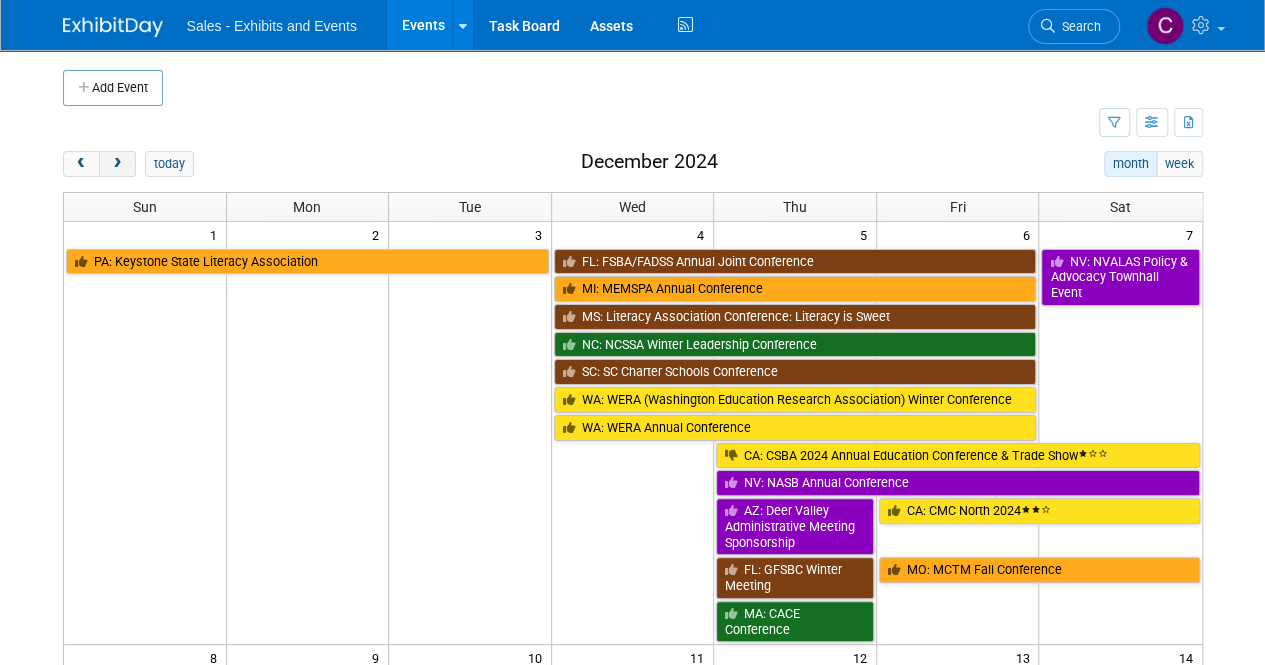 click at bounding box center (117, 164) 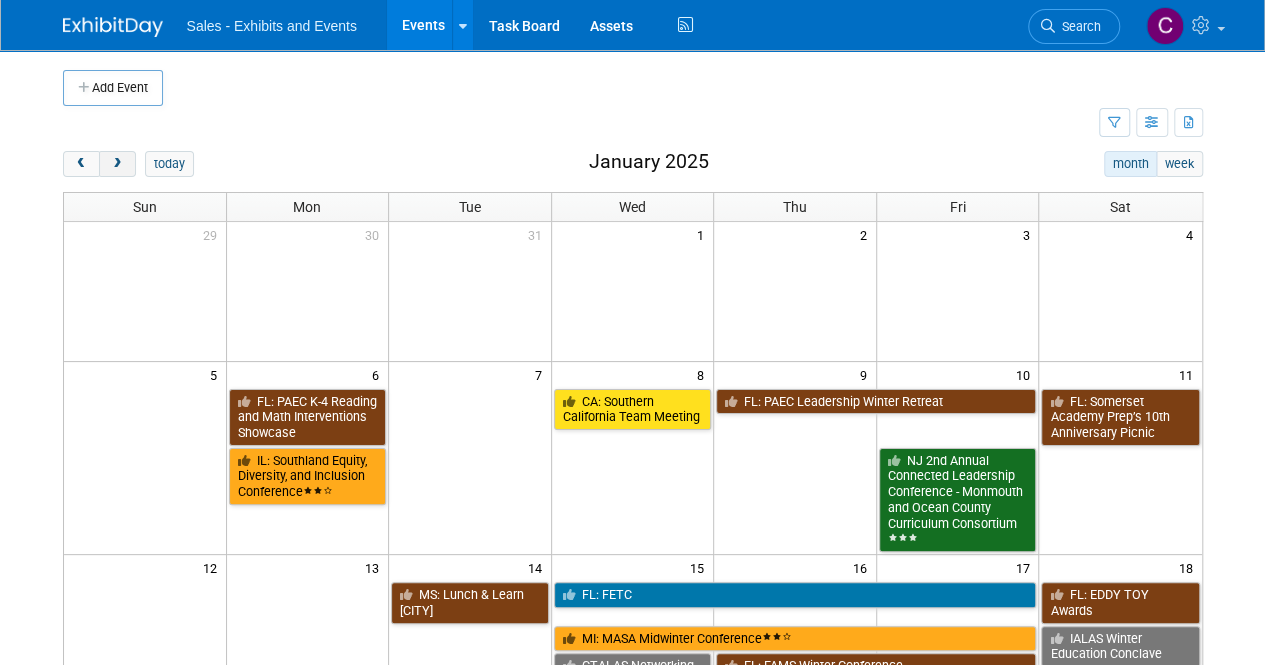 click at bounding box center (117, 164) 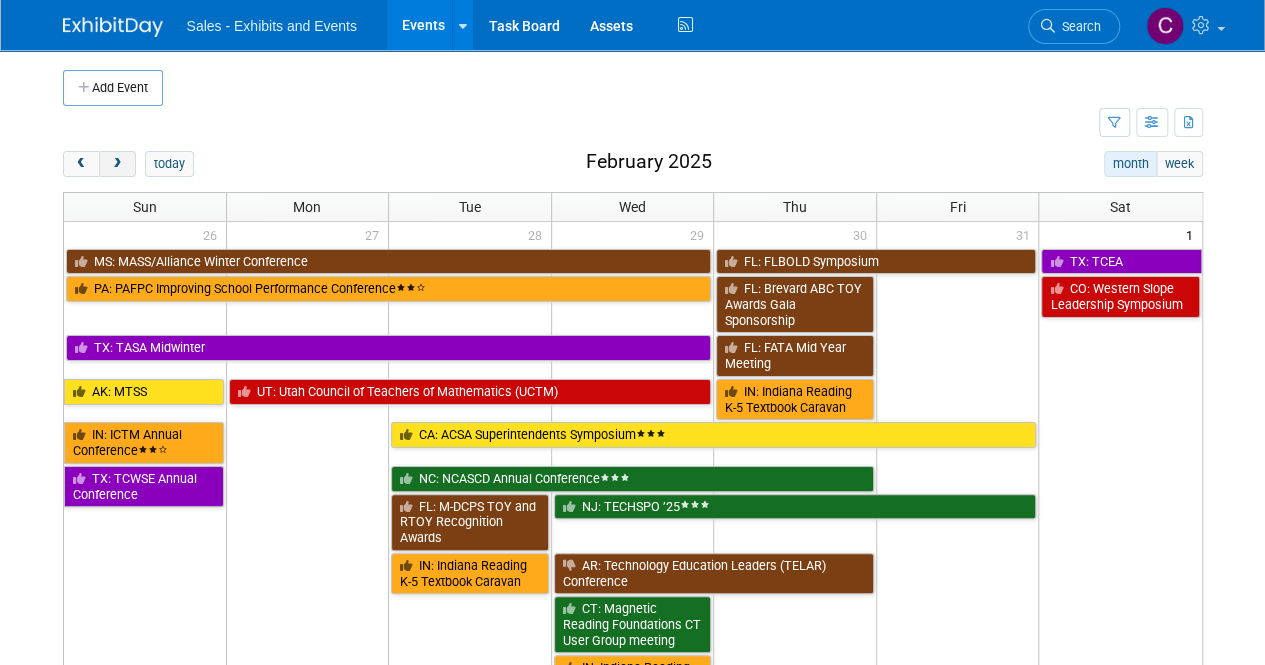 click at bounding box center [117, 164] 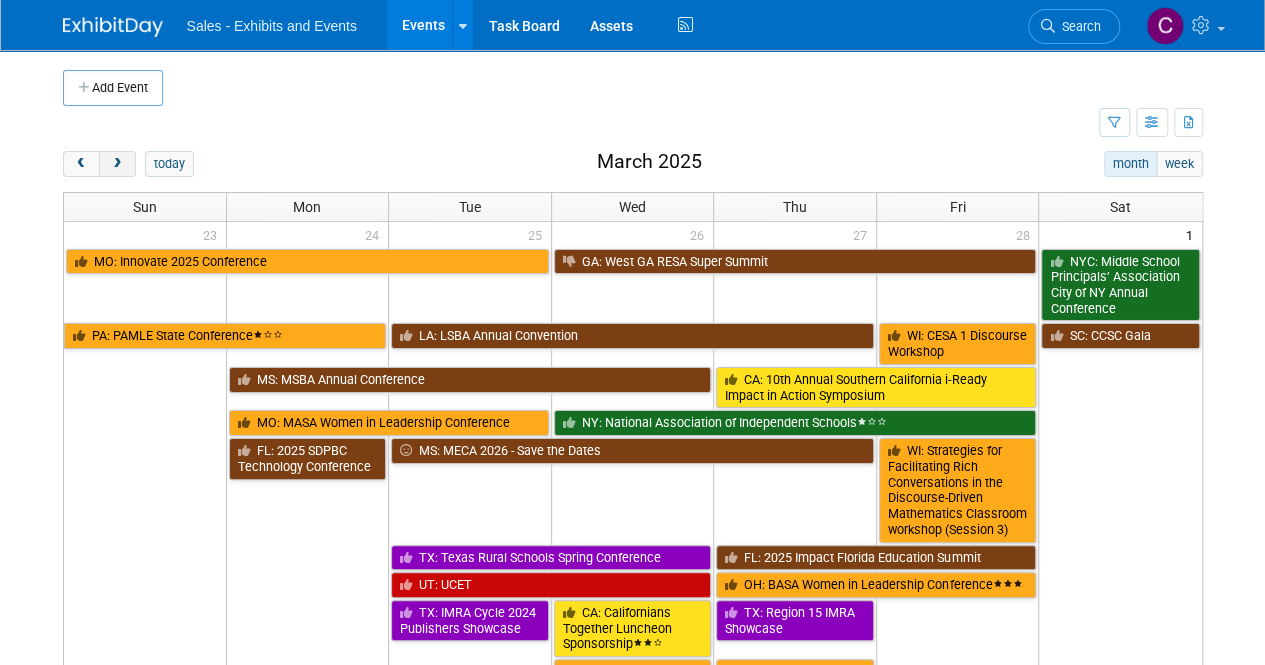click at bounding box center (117, 164) 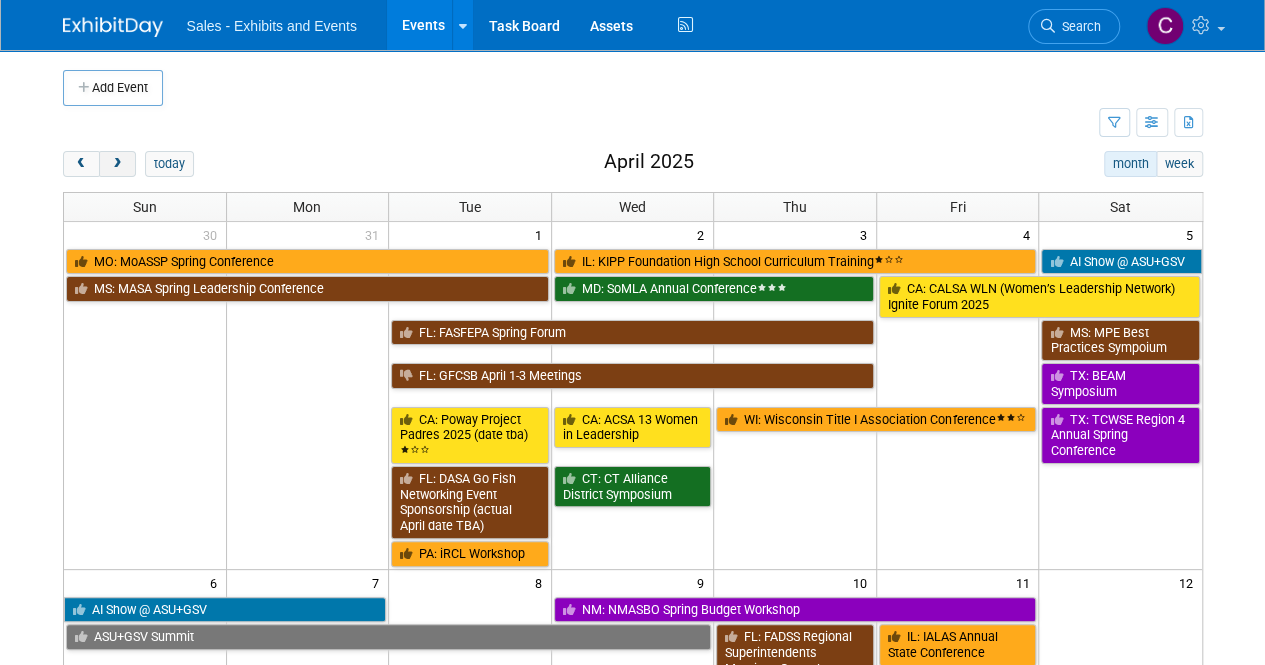 click at bounding box center (117, 164) 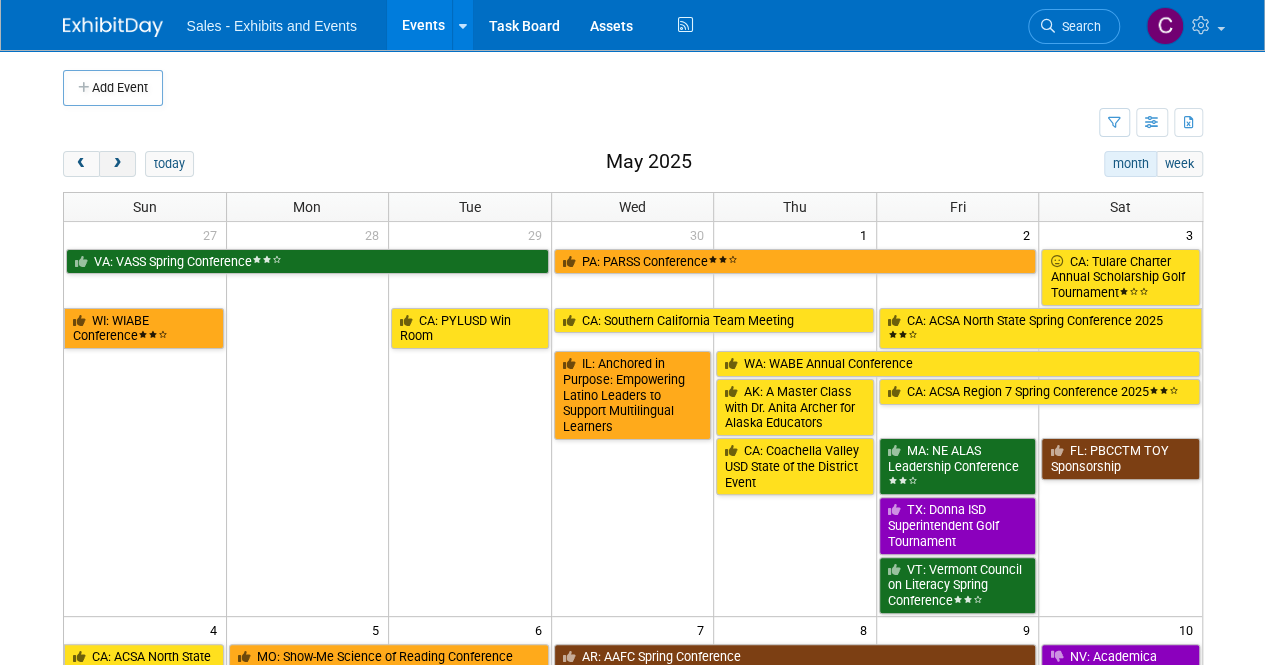 click at bounding box center (117, 164) 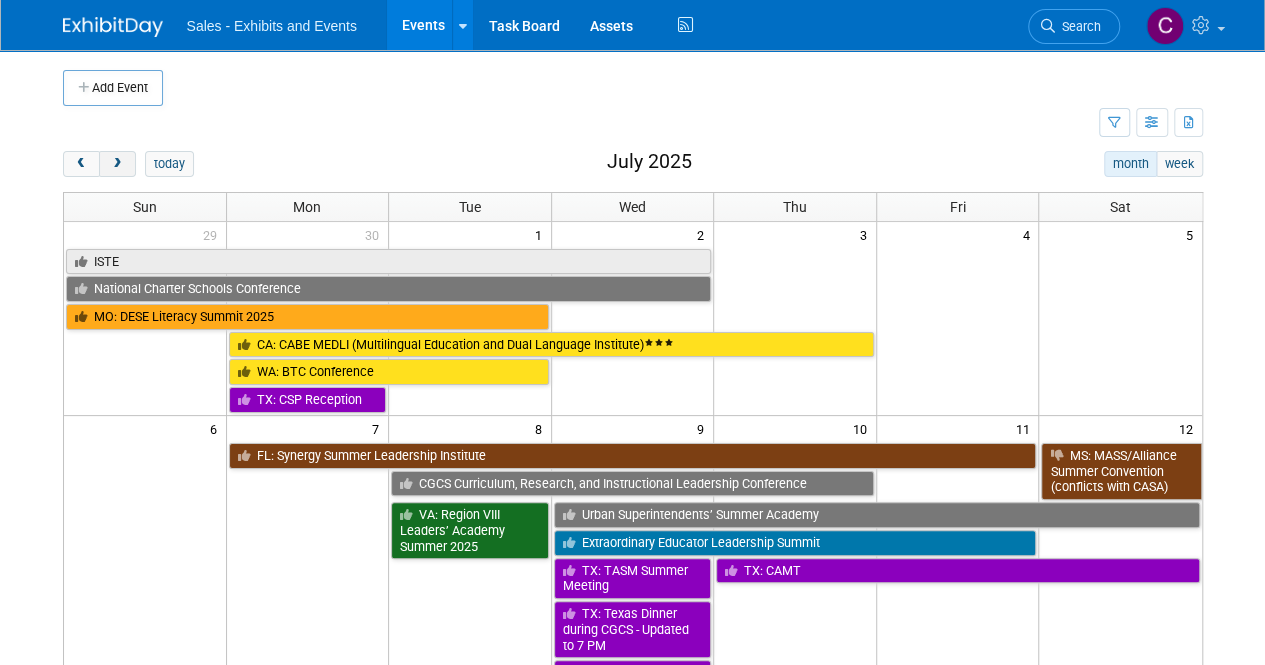 click at bounding box center (117, 164) 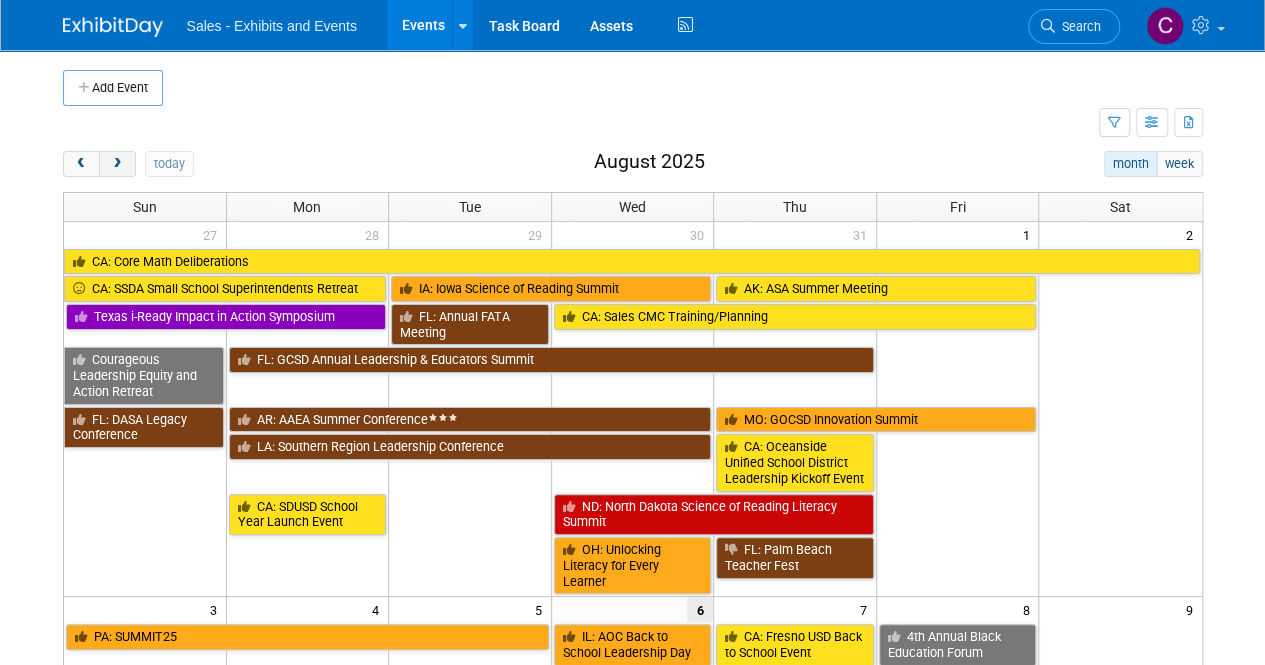 click at bounding box center [117, 164] 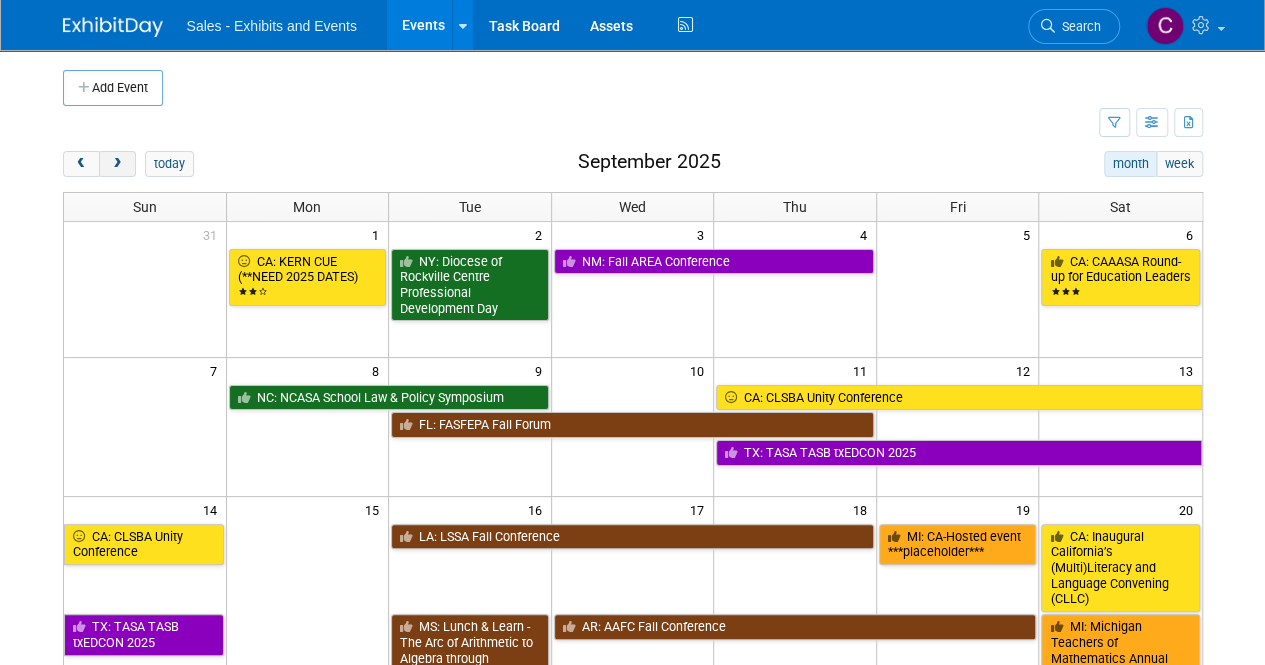 click at bounding box center (117, 164) 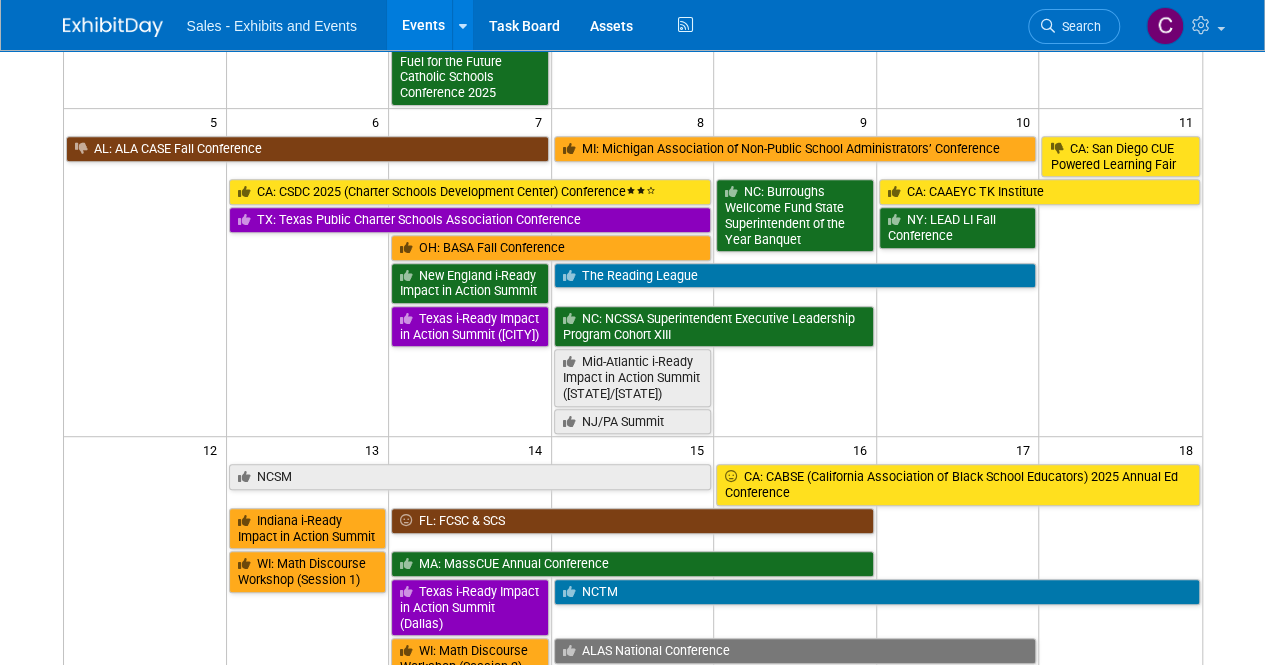 scroll, scrollTop: 352, scrollLeft: 0, axis: vertical 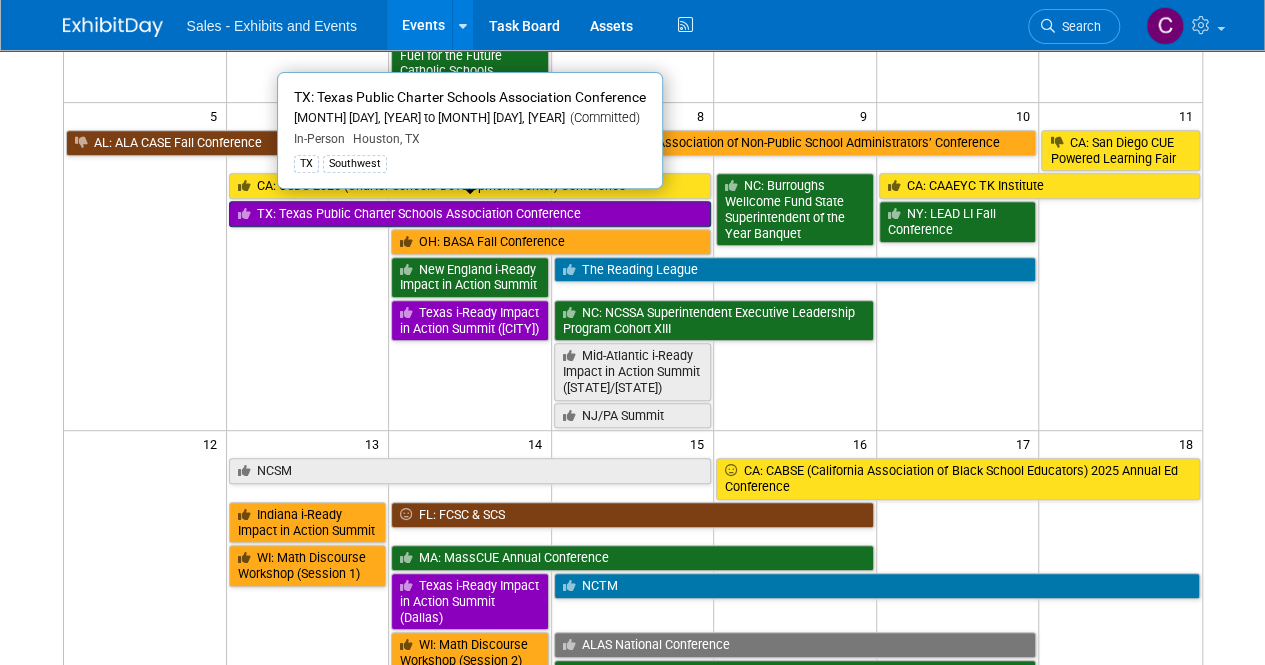 click on "TX: Texas Public Charter Schools Association Conference" at bounding box center (470, 214) 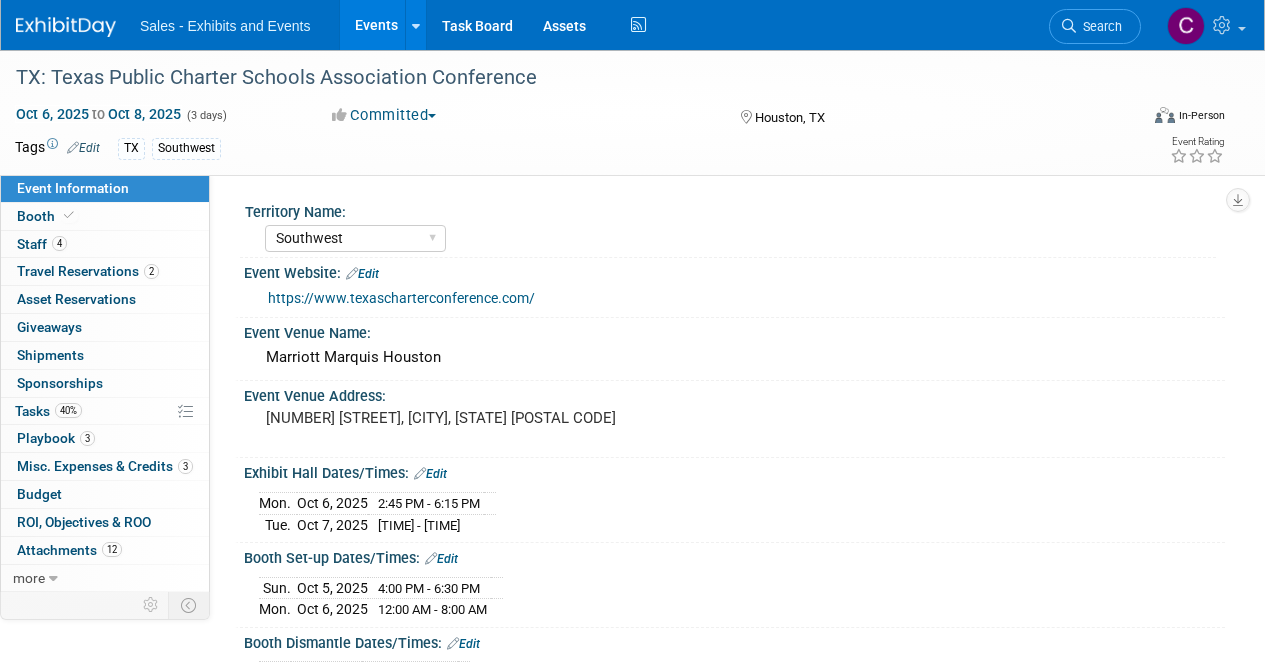 select on "Southwest" 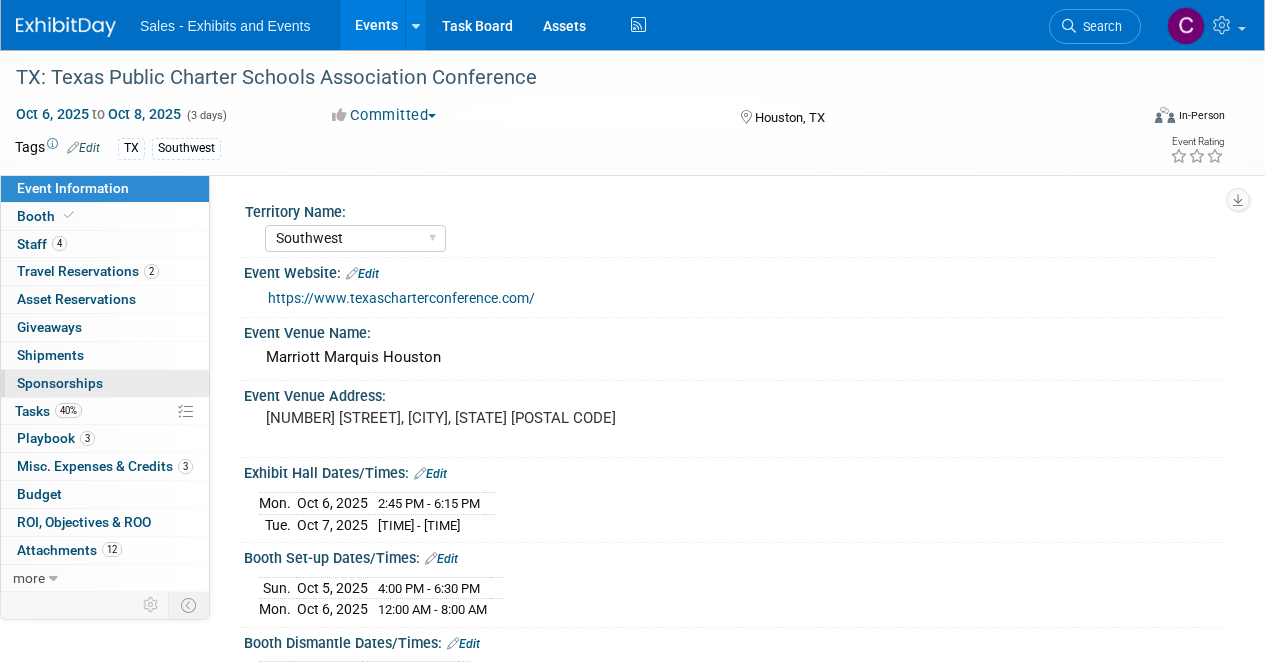scroll, scrollTop: 0, scrollLeft: 0, axis: both 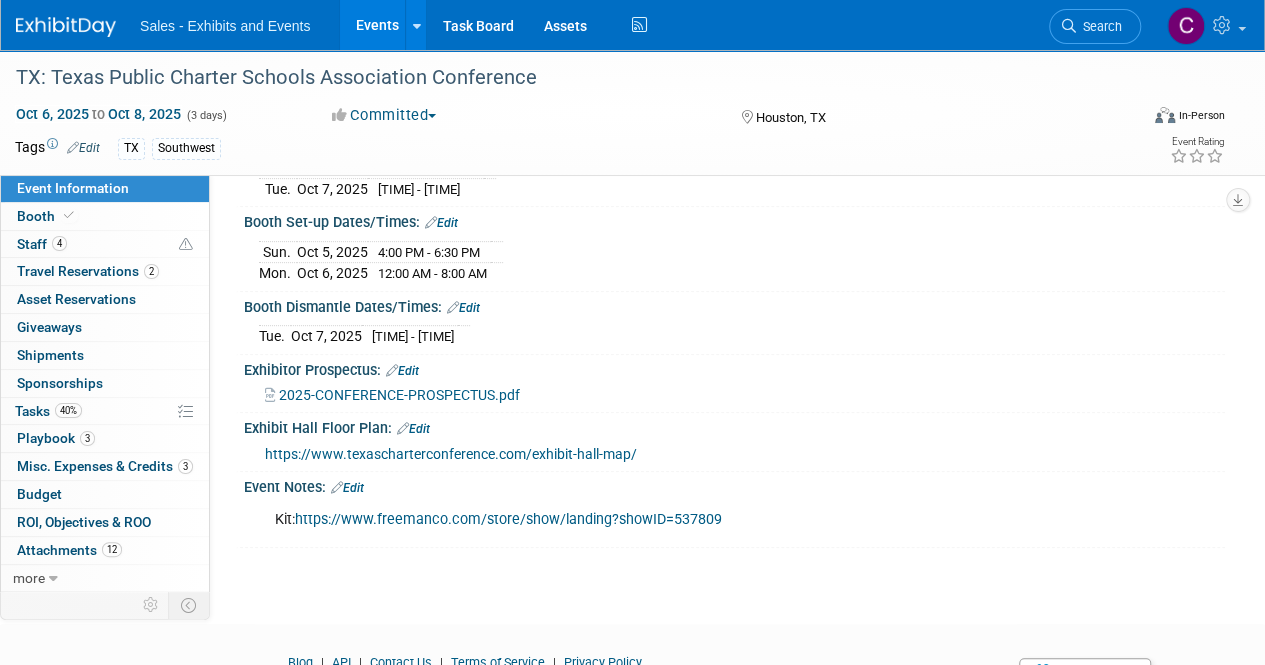 click on "2025-CONFERENCE-PROSPECTUS.pdf" at bounding box center [399, 395] 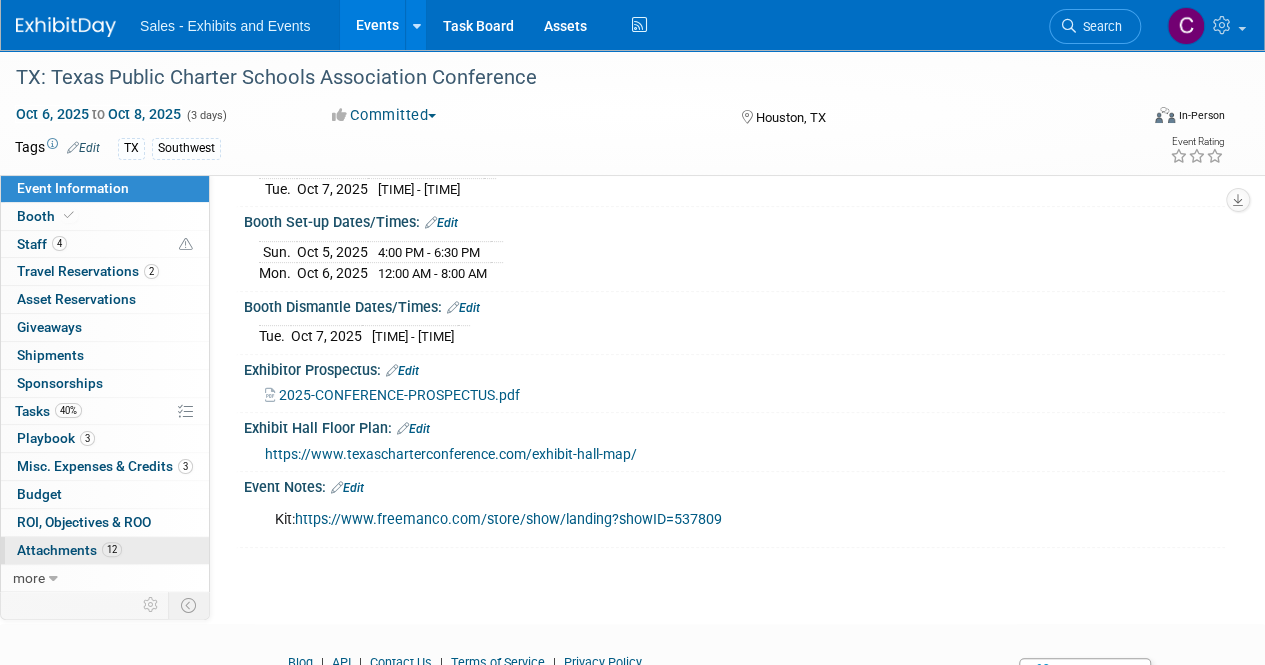 click on "Attachments 12" at bounding box center [69, 550] 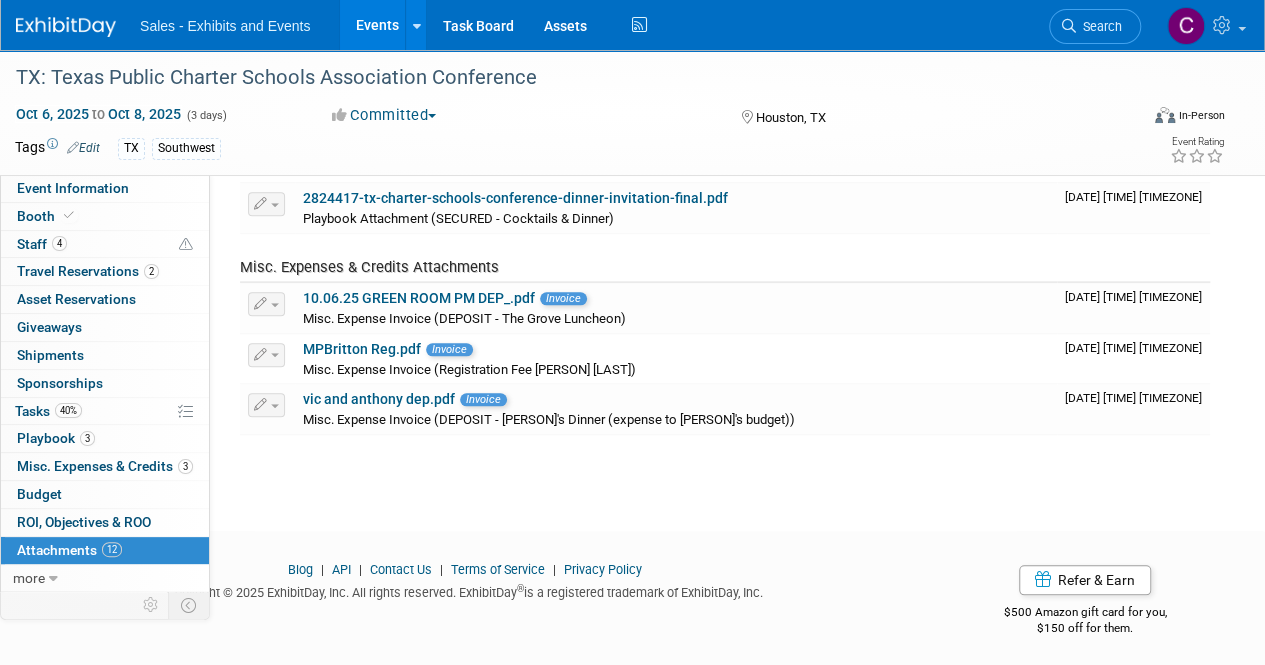 scroll, scrollTop: 0, scrollLeft: 0, axis: both 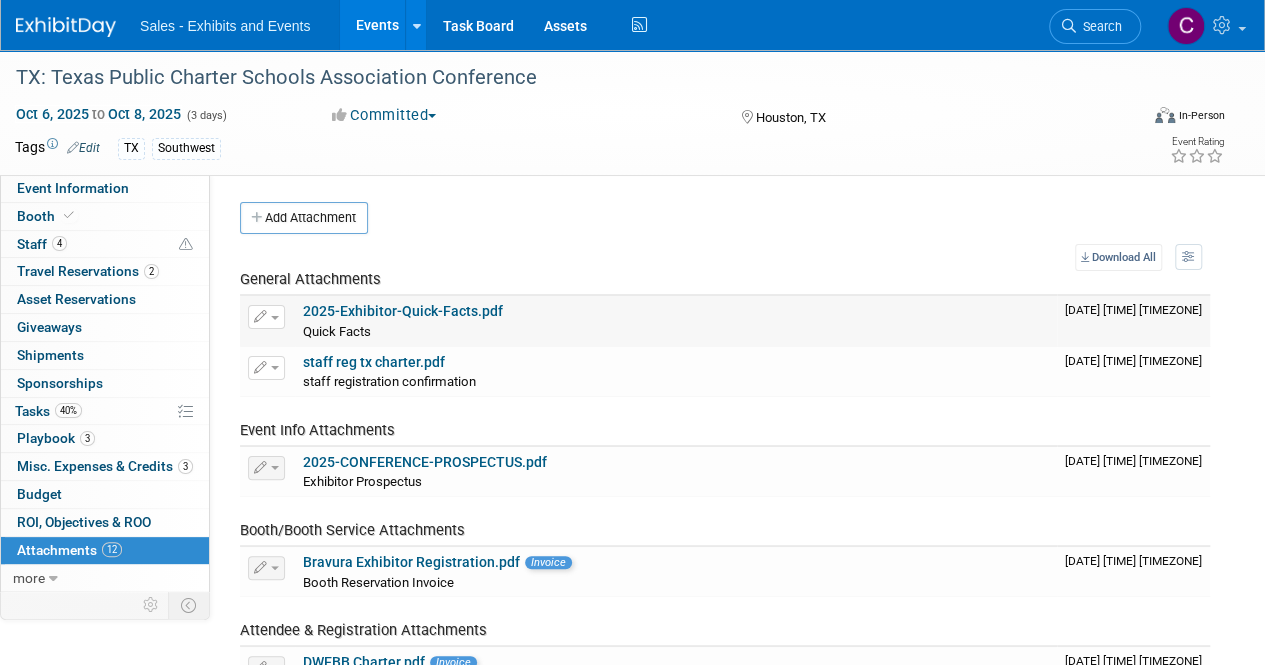 click on "2025-Exhibitor-Quick-Facts.pdf" at bounding box center [403, 311] 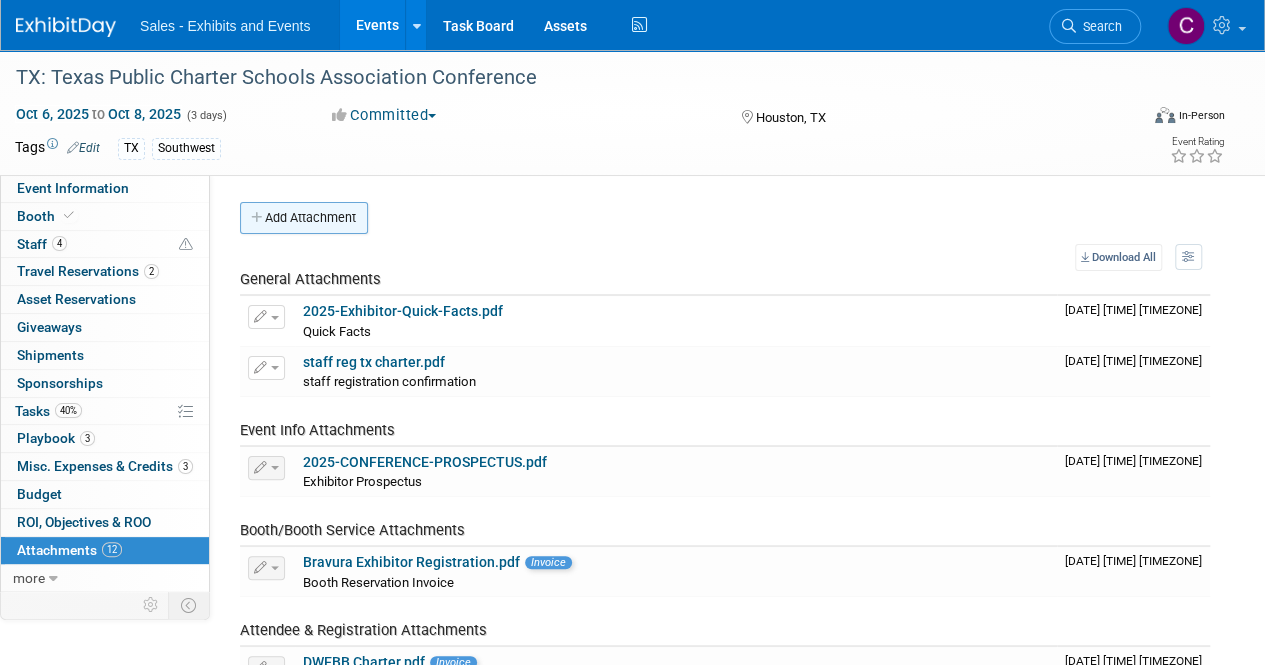 click on "Add Attachment" at bounding box center [304, 218] 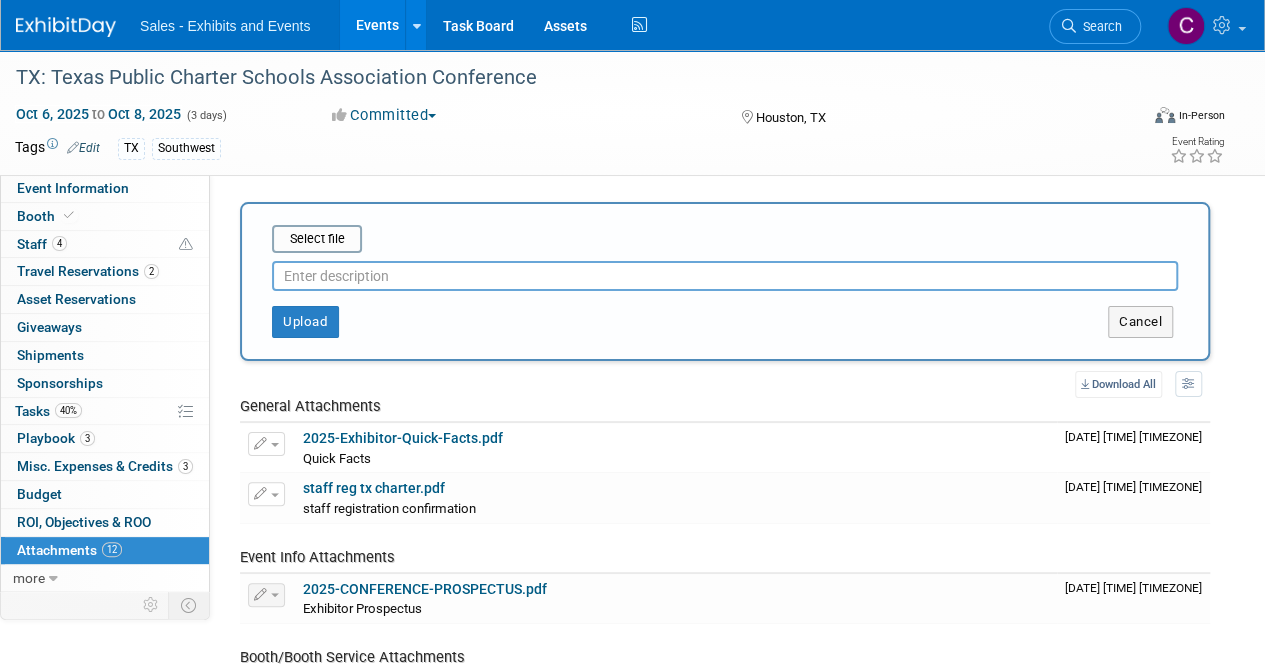 click at bounding box center (725, 276) 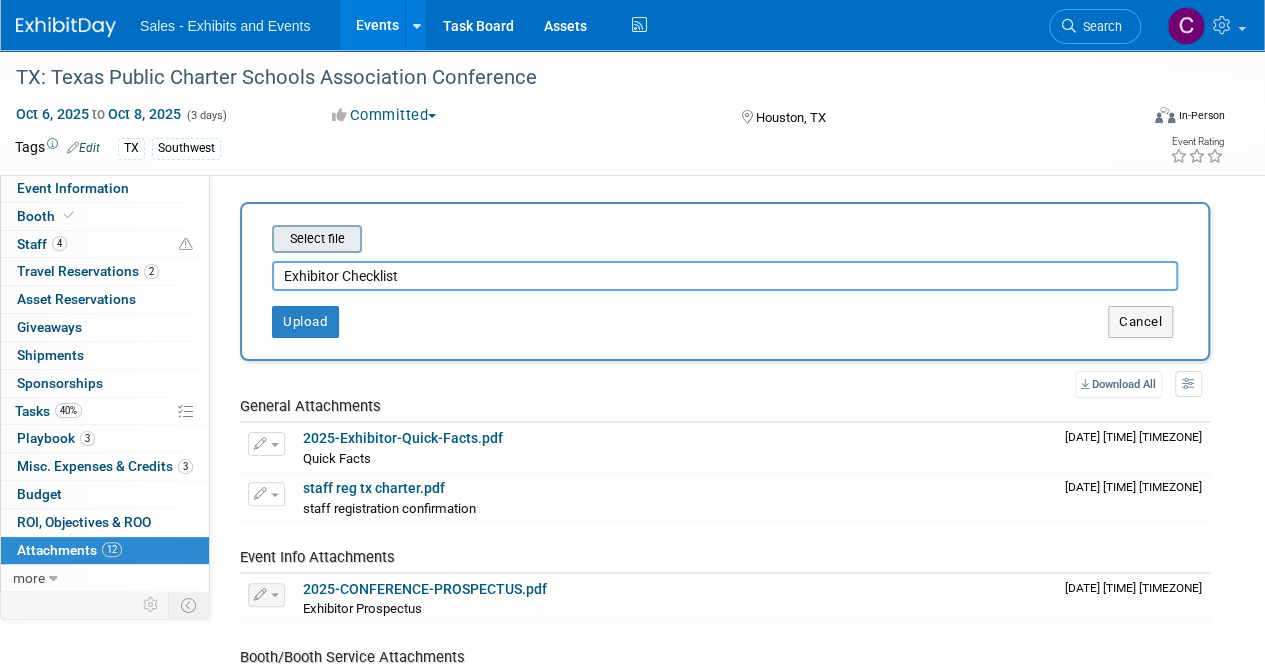 type on "Exhibitor Checklist" 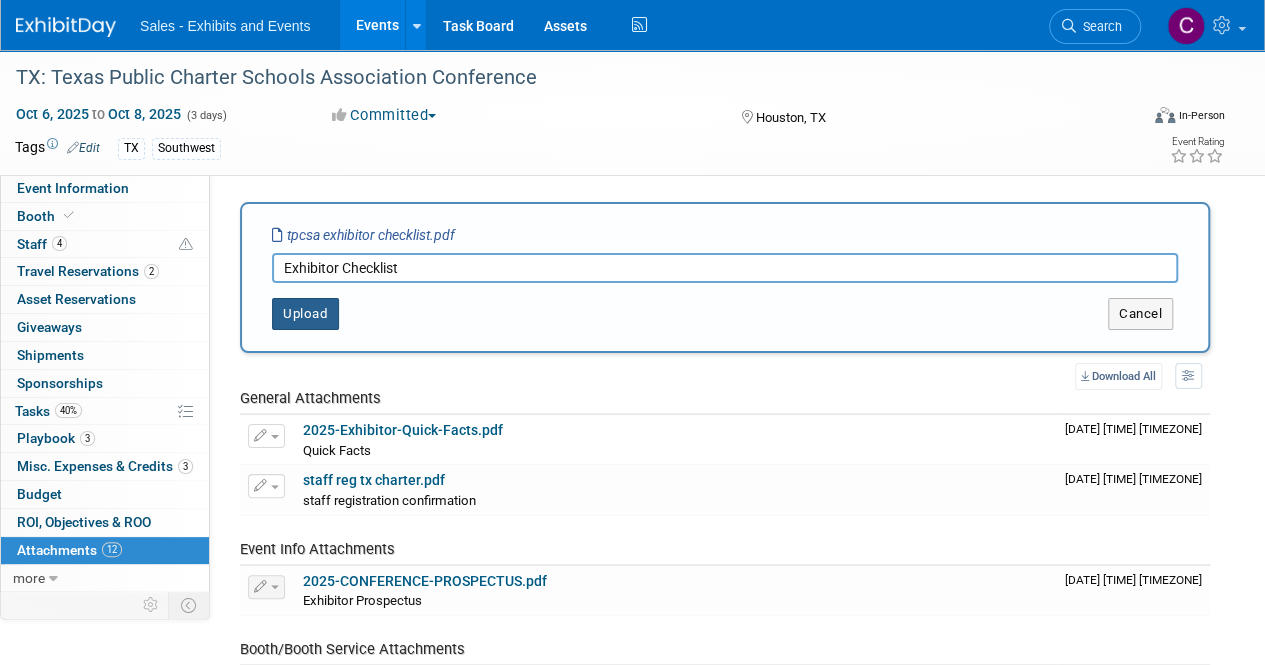 click on "Upload" at bounding box center (305, 314) 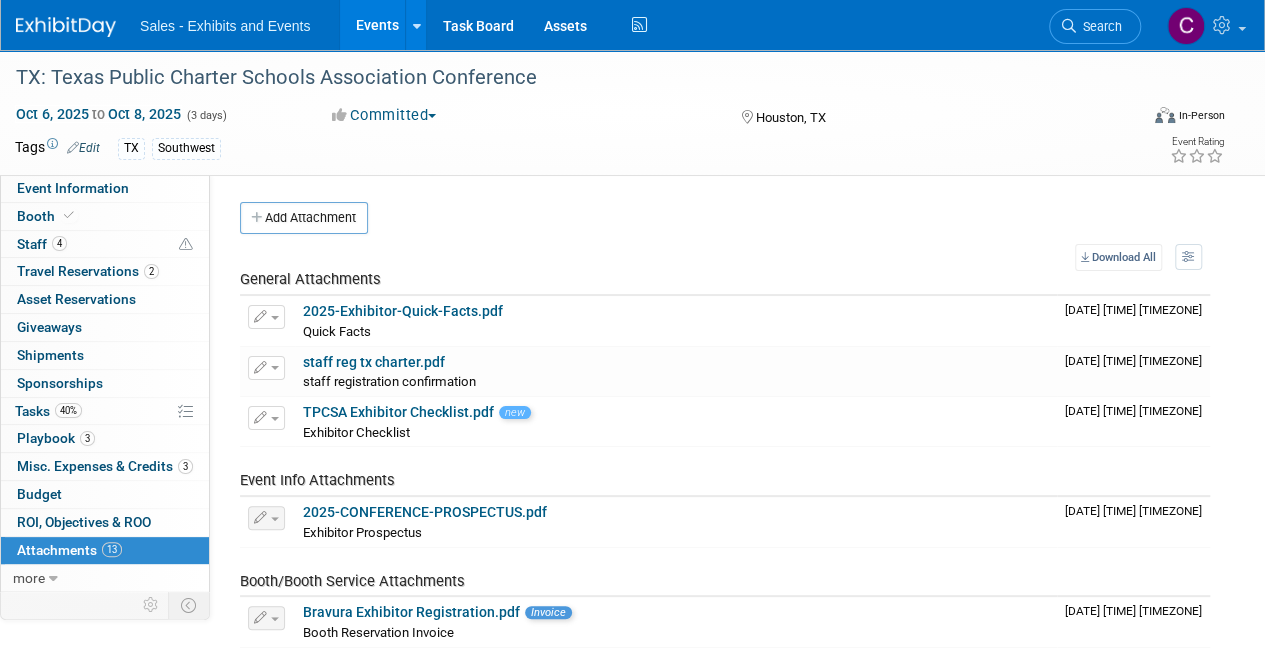 click on "Events" at bounding box center (376, 25) 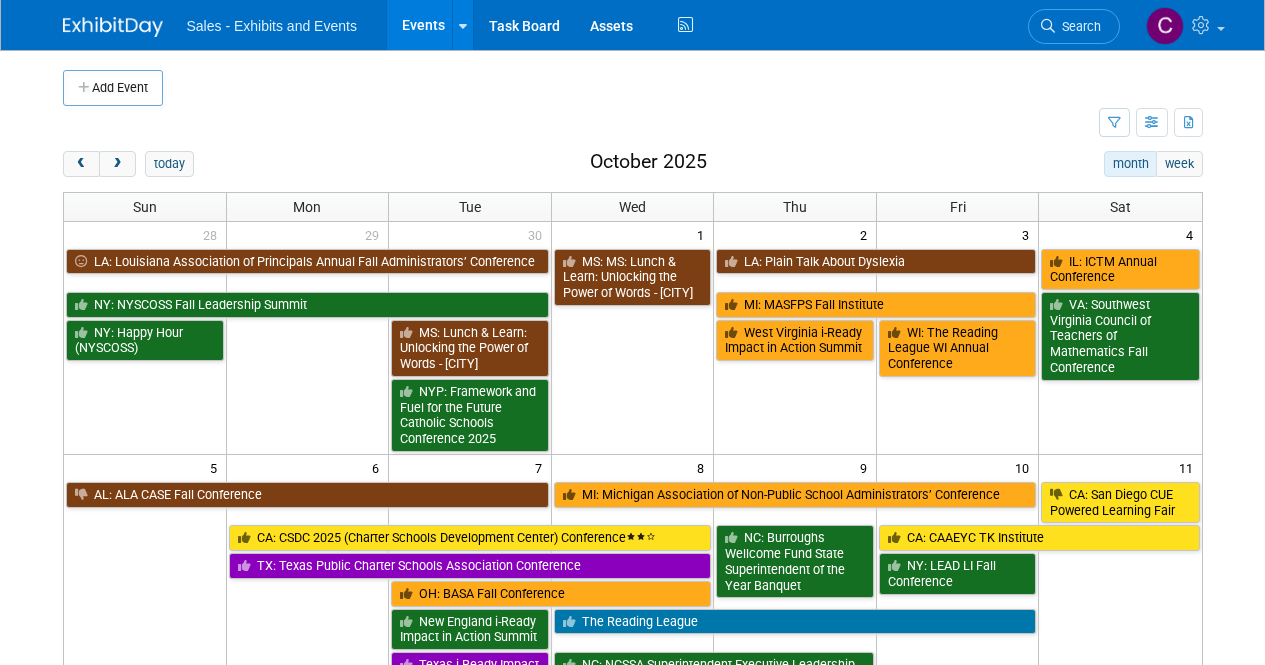 scroll, scrollTop: 0, scrollLeft: 0, axis: both 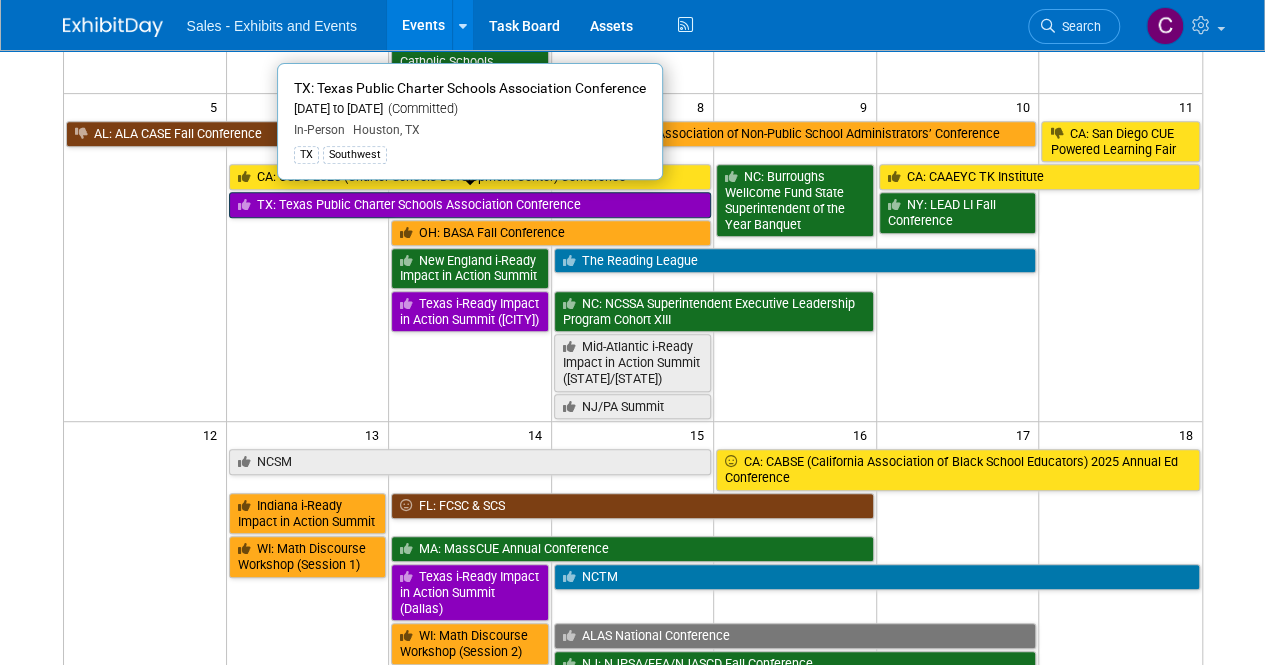 click on "TX: Texas Public Charter Schools Association Conference" at bounding box center [470, 205] 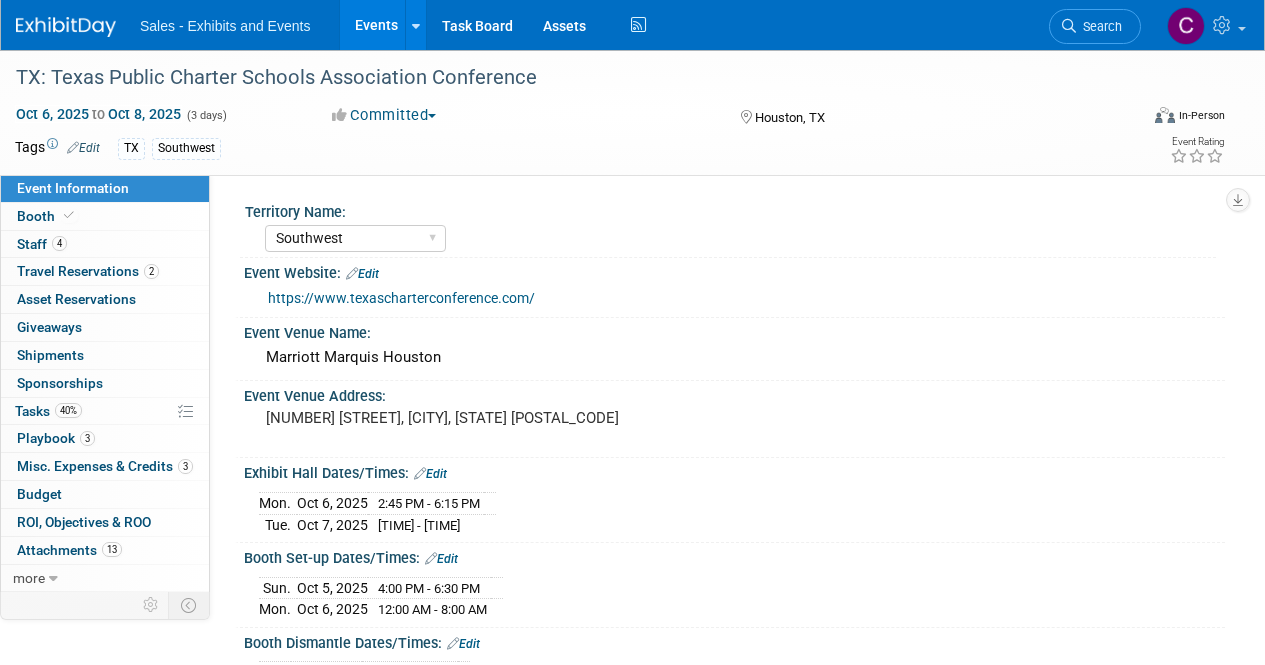 select on "Southwest" 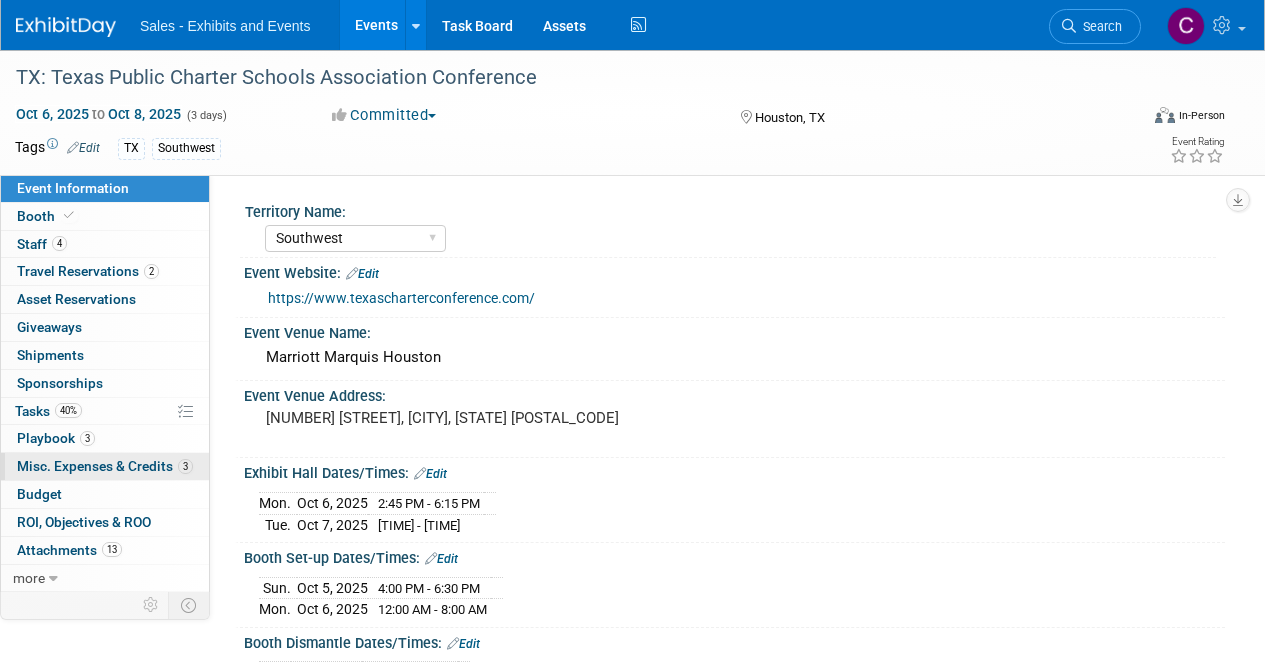 scroll, scrollTop: 0, scrollLeft: 0, axis: both 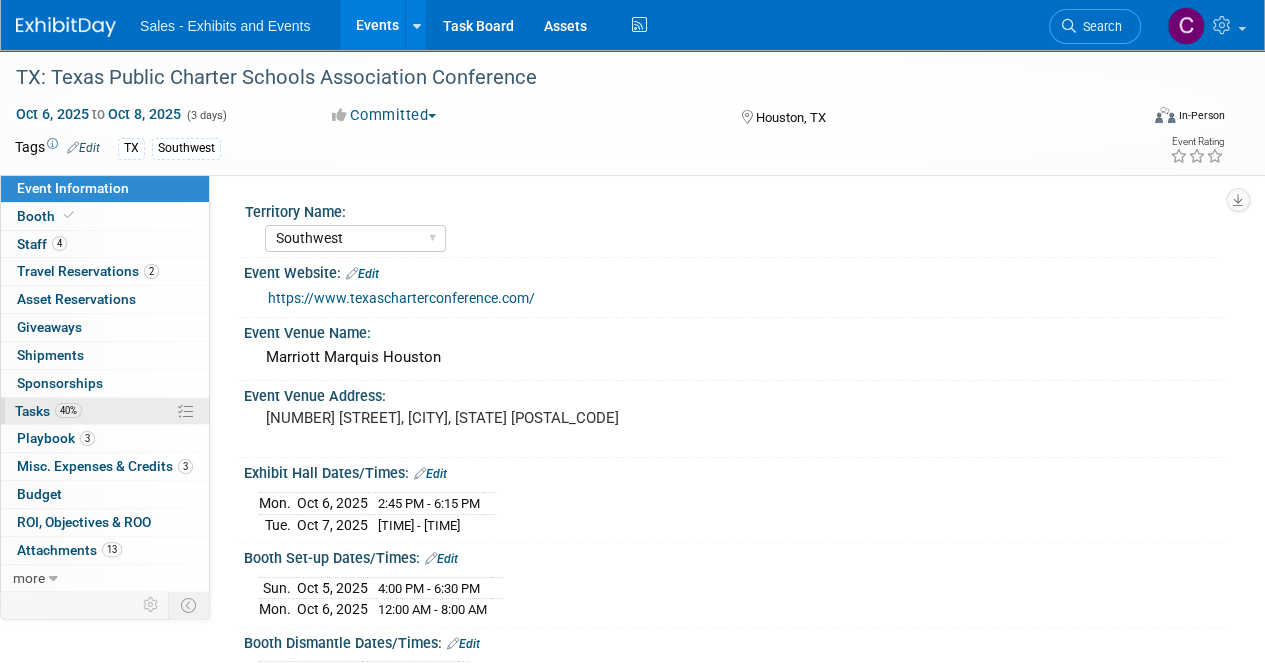click on "Tasks 40%" at bounding box center (48, 411) 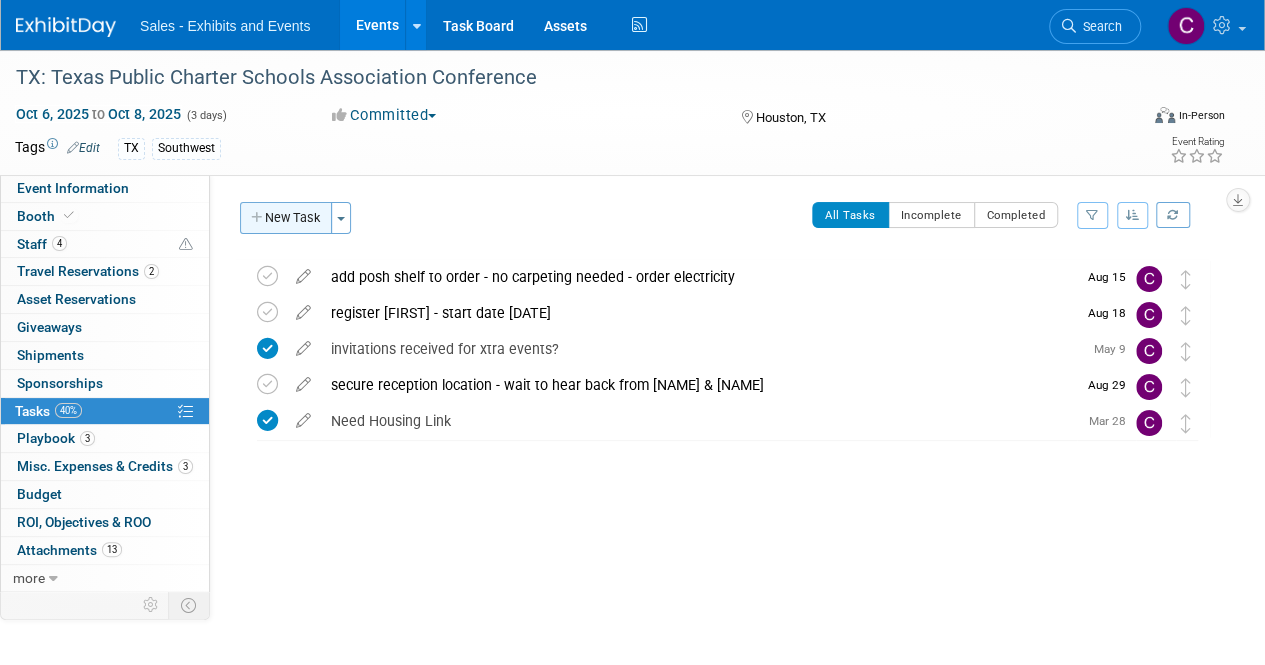 click on "New Task" at bounding box center (286, 218) 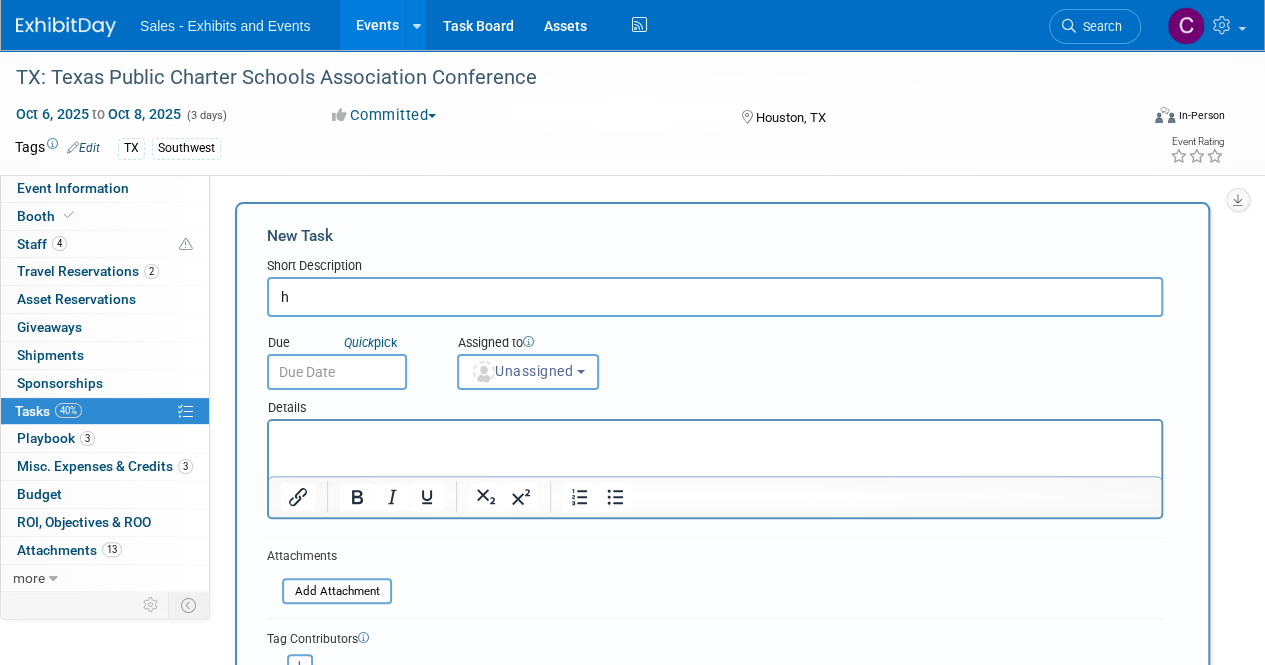scroll, scrollTop: 0, scrollLeft: 0, axis: both 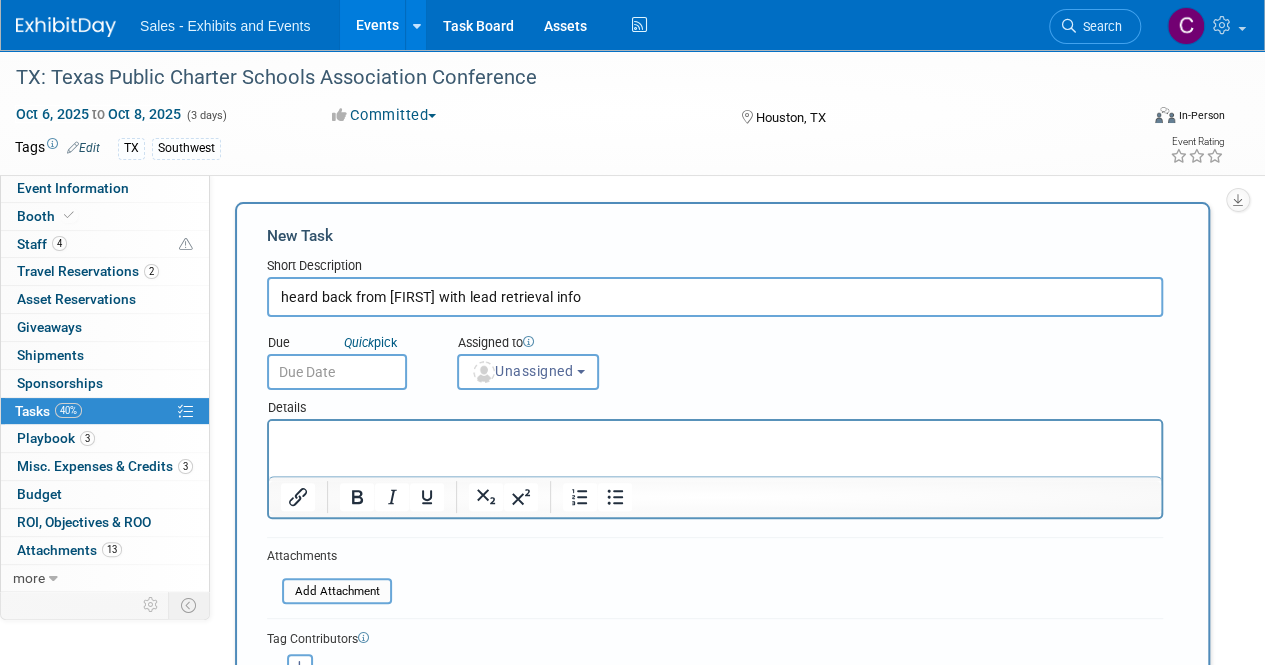 type on "heard back from Jimmy with lead retrieval info" 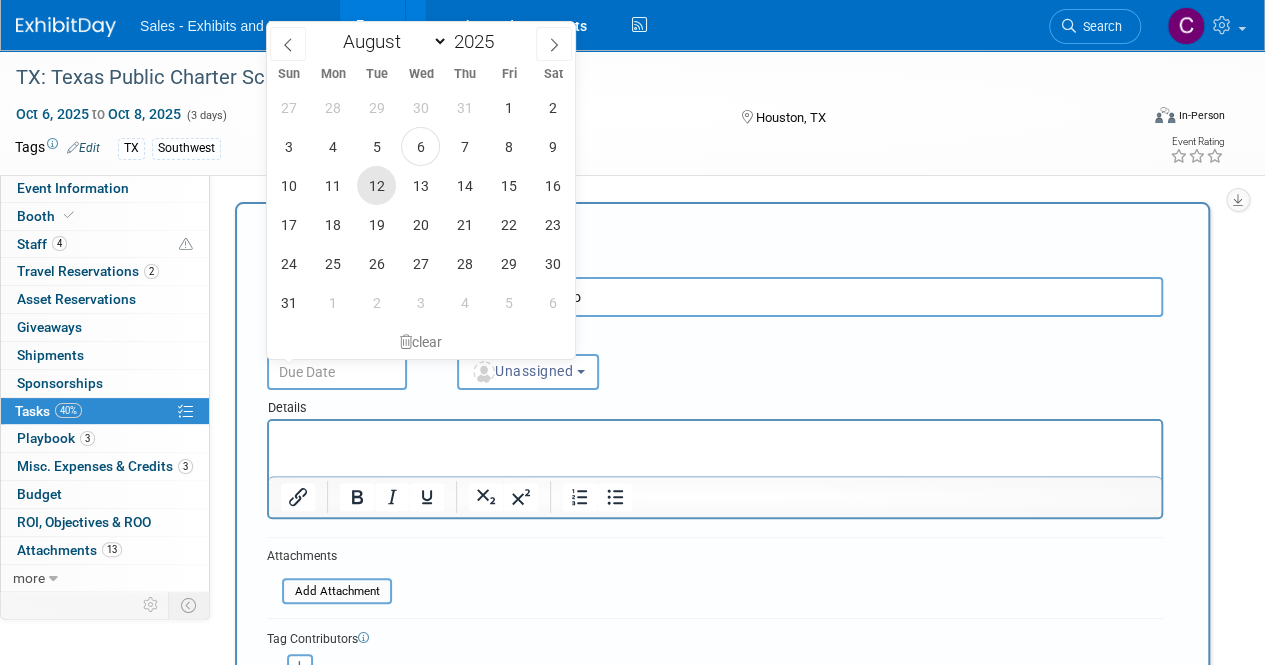 click on "12" at bounding box center [376, 185] 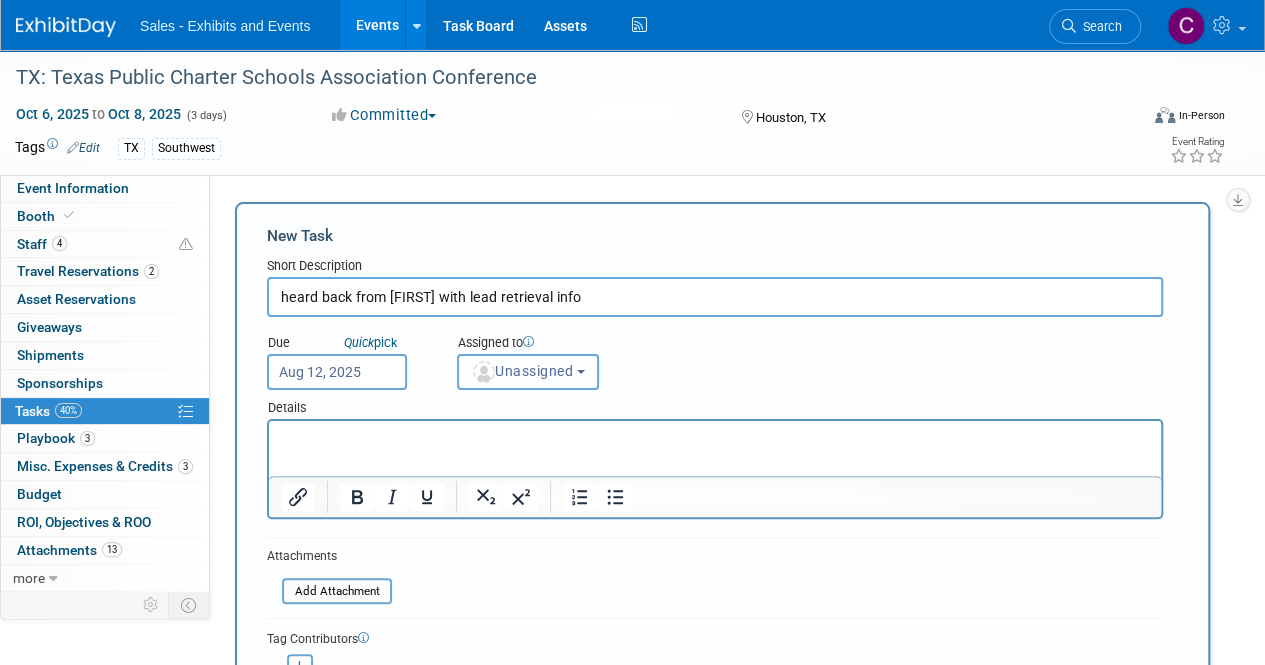 click on "Unassigned" at bounding box center [522, 371] 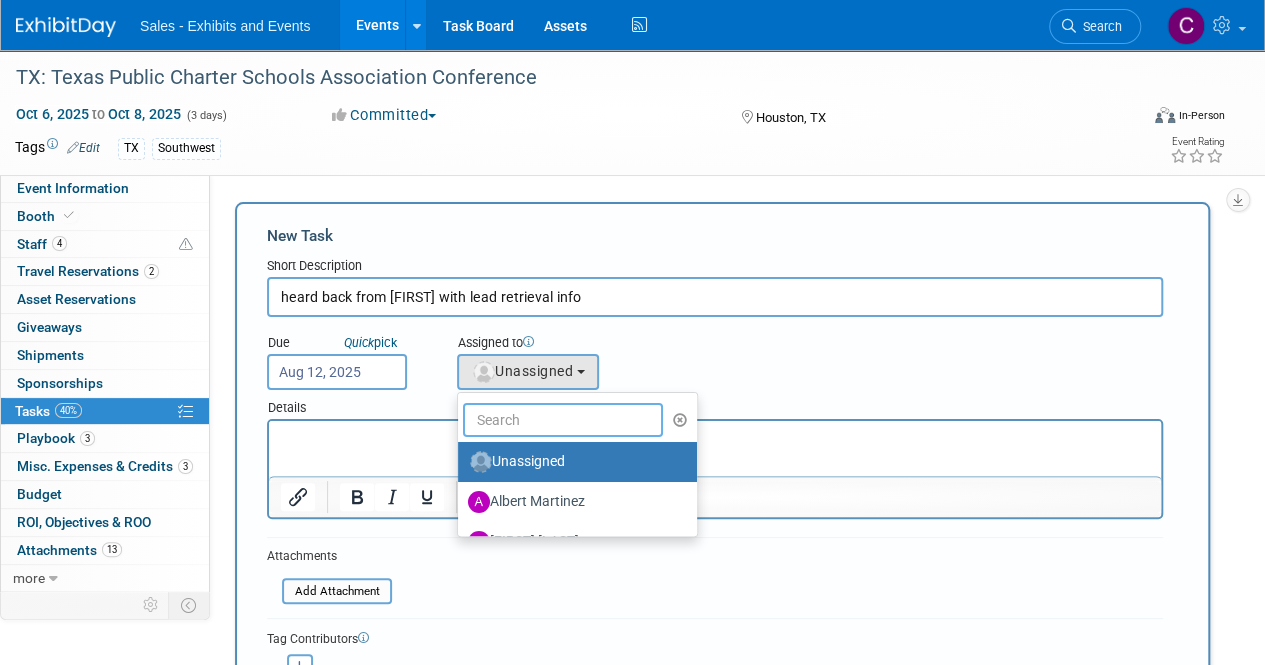 click at bounding box center (563, 420) 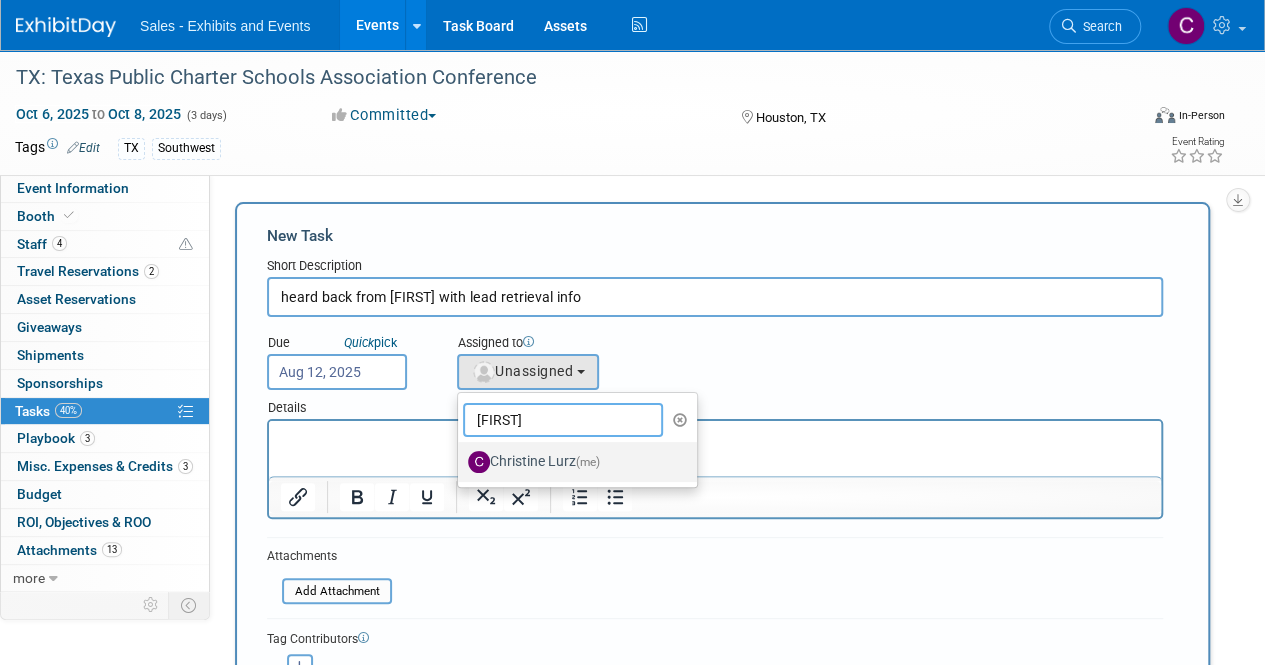 type on "[FIRST]" 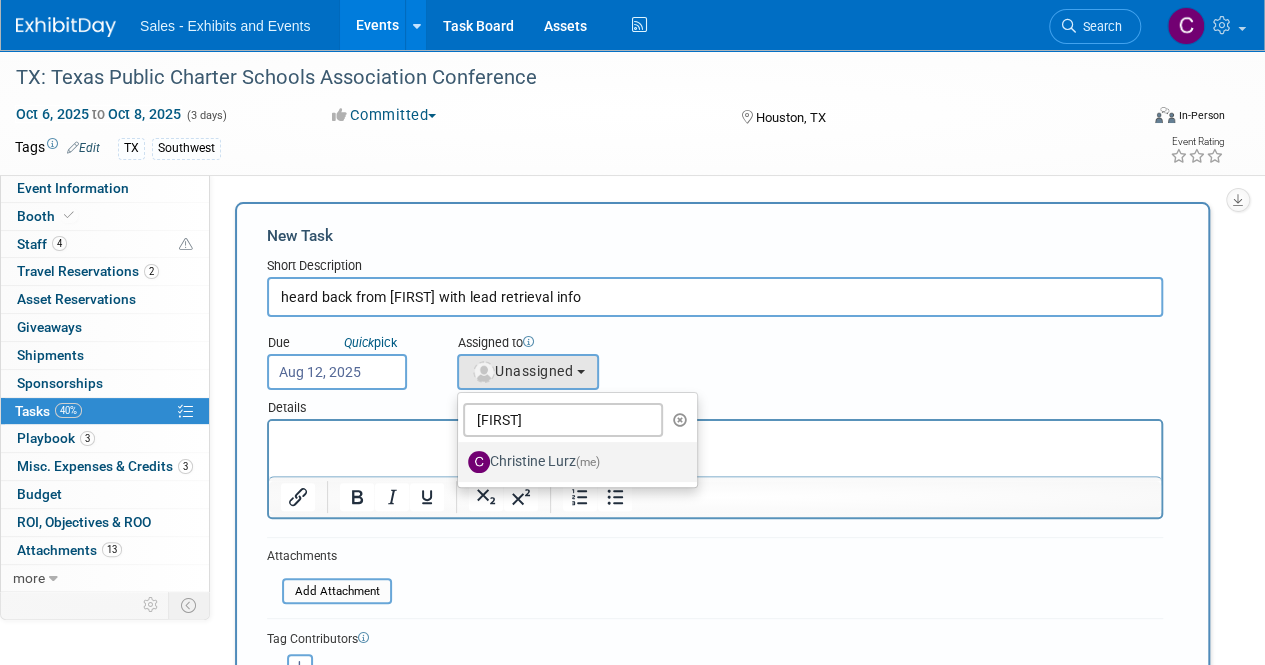 click on "[FIRST] [LAST]
(me)" at bounding box center (572, 462) 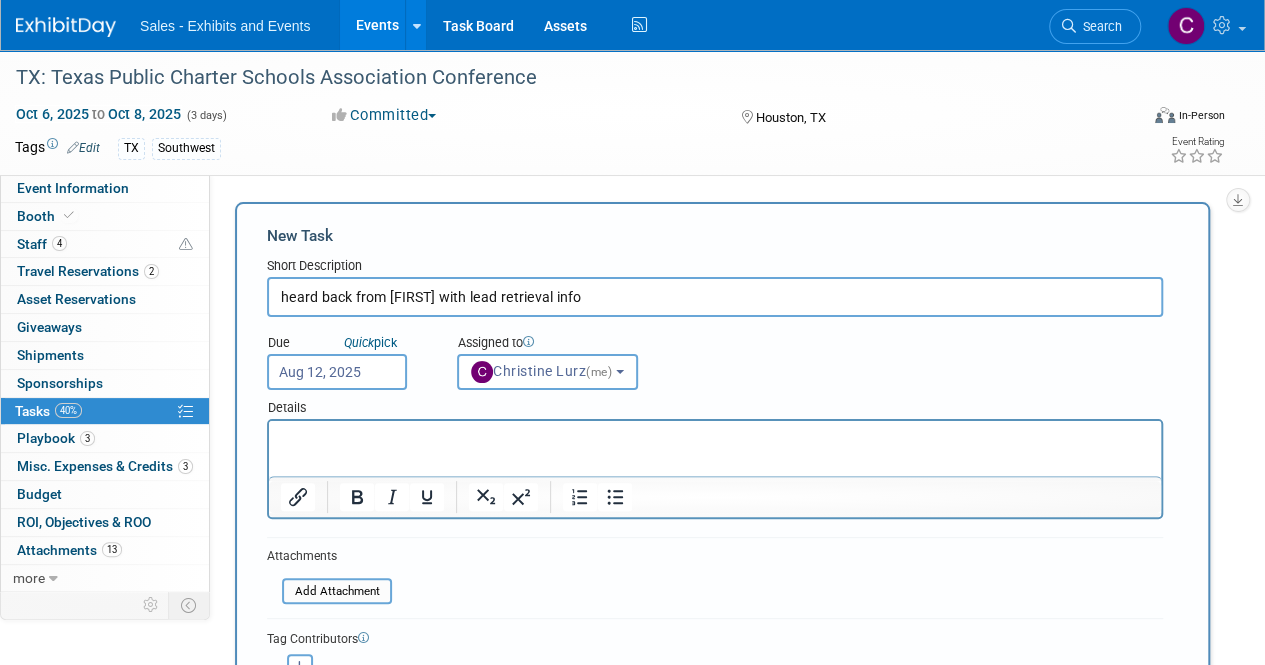 select on "a9e3834d-668b-4315-a5d4-069993be606a" 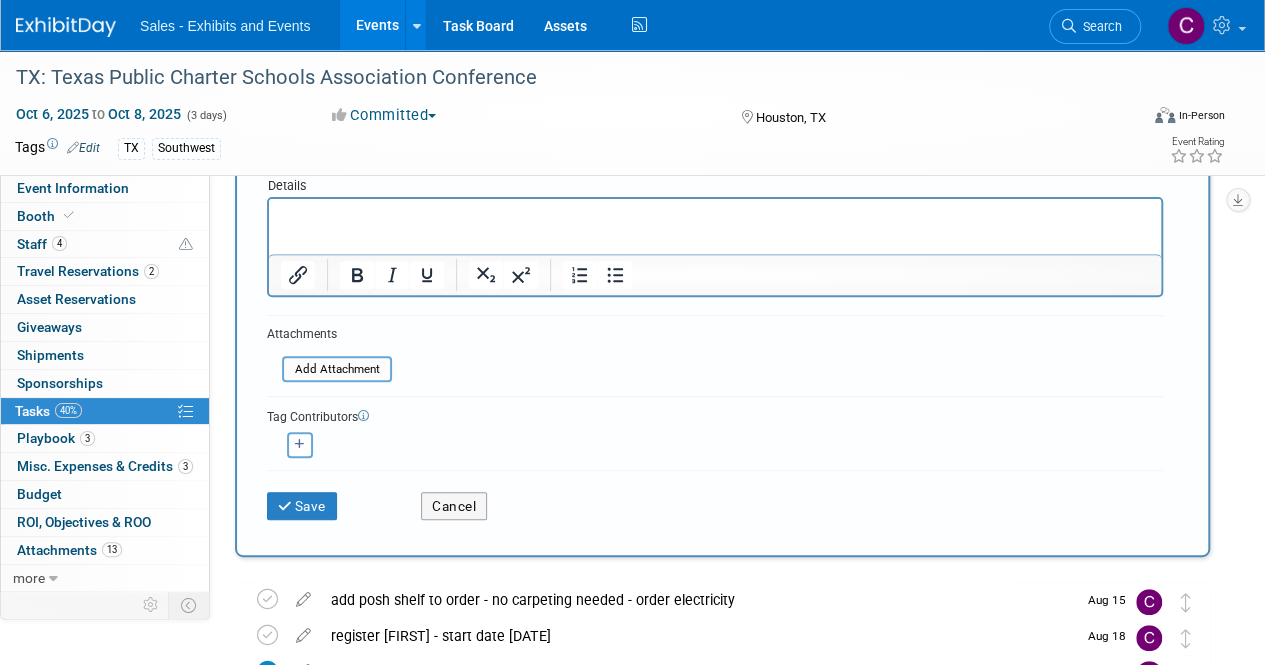 scroll, scrollTop: 270, scrollLeft: 0, axis: vertical 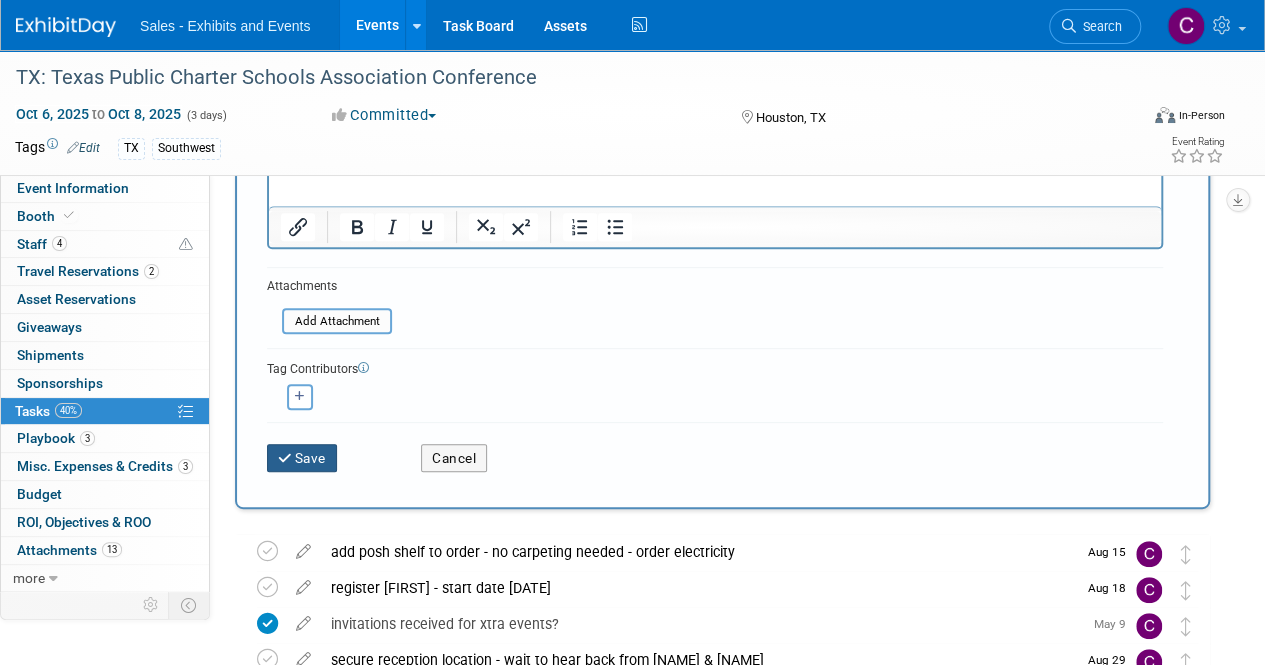 click on "Save" at bounding box center (302, 458) 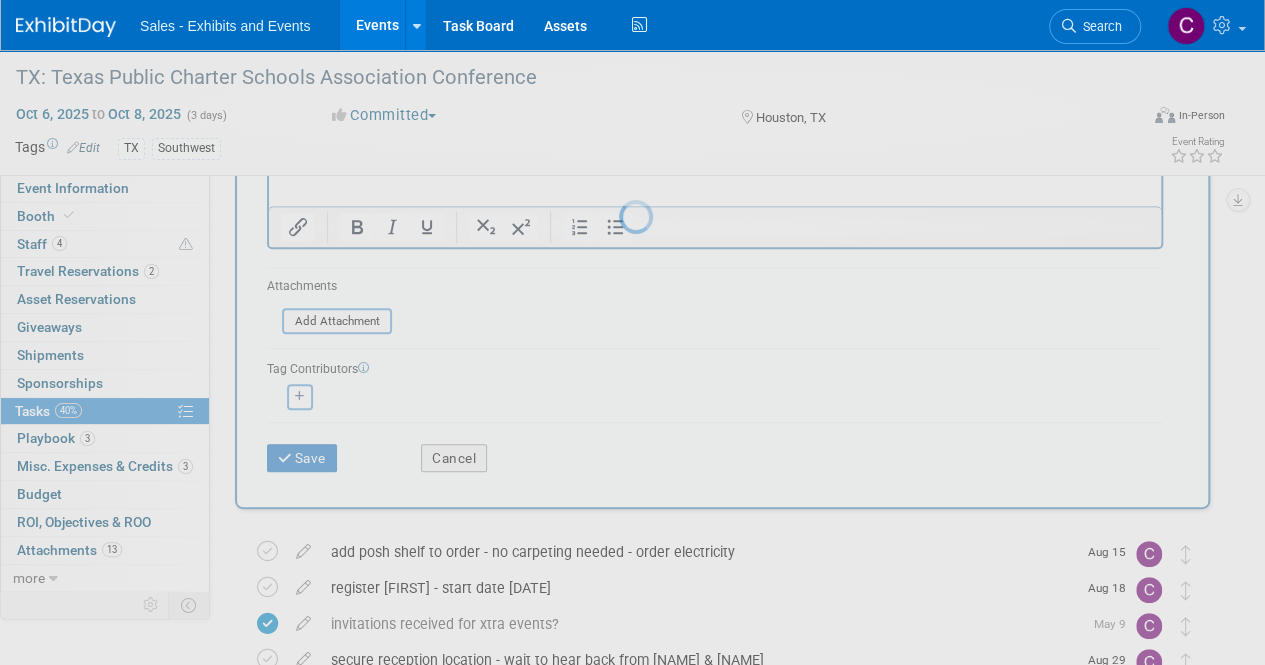 scroll, scrollTop: 0, scrollLeft: 0, axis: both 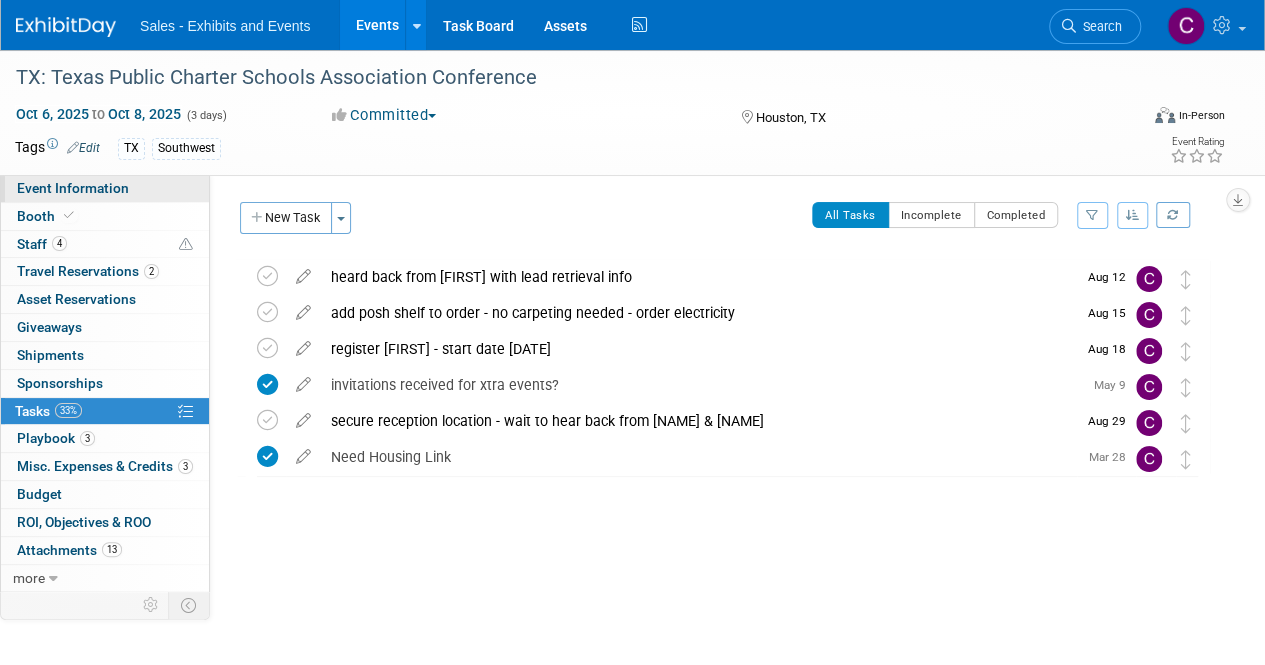 click on "Event Information" at bounding box center (73, 188) 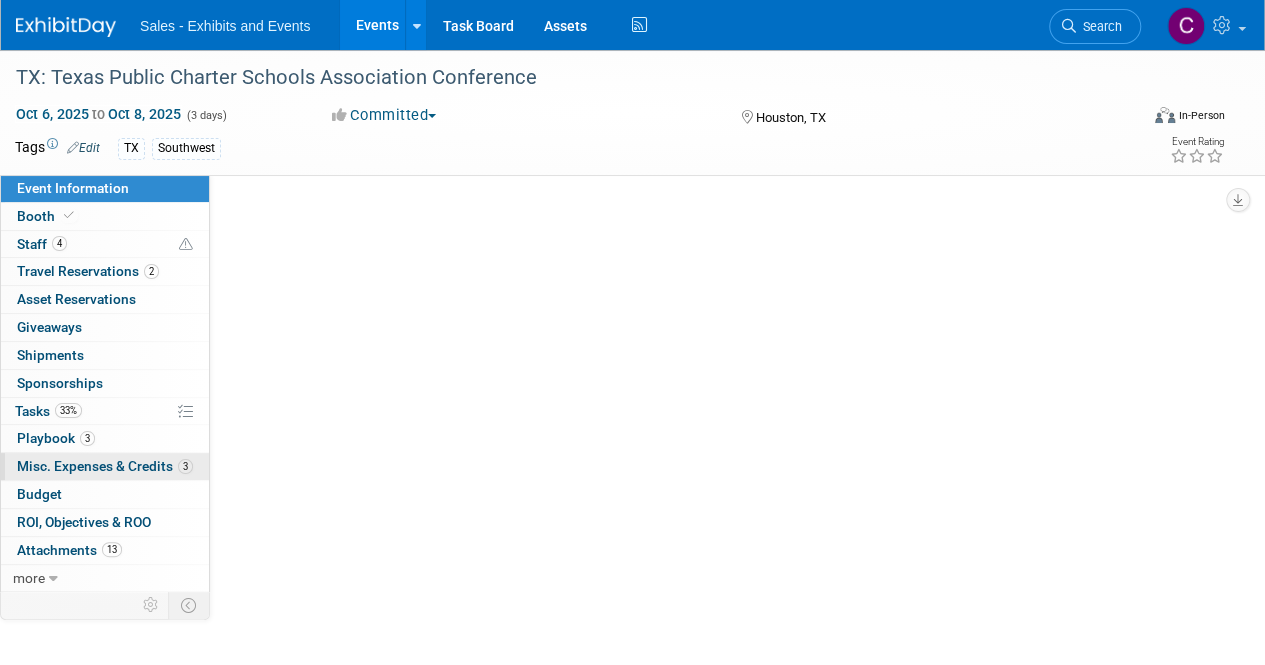 select on "Southwest" 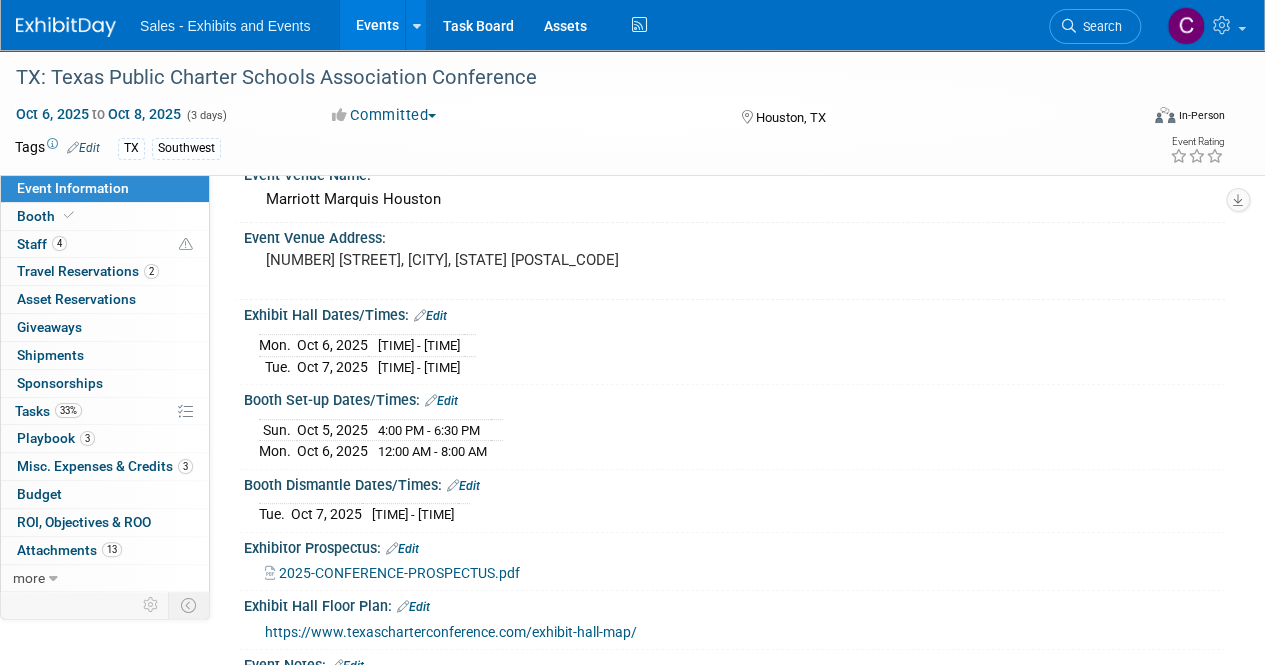 scroll, scrollTop: 250, scrollLeft: 0, axis: vertical 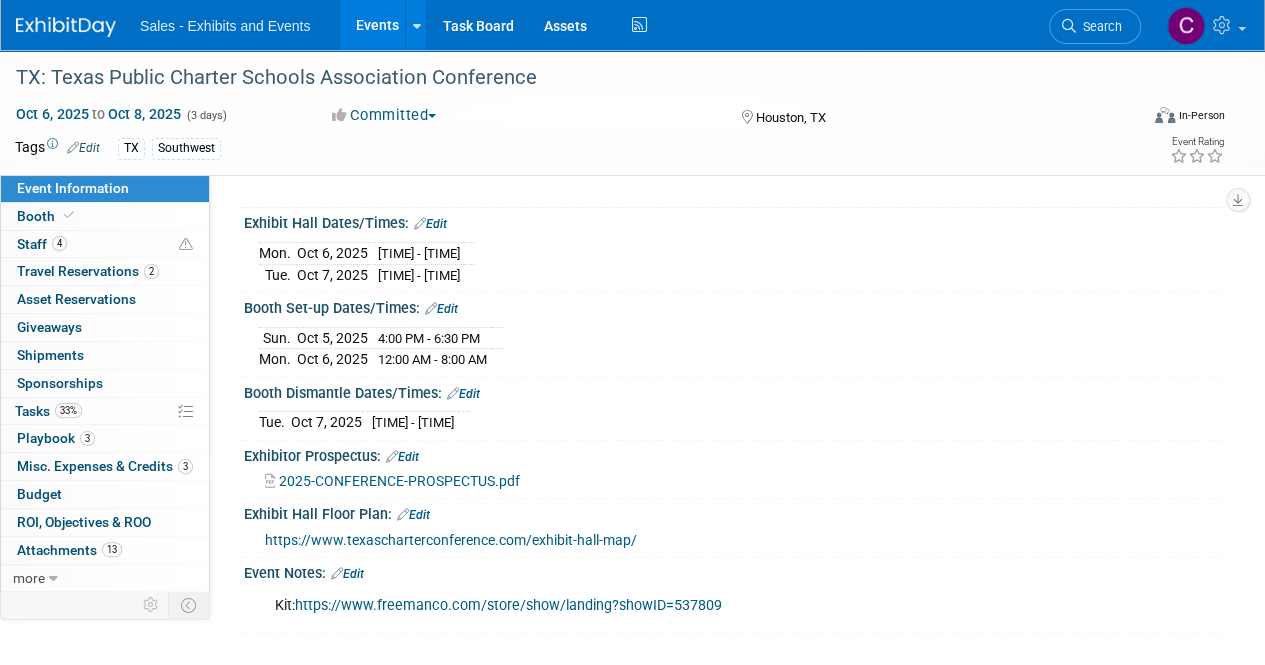 click on "2025-CONFERENCE-PROSPECTUS.pdf" at bounding box center [399, 481] 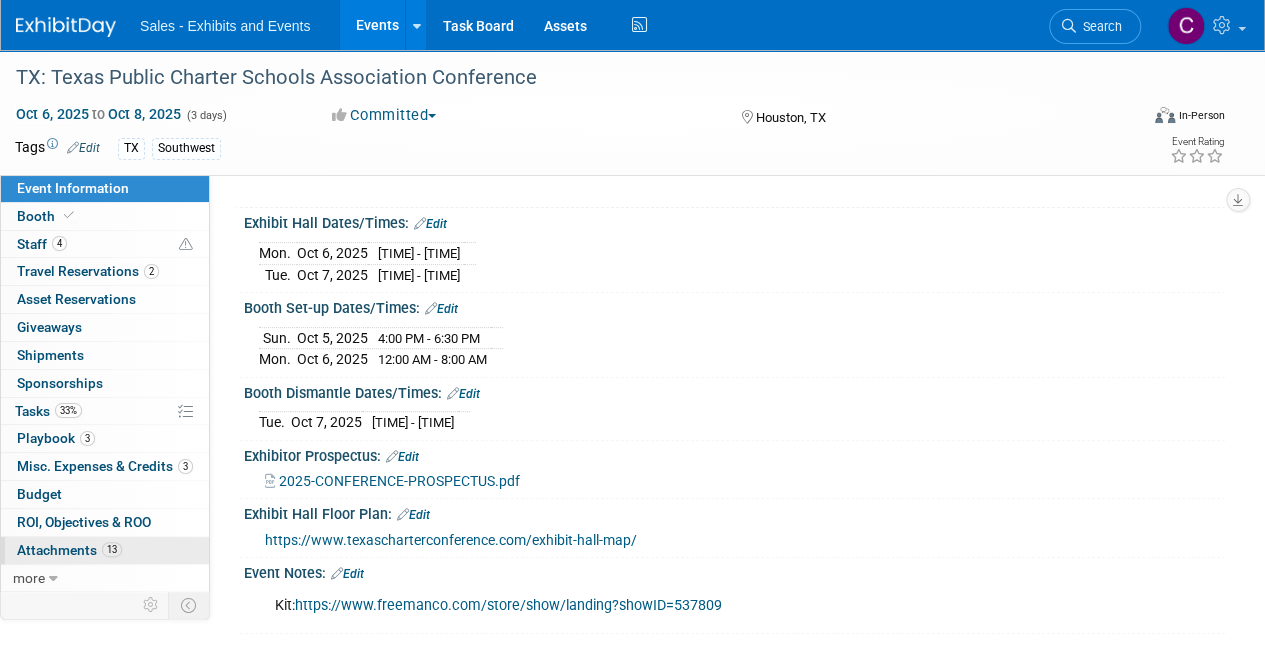 click on "Attachments 13" at bounding box center (69, 550) 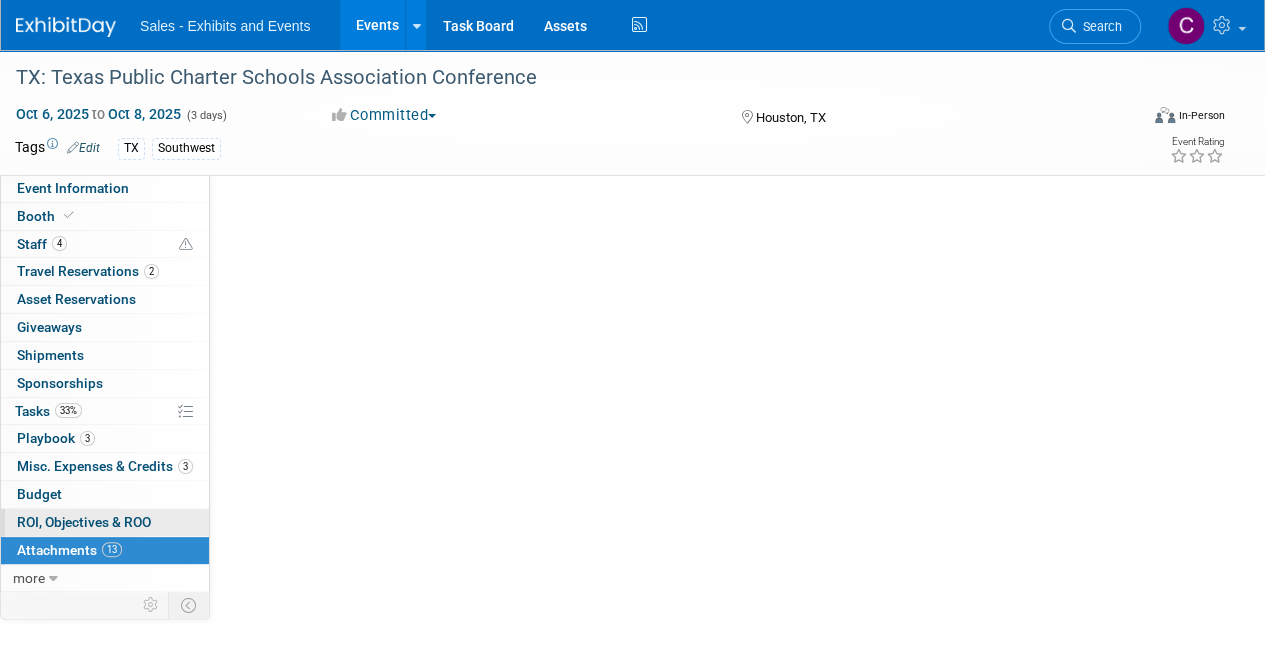 scroll, scrollTop: 0, scrollLeft: 0, axis: both 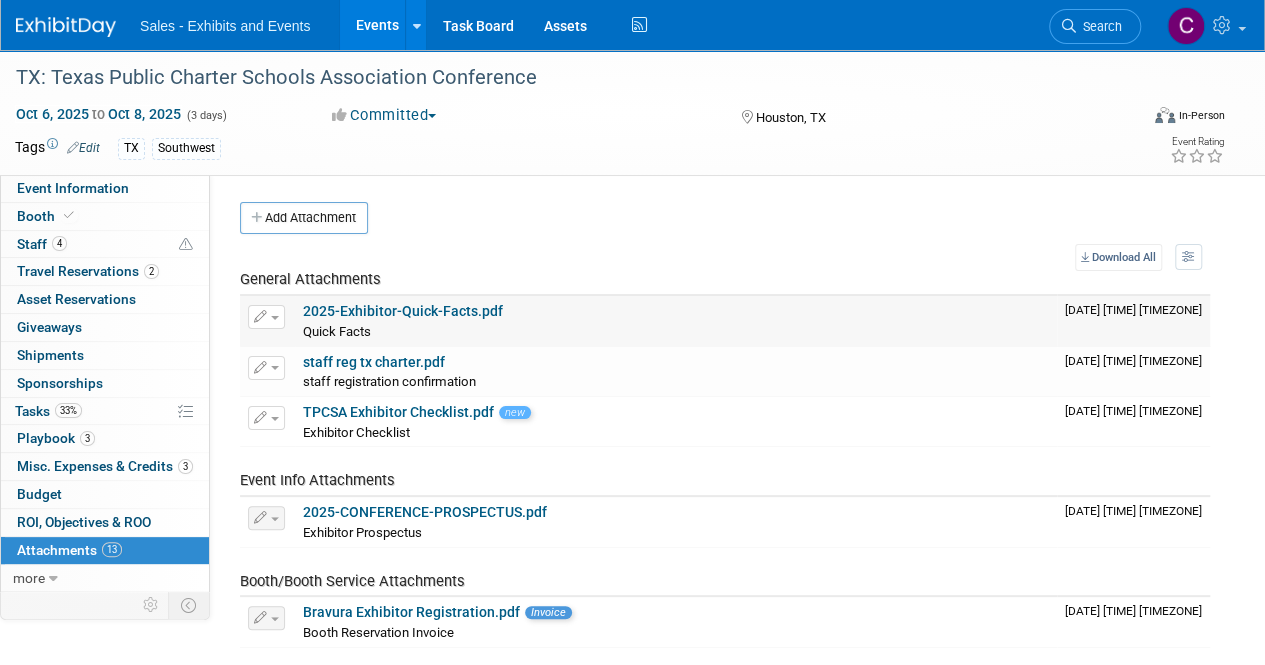 click on "2025-Exhibitor-Quick-Facts.pdf" at bounding box center (403, 311) 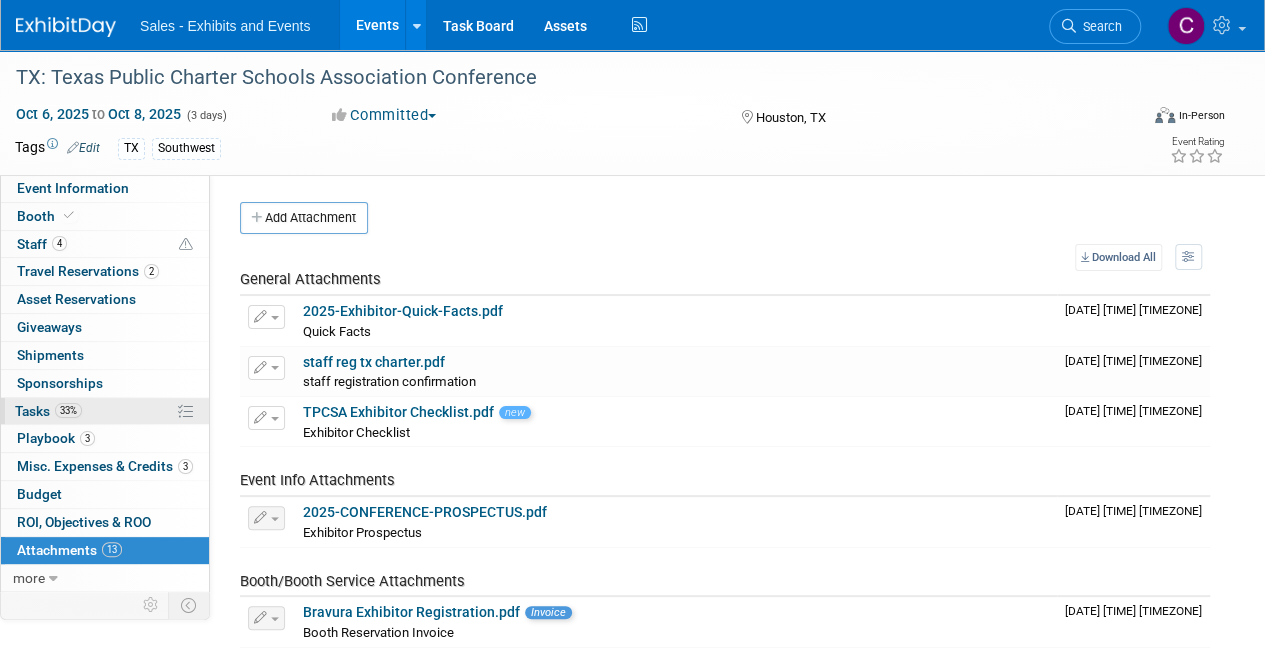 click on "33%
Tasks 33%" at bounding box center (105, 411) 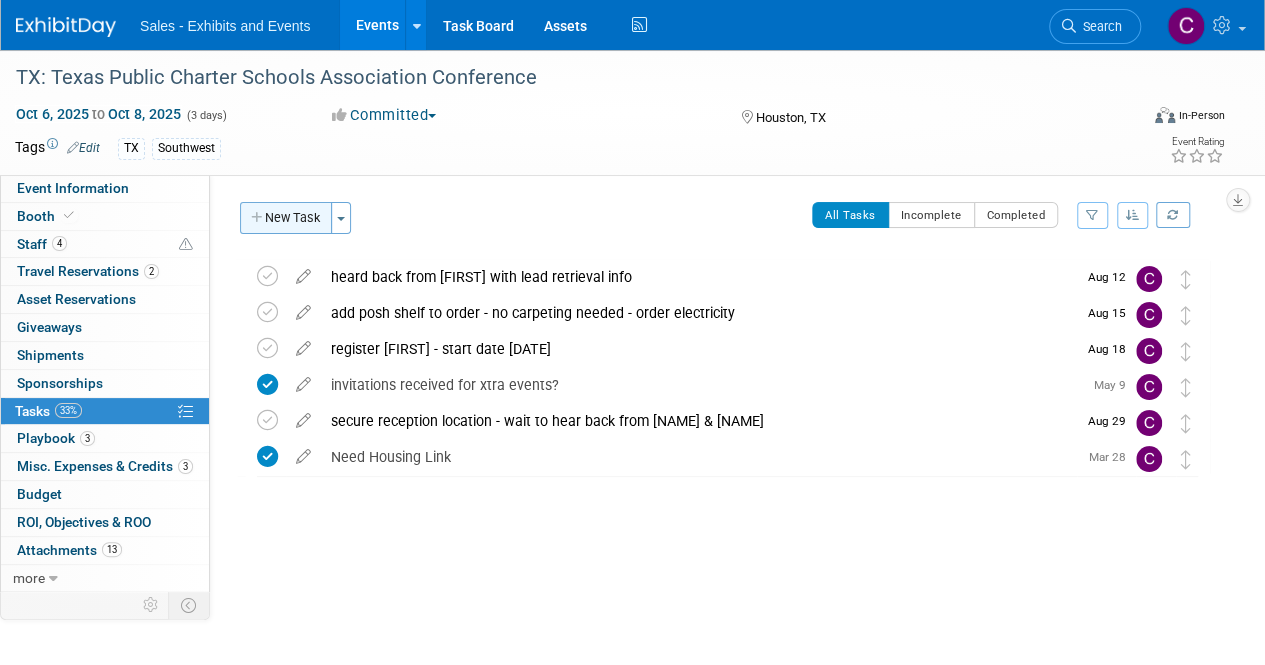 click on "New Task" at bounding box center (286, 218) 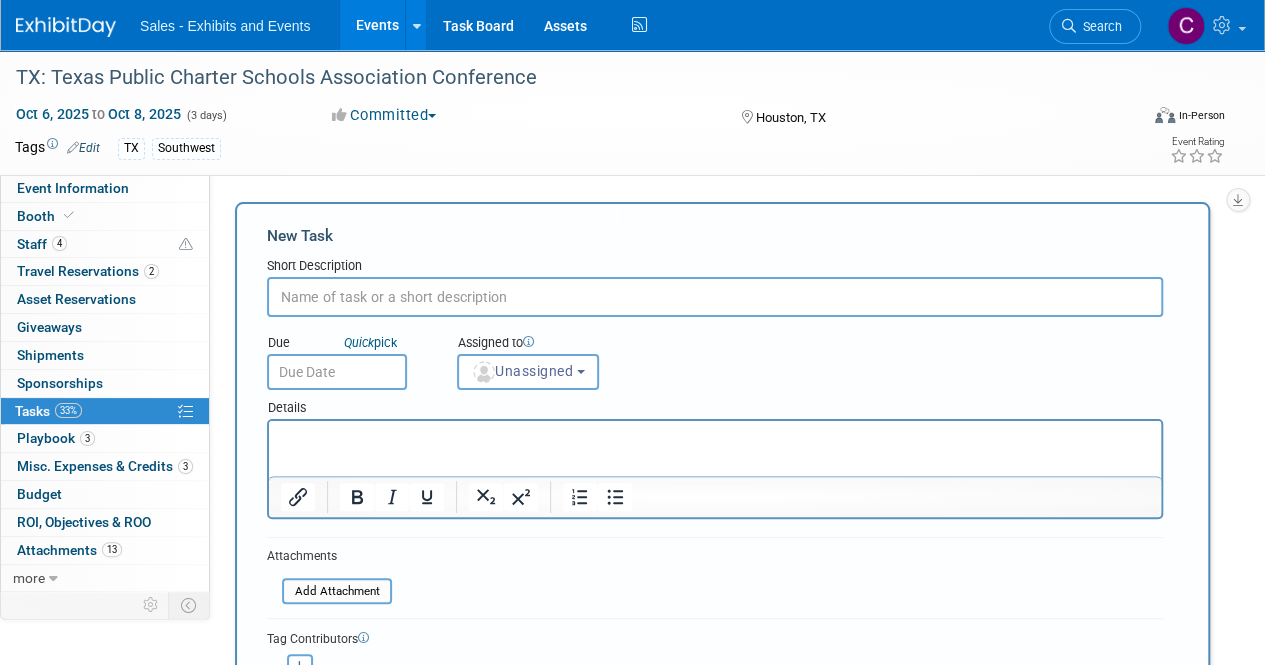 scroll, scrollTop: 0, scrollLeft: 0, axis: both 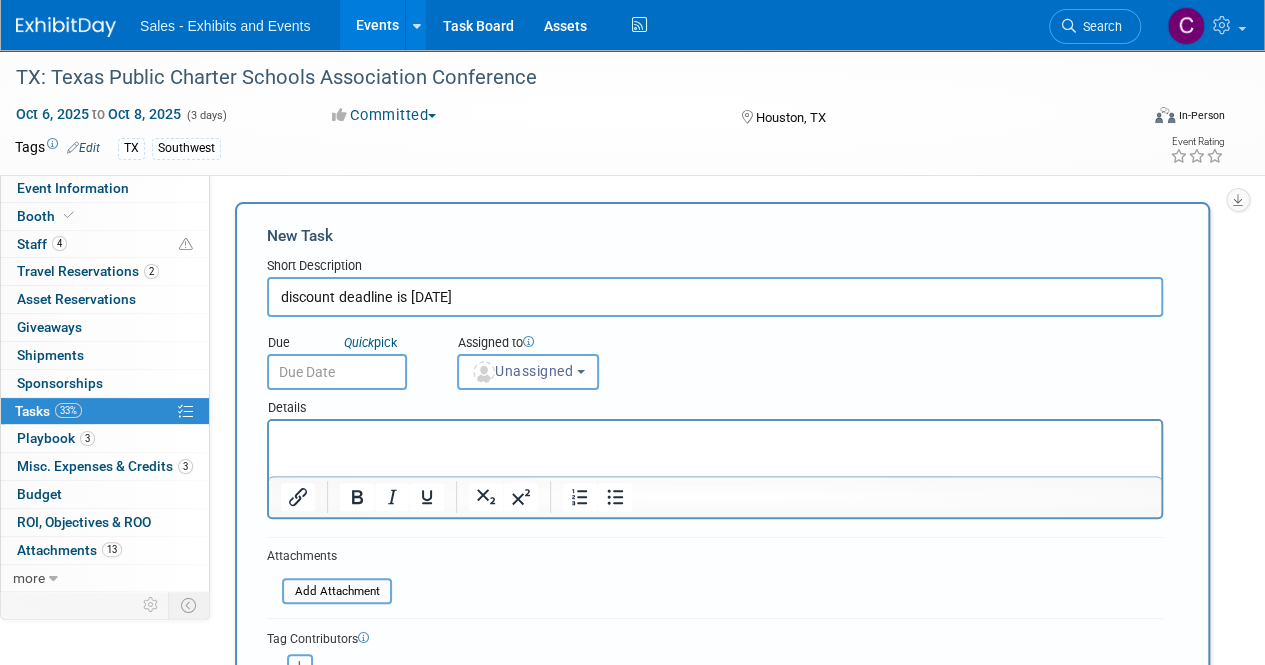 type on "discount deadline is September 8" 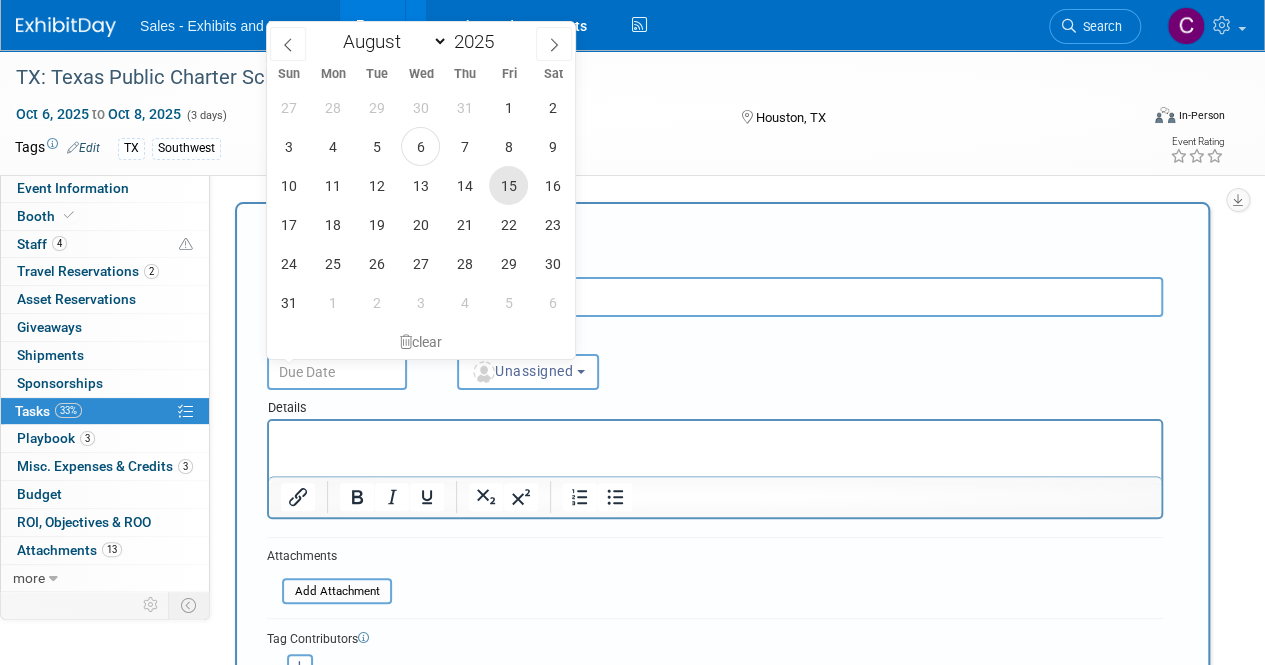 click on "15" at bounding box center [508, 185] 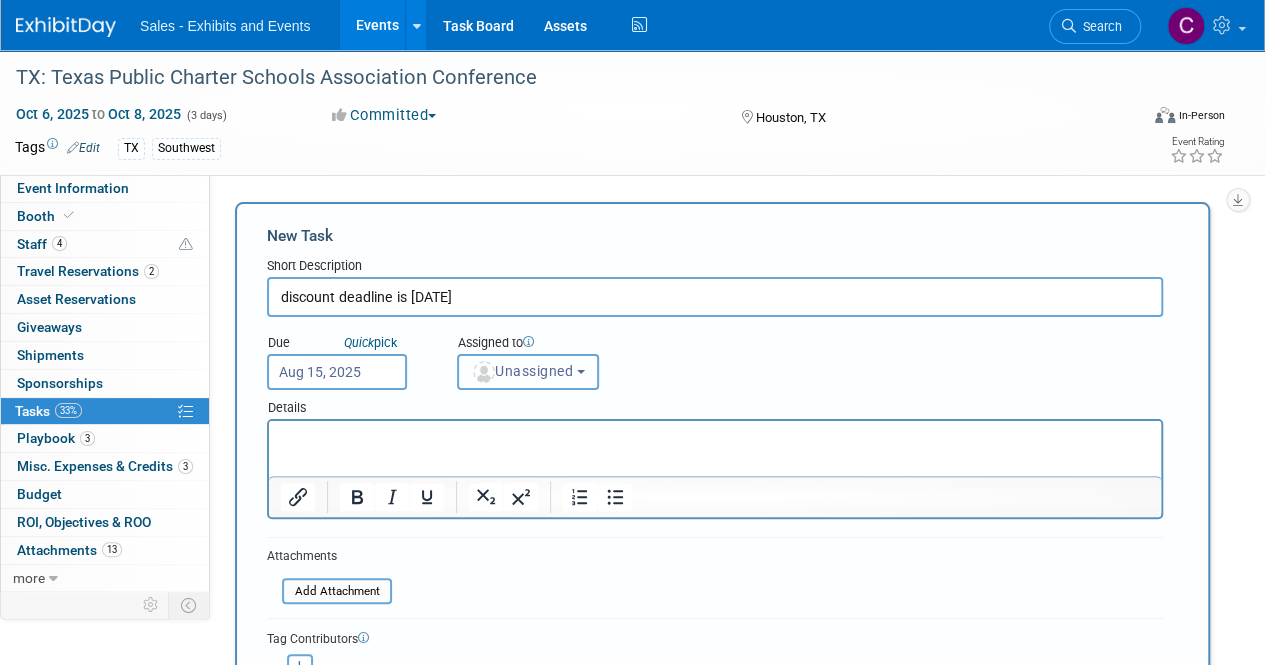 click on "Unassigned" at bounding box center [522, 371] 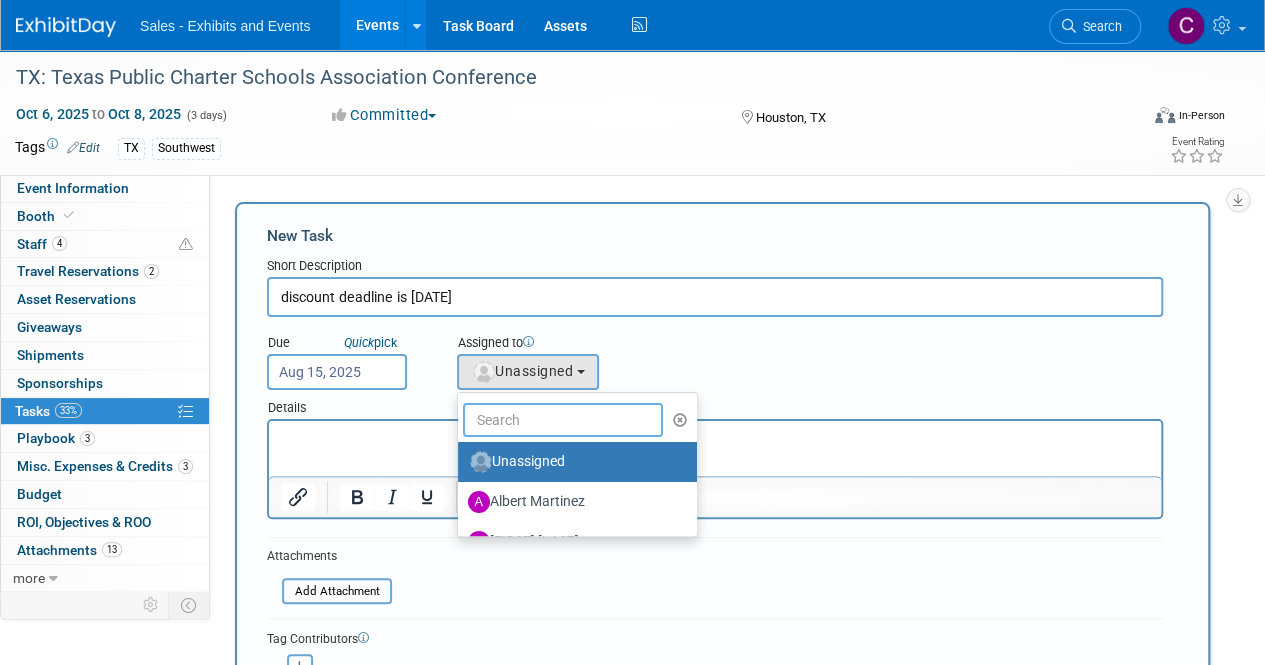 click at bounding box center (563, 420) 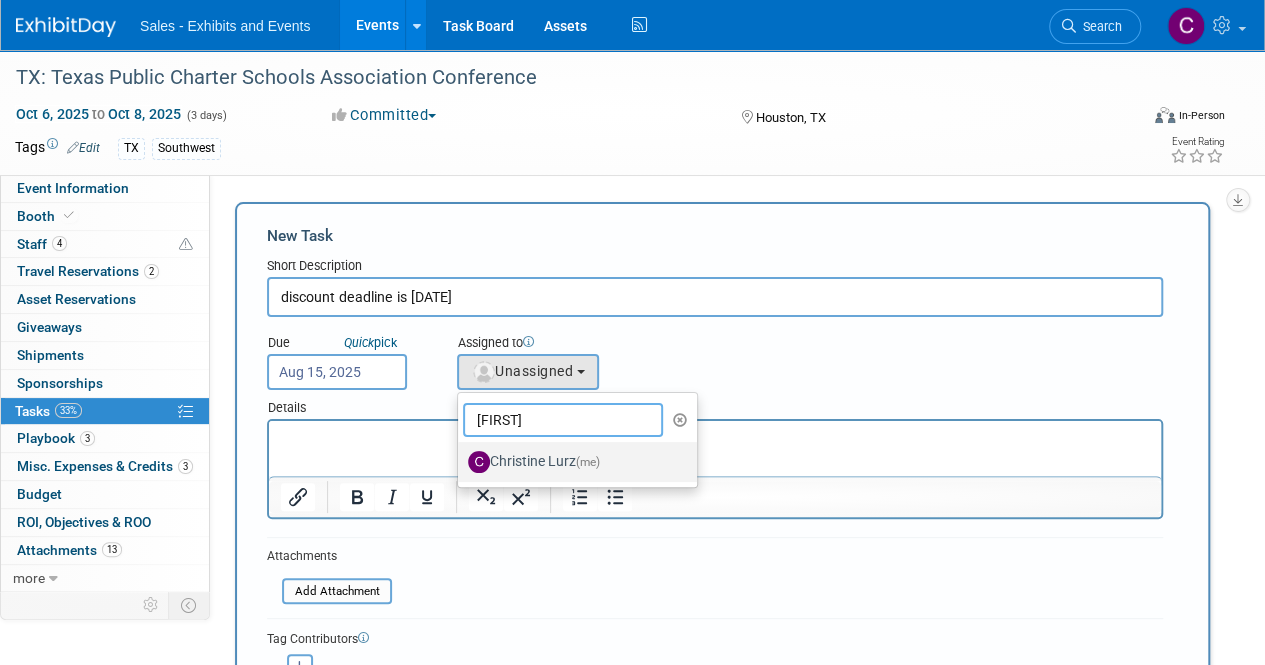 type on "christine" 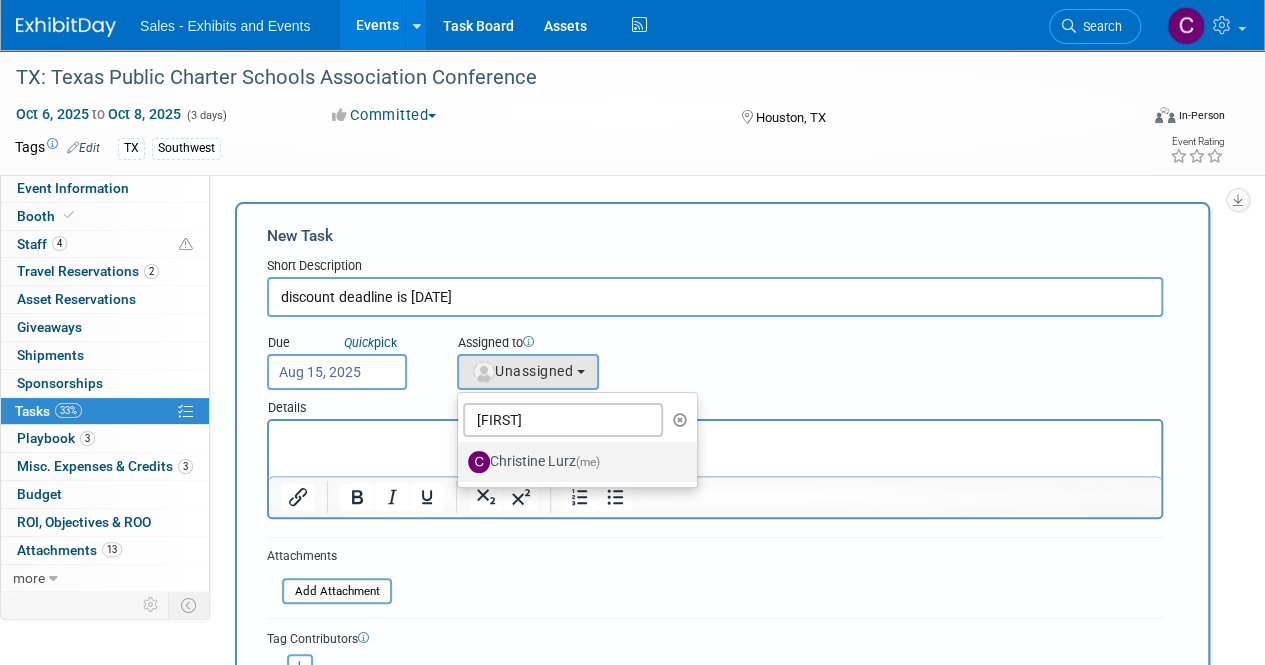 click on "Christine Lurz
(me)" at bounding box center [572, 462] 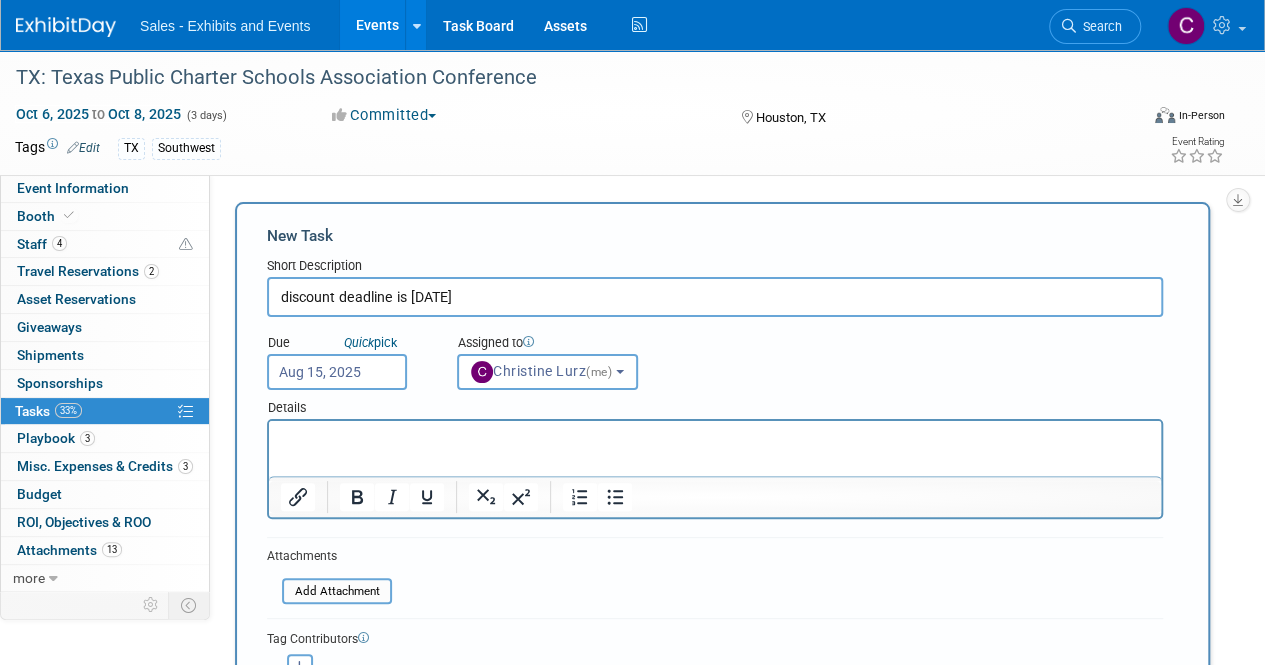 click on "discount deadline is September 8" at bounding box center (715, 297) 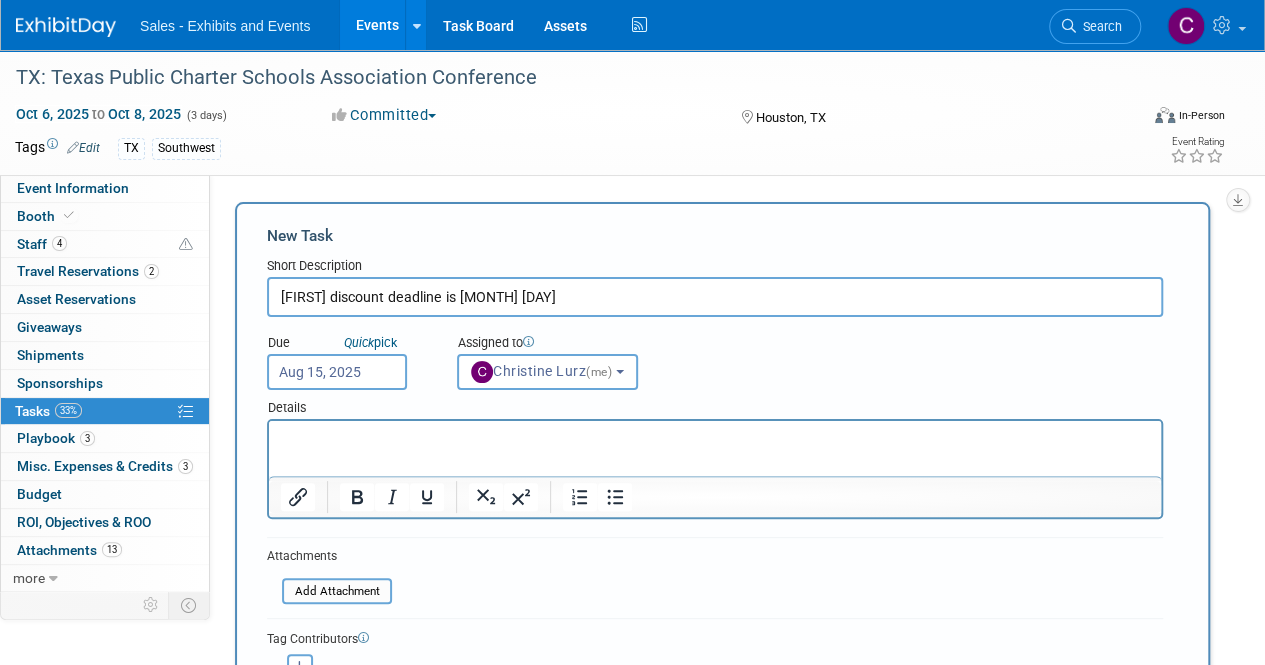 scroll, scrollTop: 204, scrollLeft: 0, axis: vertical 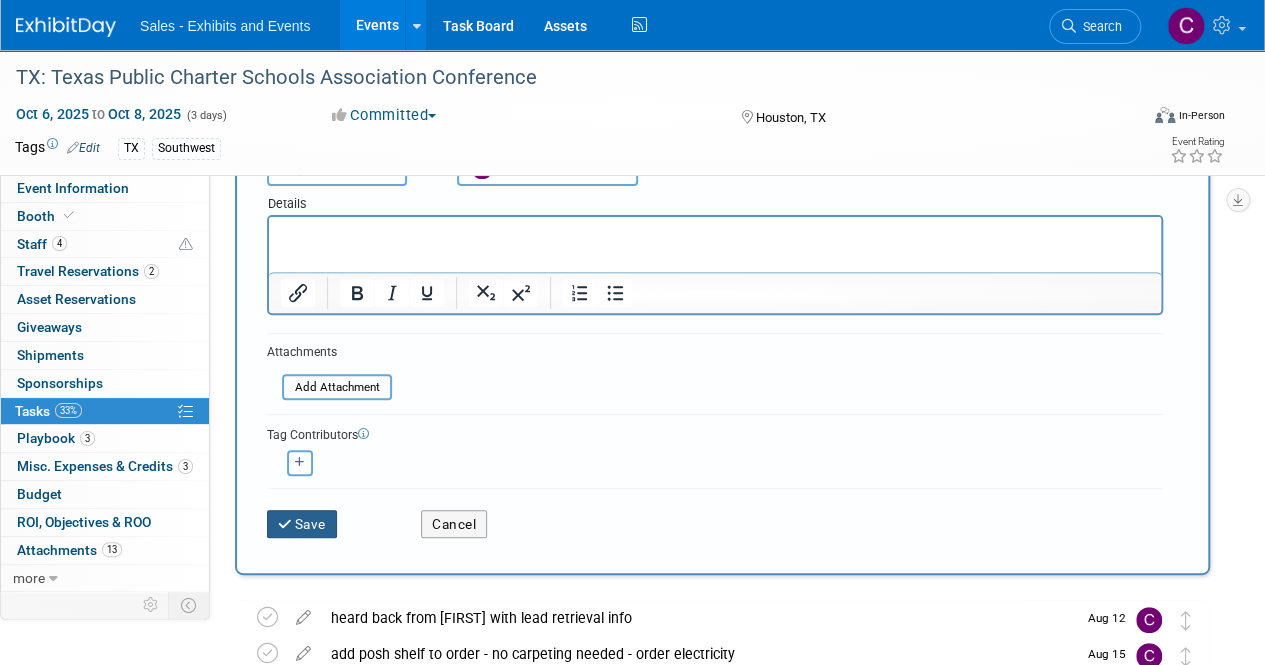 type on "Freeman discount deadline is September 8" 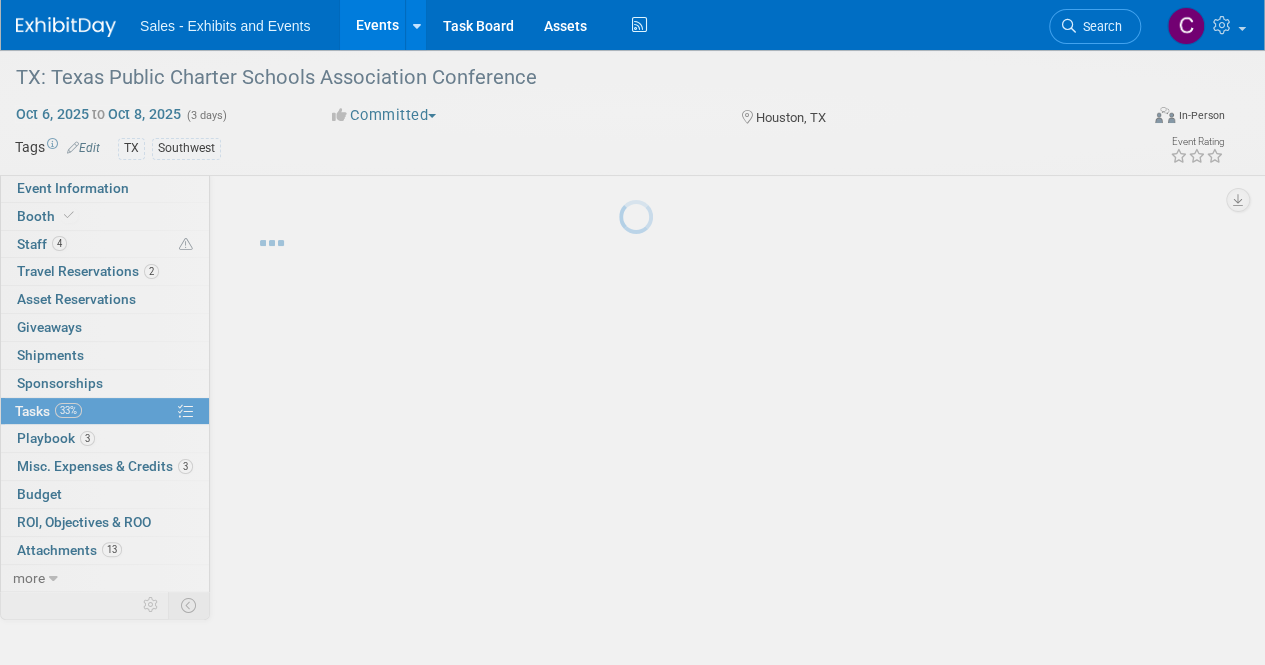 scroll, scrollTop: 0, scrollLeft: 0, axis: both 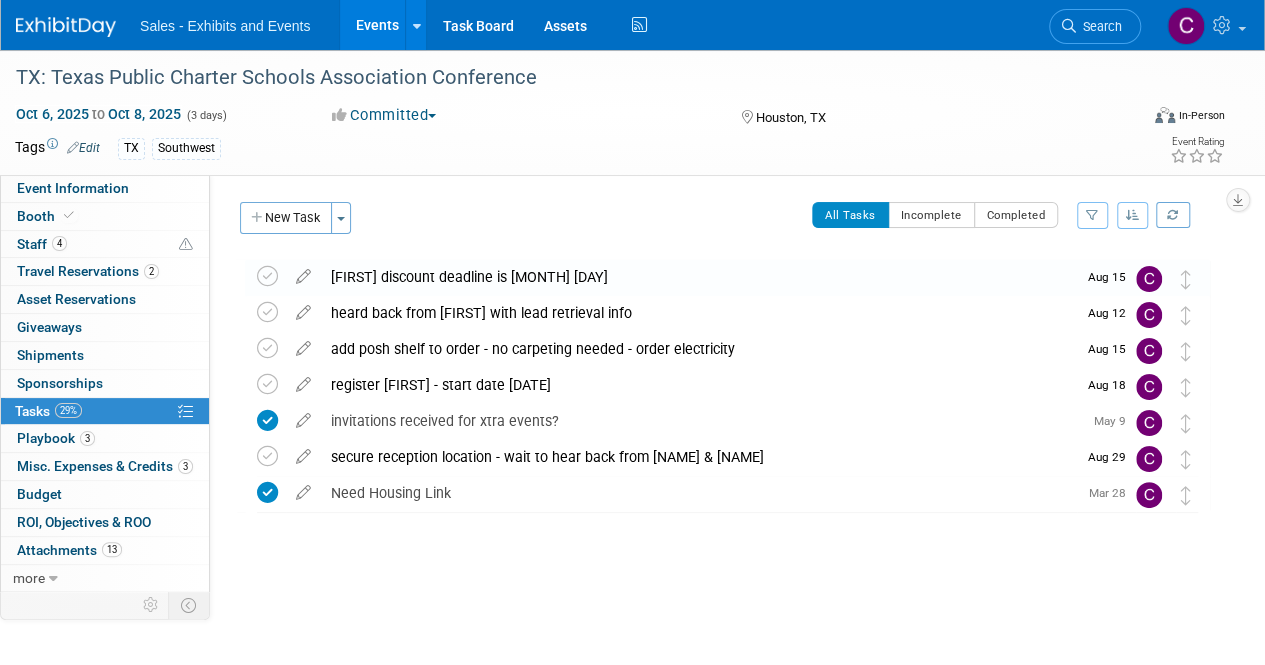 click on "Events" at bounding box center (376, 25) 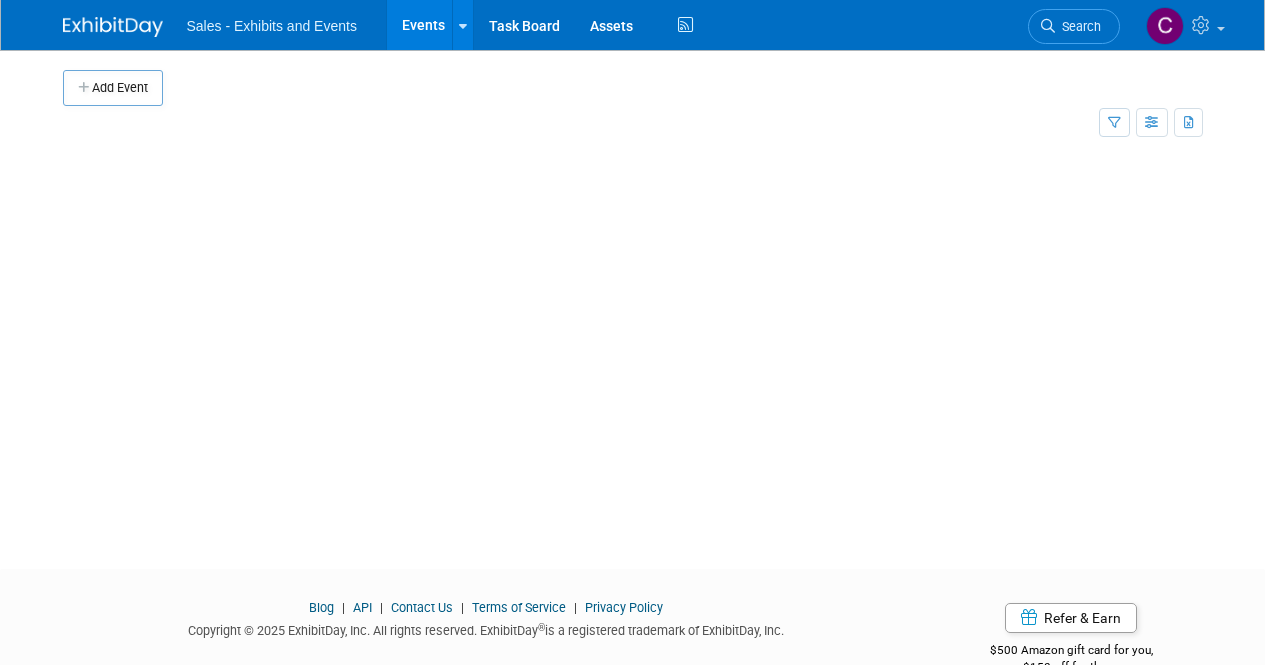 scroll, scrollTop: 0, scrollLeft: 0, axis: both 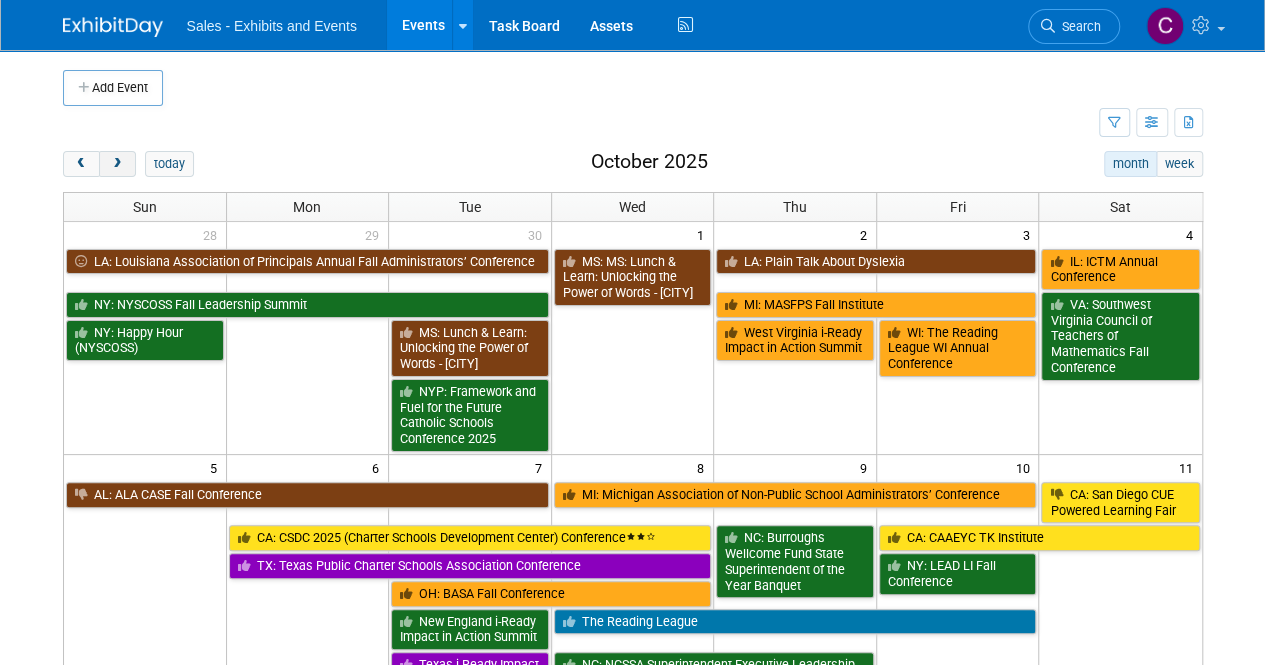 click at bounding box center [117, 164] 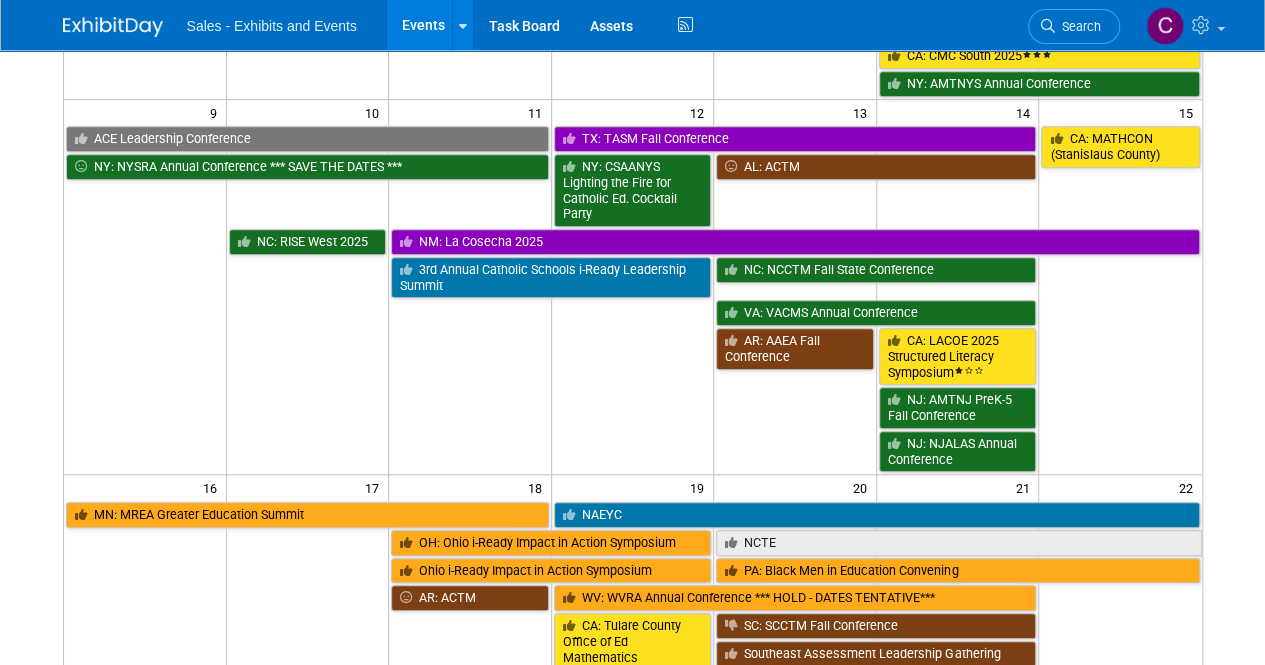 scroll, scrollTop: 696, scrollLeft: 0, axis: vertical 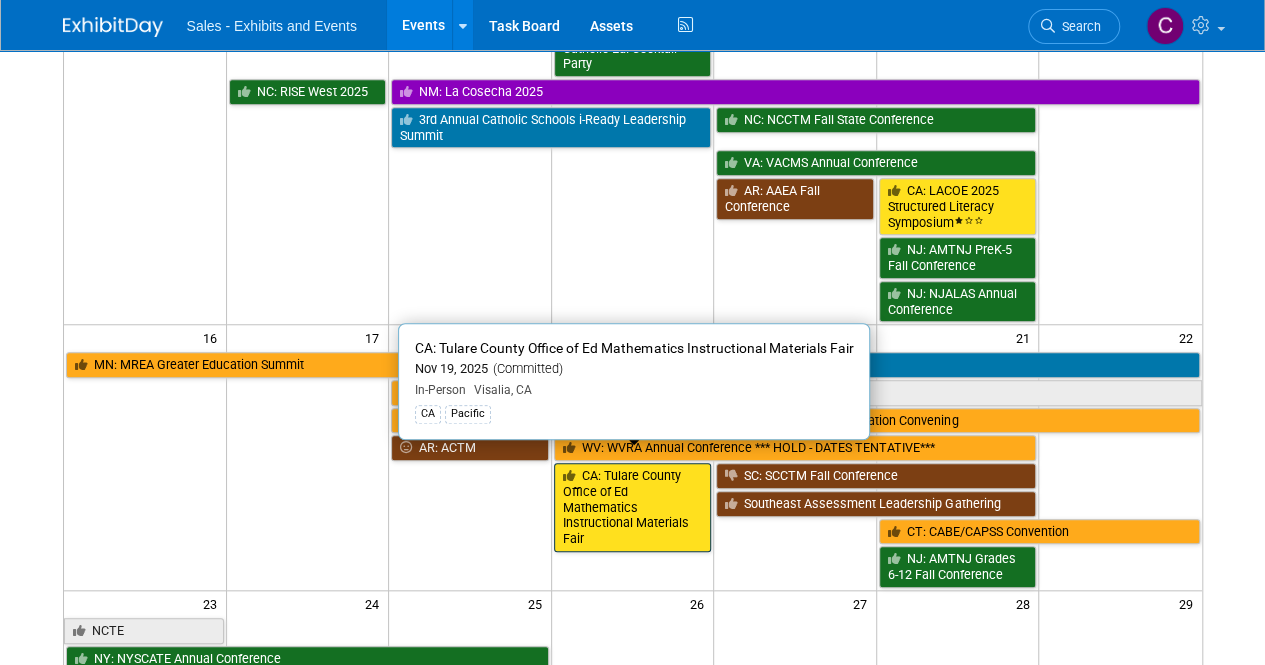 click on "CA: Tulare County Office of Ed Mathematics Instructional Materials Fair" at bounding box center [633, 507] 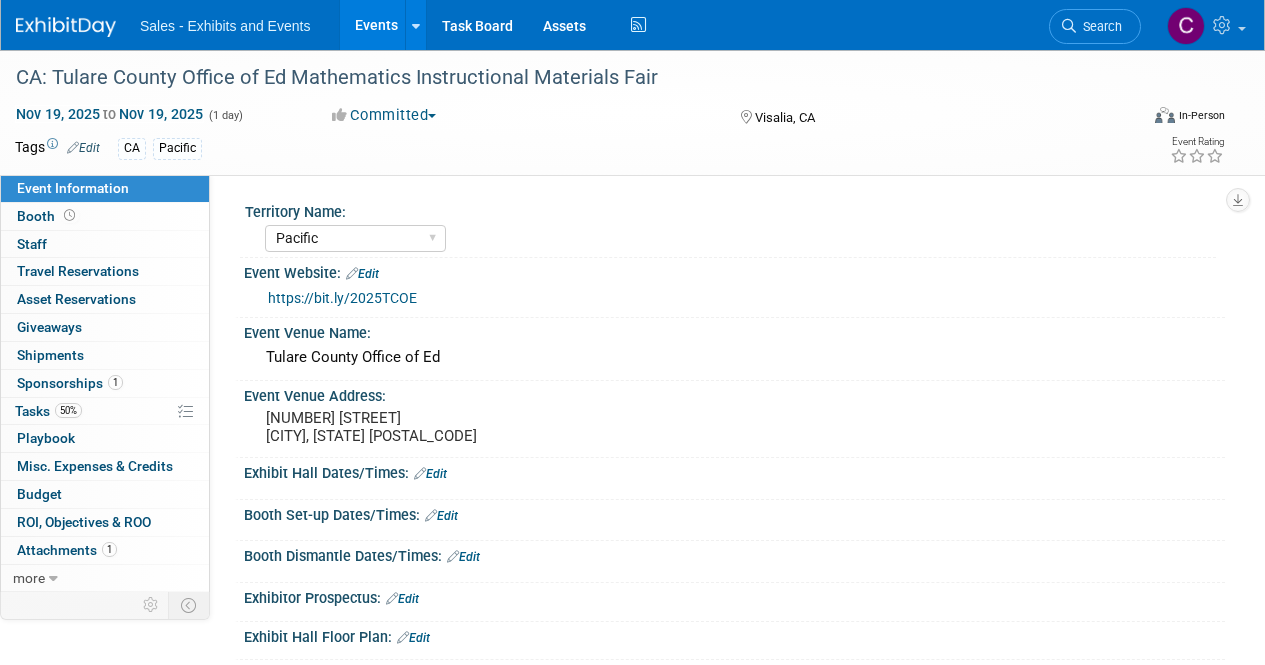 select on "Pacific" 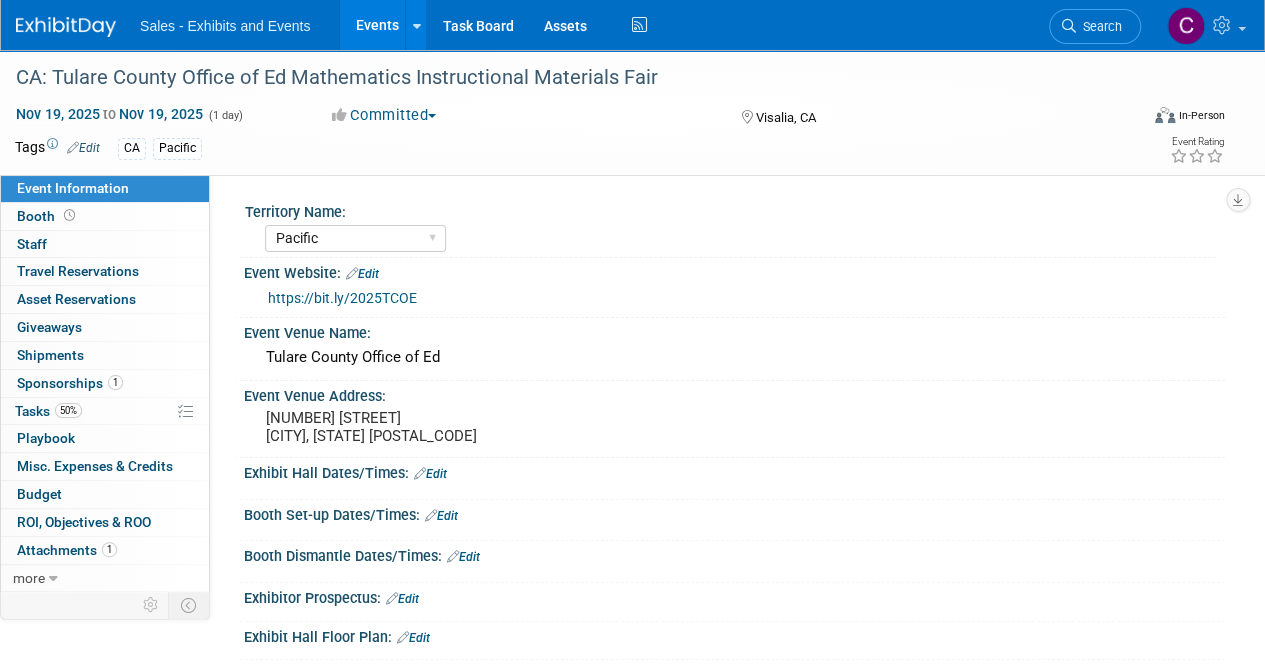 scroll, scrollTop: 0, scrollLeft: 0, axis: both 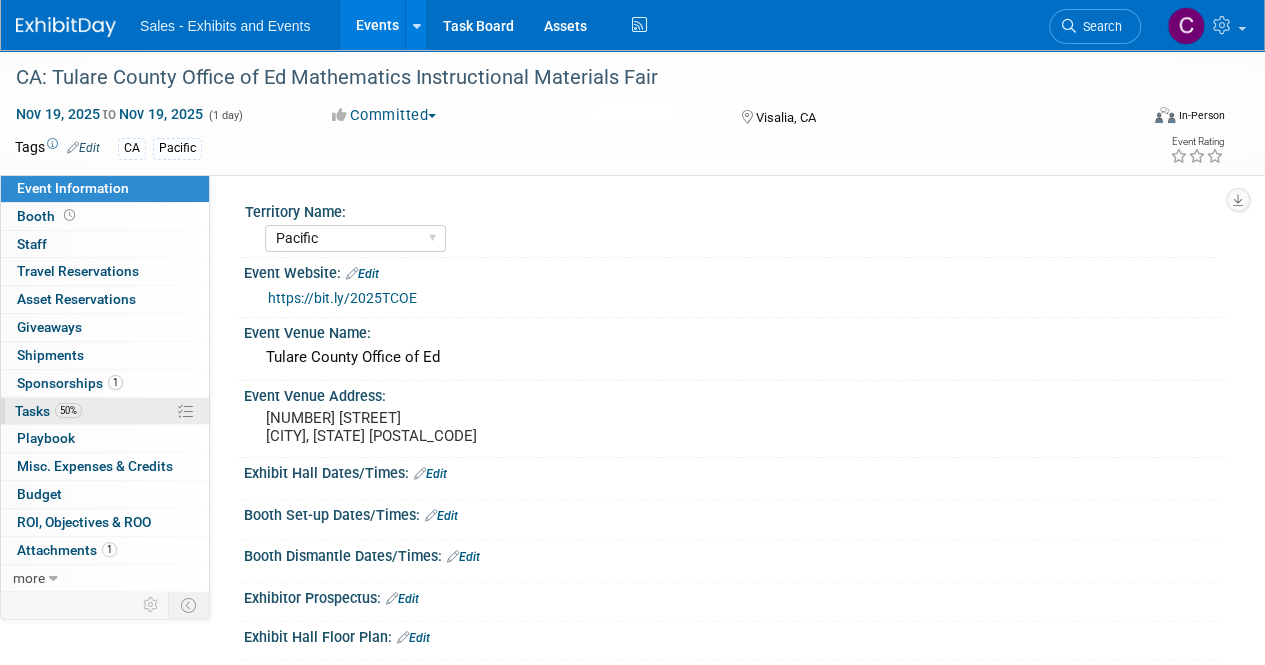 click on "50%
Tasks 50%" at bounding box center [105, 411] 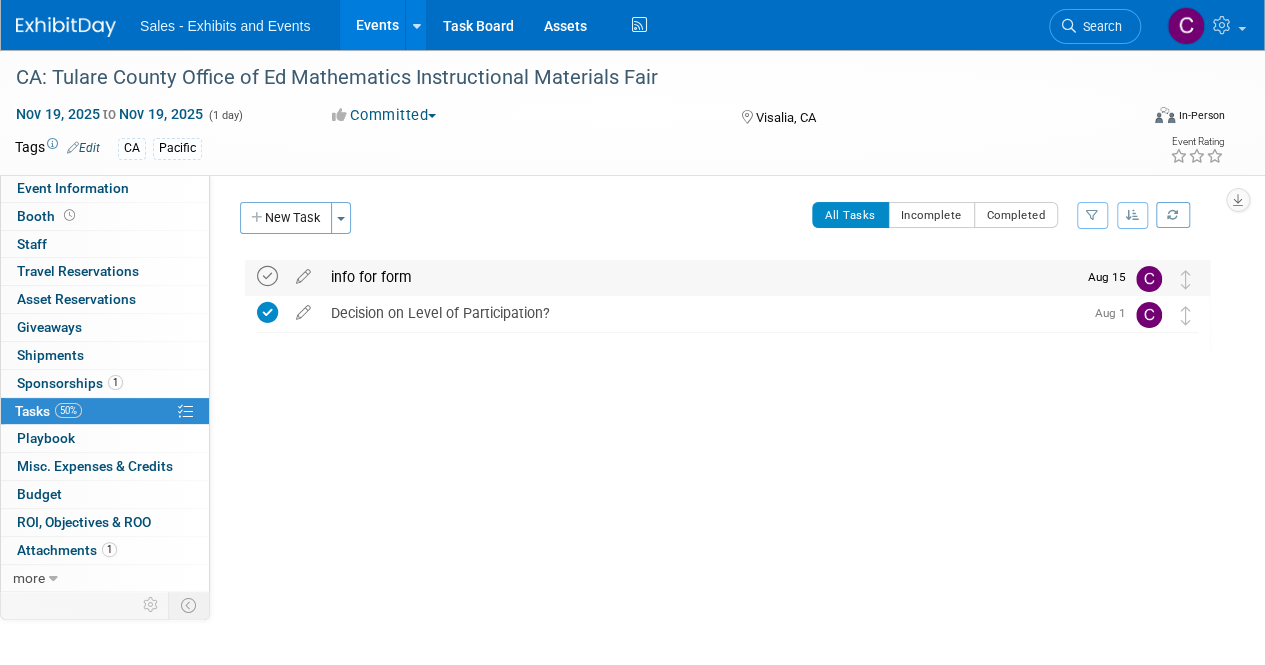 click at bounding box center [267, 276] 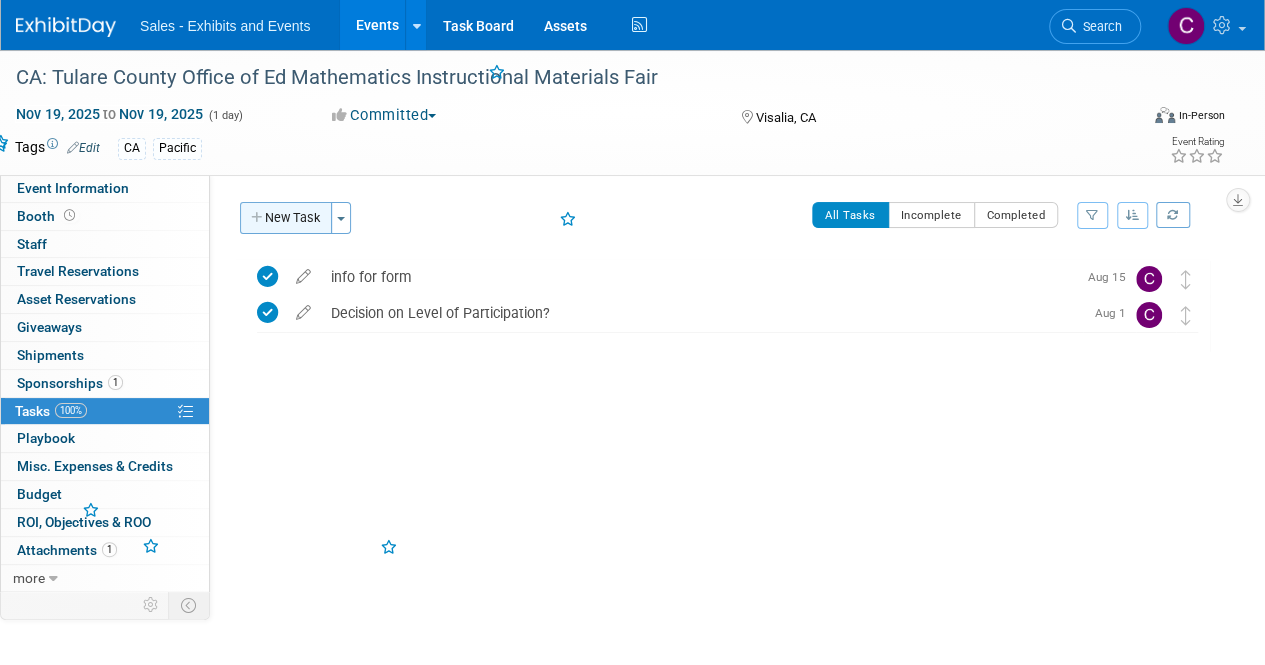 click on "New Task" at bounding box center (286, 218) 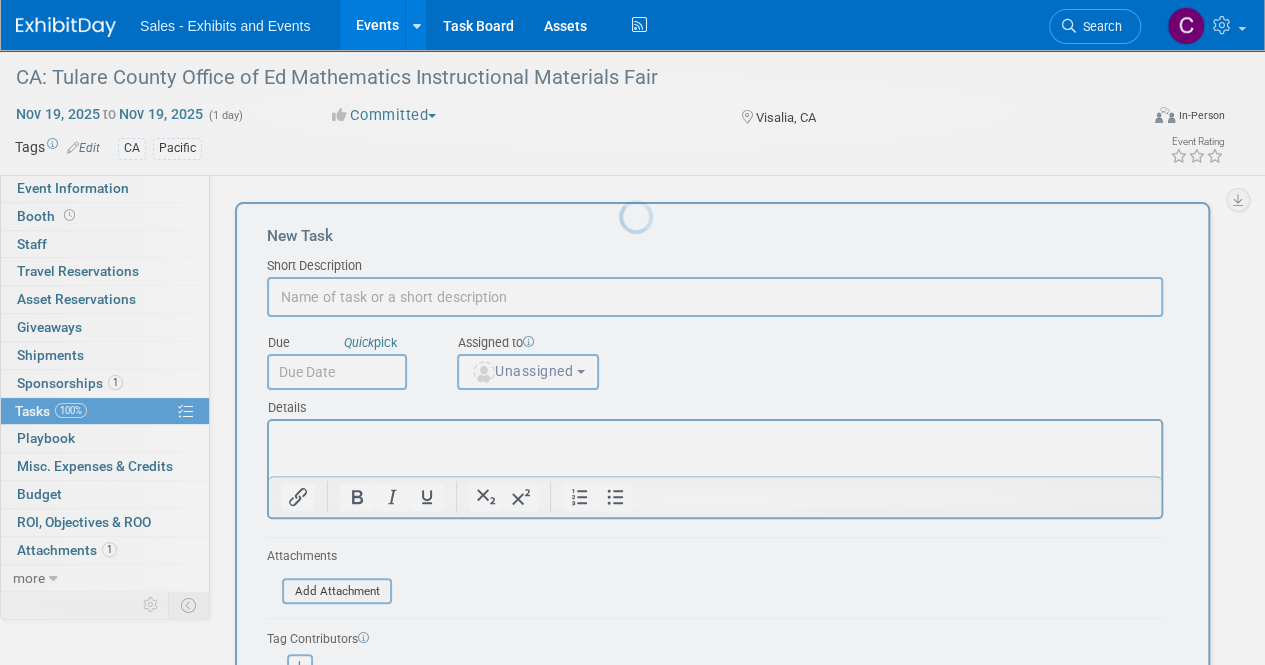 scroll, scrollTop: 0, scrollLeft: 0, axis: both 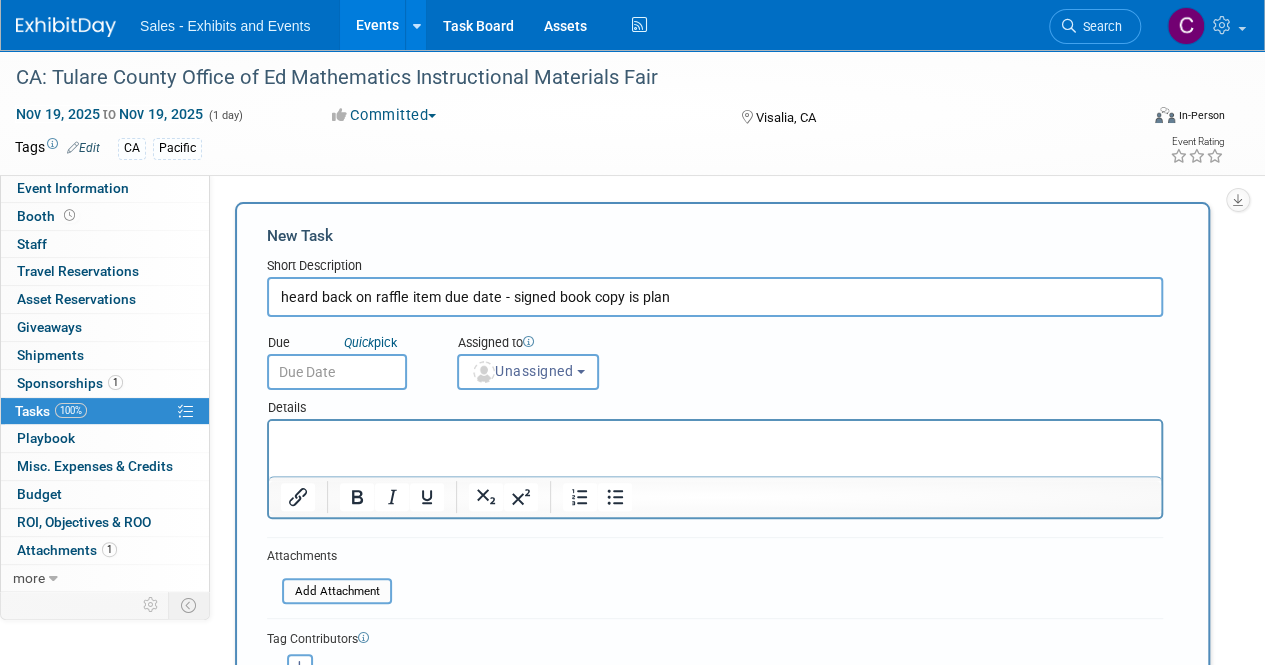 type on "heard back on raffle item due date - signed book copy is plan" 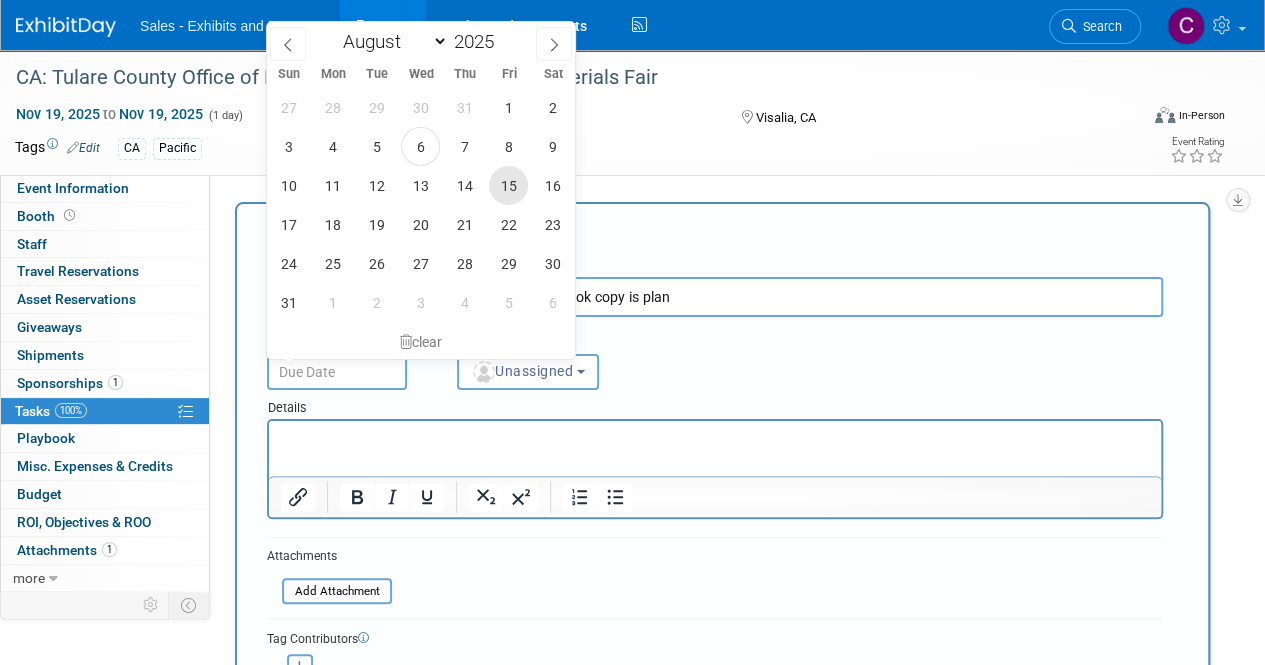click on "15" at bounding box center [508, 185] 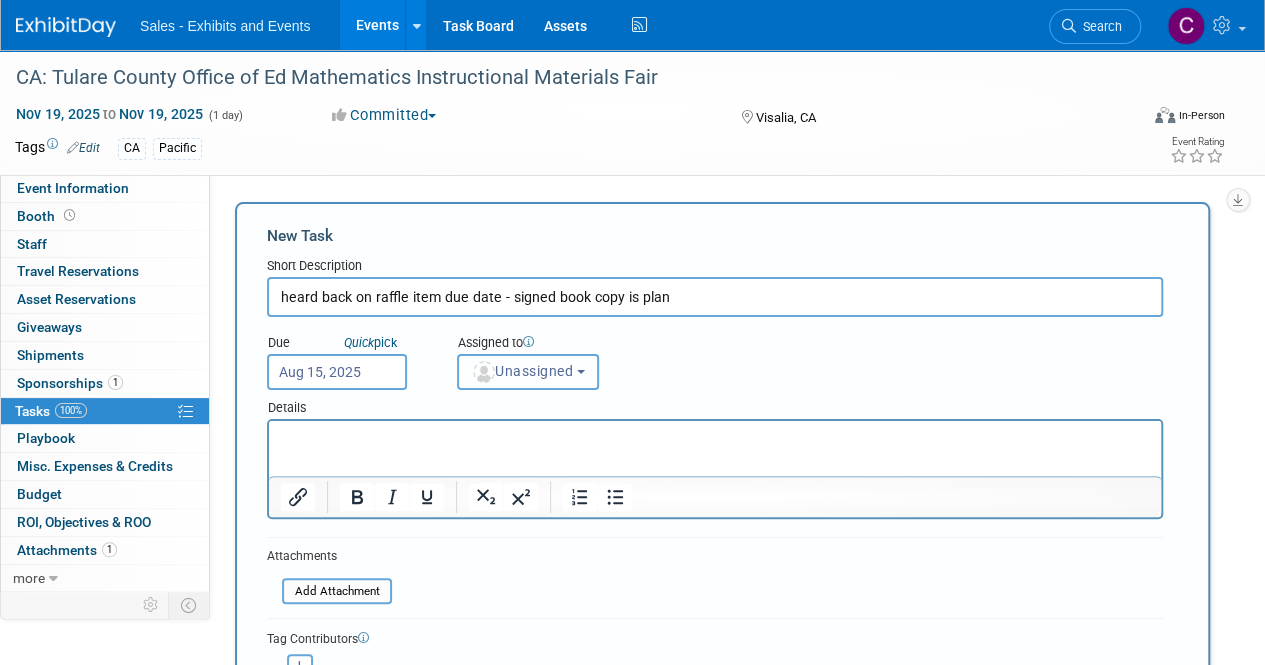 click on "Unassigned" at bounding box center [522, 371] 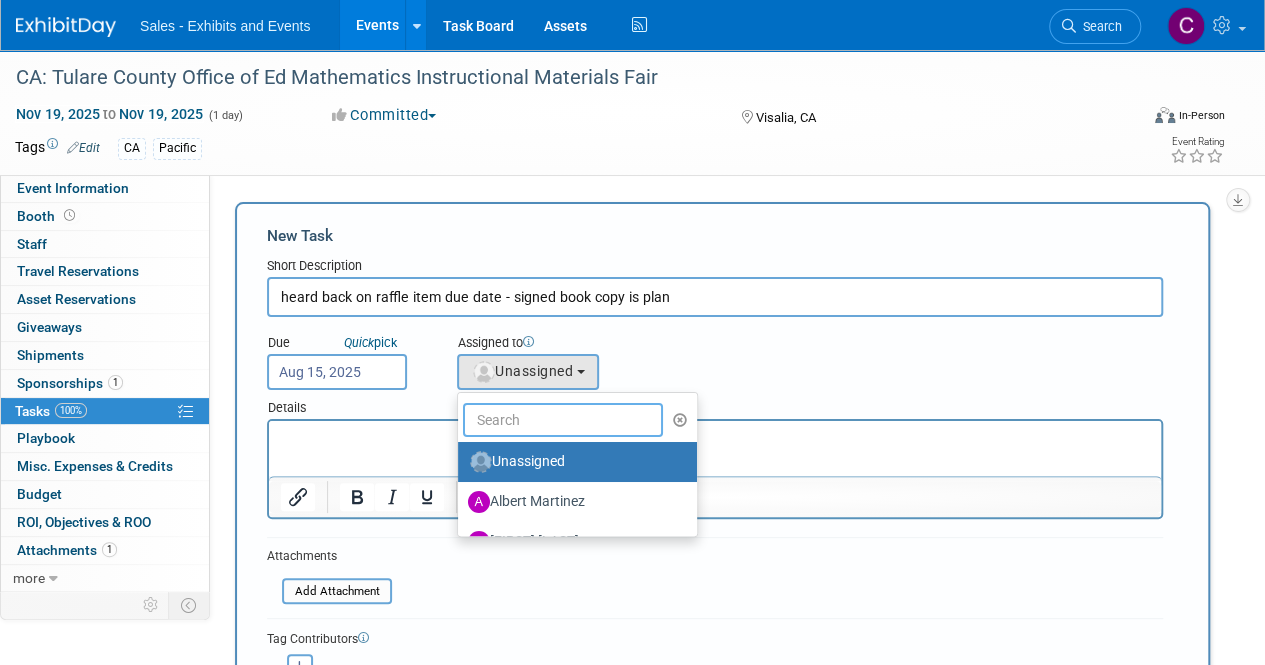 click at bounding box center [563, 420] 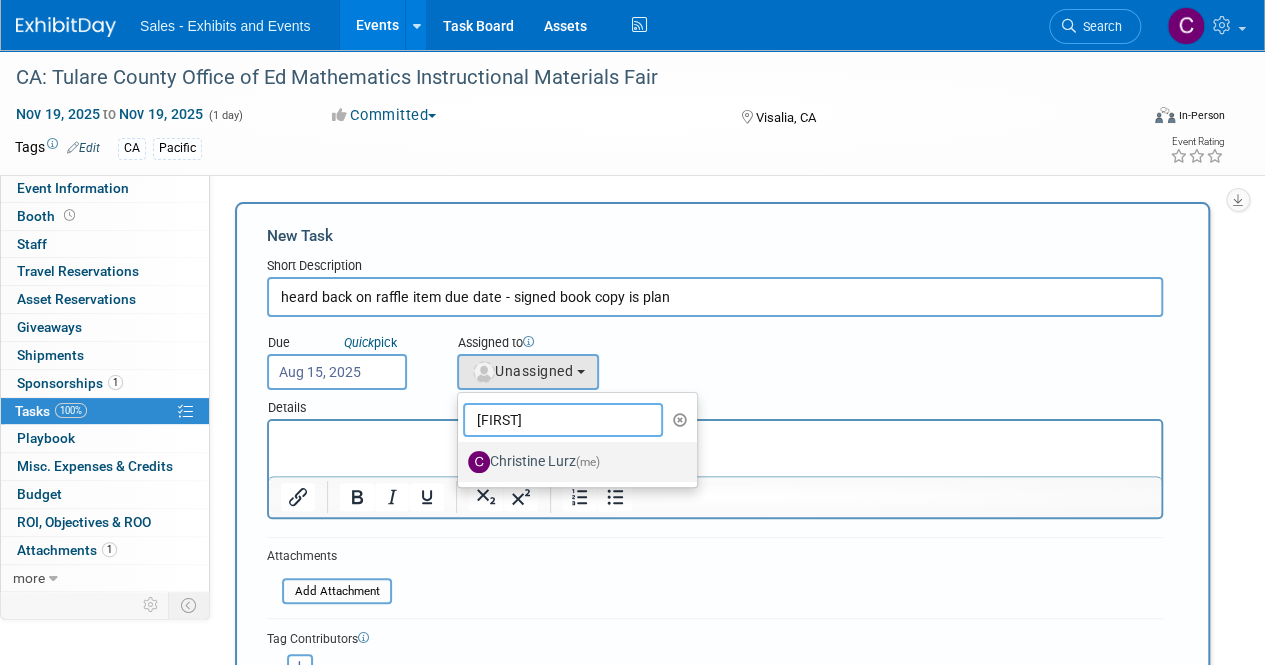 type on "christine" 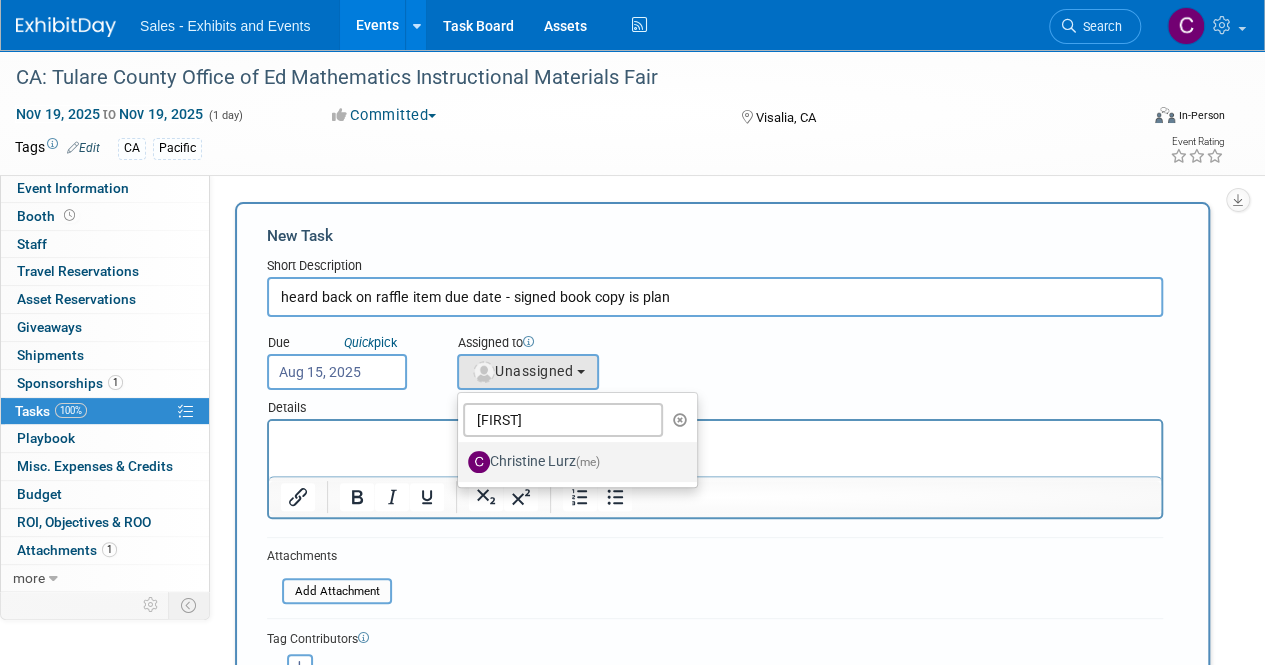 click on "Christine Lurz
(me)" at bounding box center (572, 462) 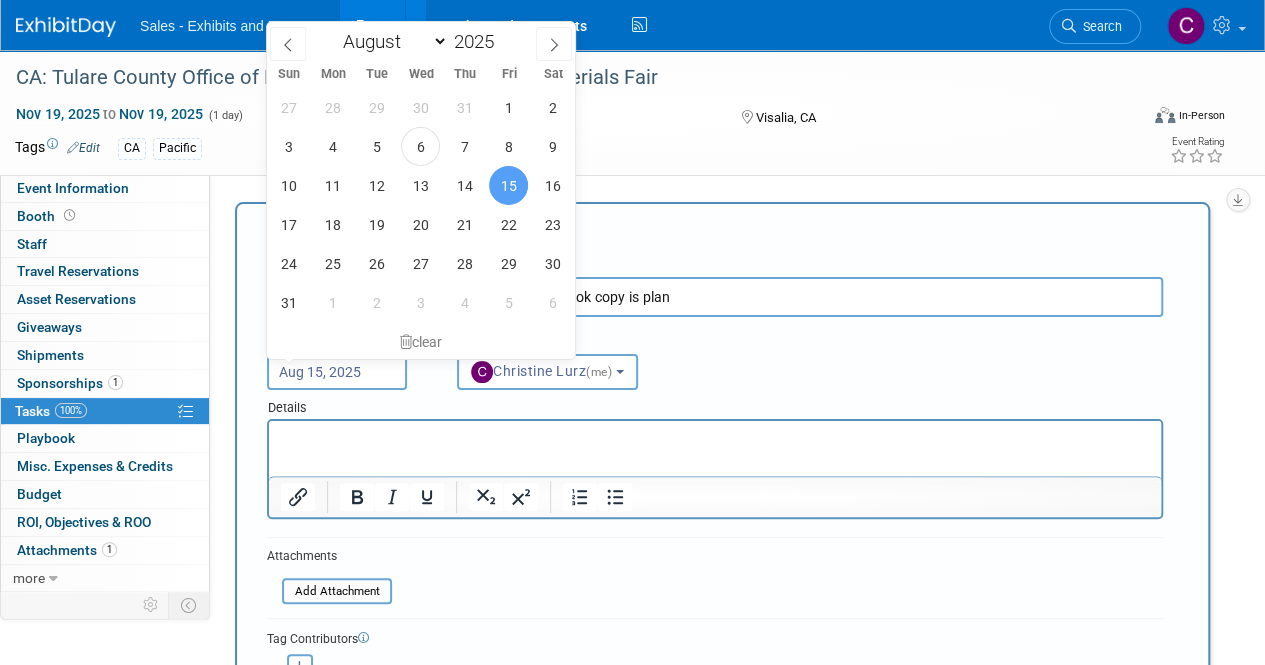 click on "Aug 15, 2025" at bounding box center [337, 372] 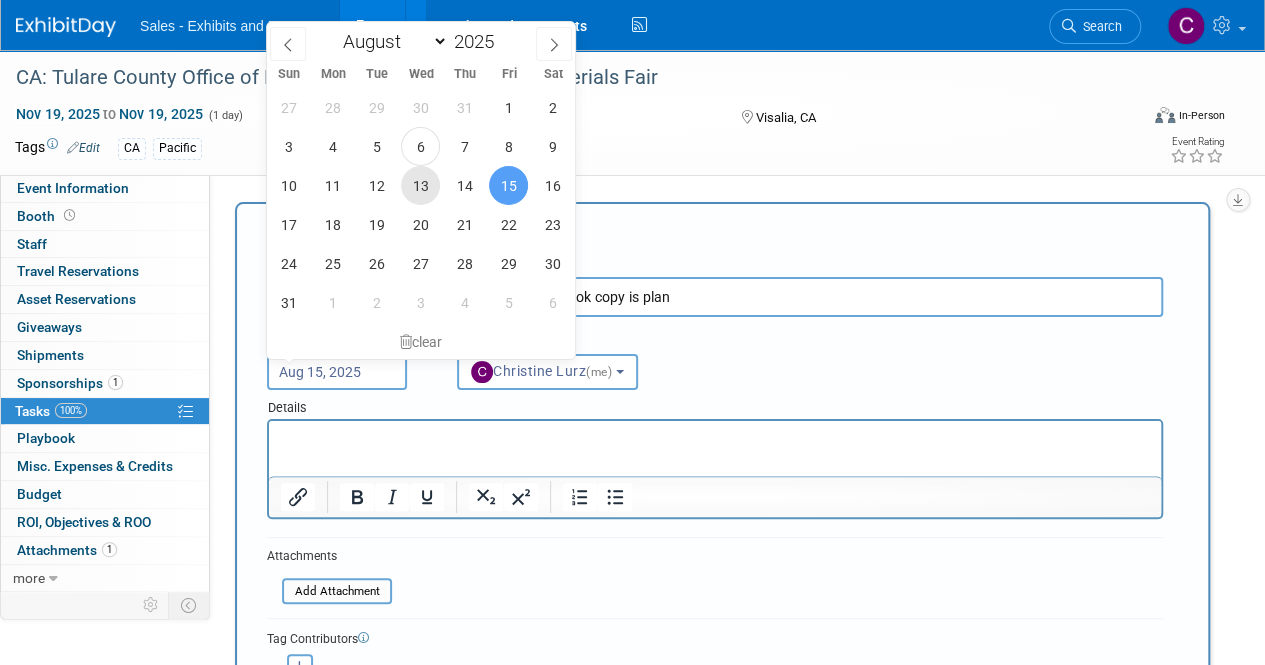 drag, startPoint x: 418, startPoint y: 195, endPoint x: 1188, endPoint y: 202, distance: 770.0318 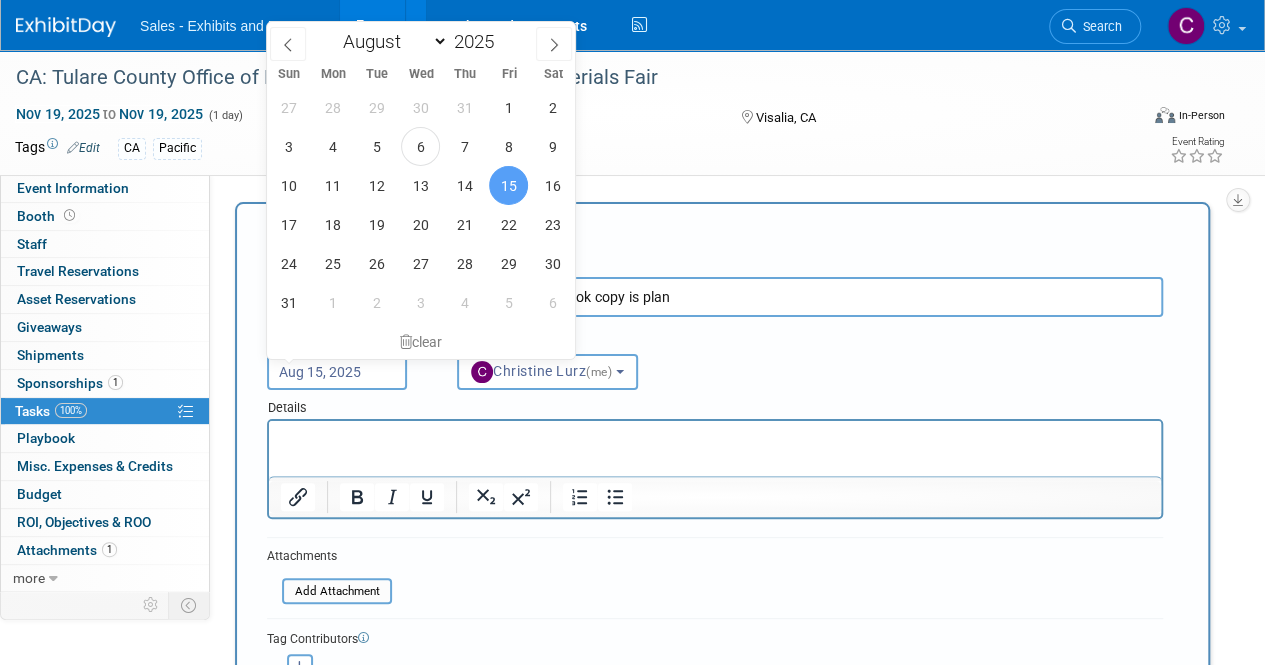 type on "Aug 13, 2025" 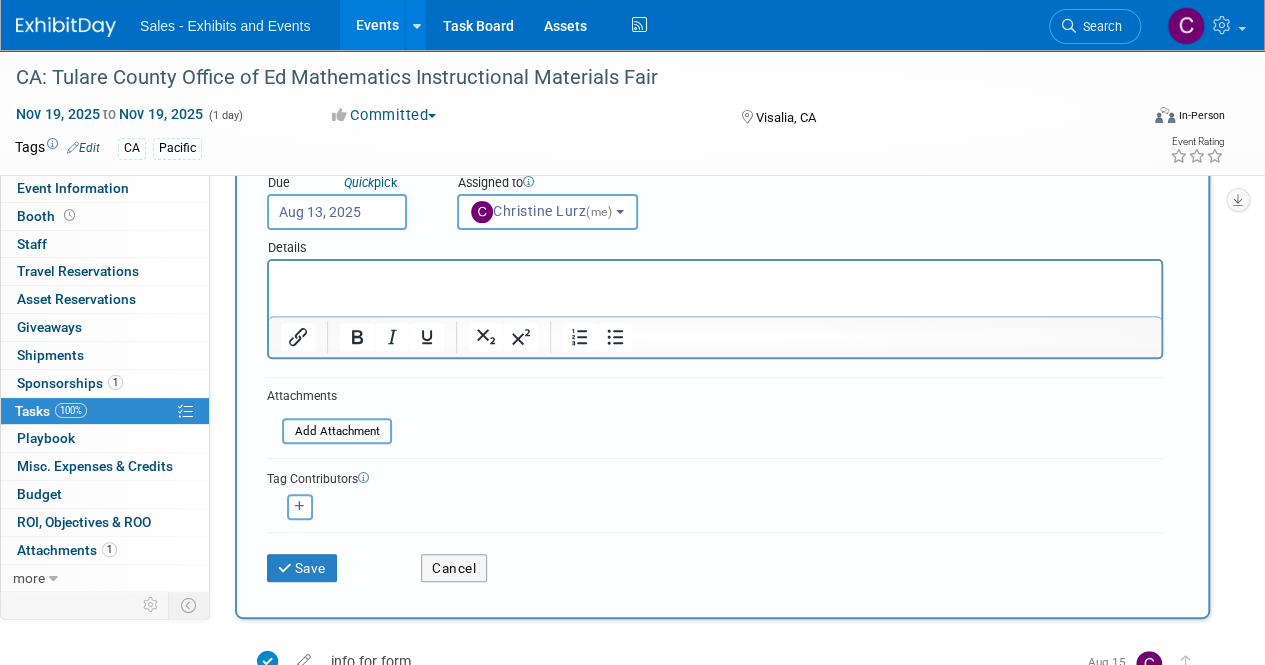 scroll, scrollTop: 346, scrollLeft: 0, axis: vertical 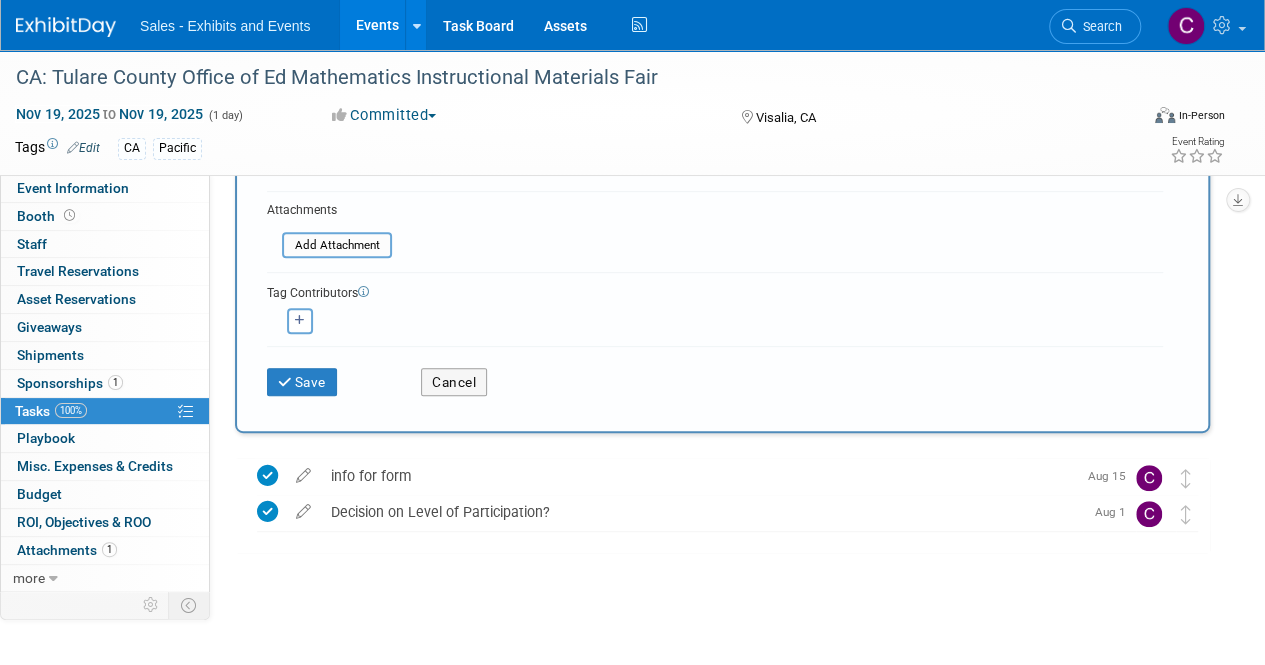 click on "Save
Cancel" at bounding box center [715, 378] 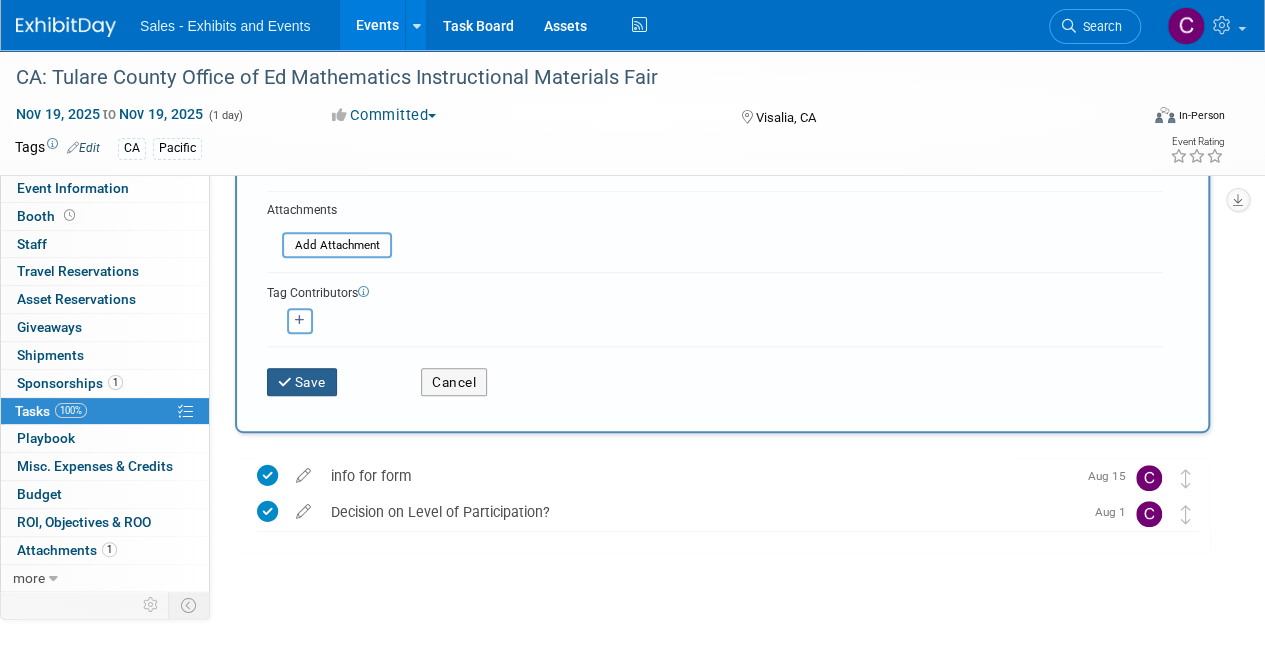 click on "Save" at bounding box center (302, 382) 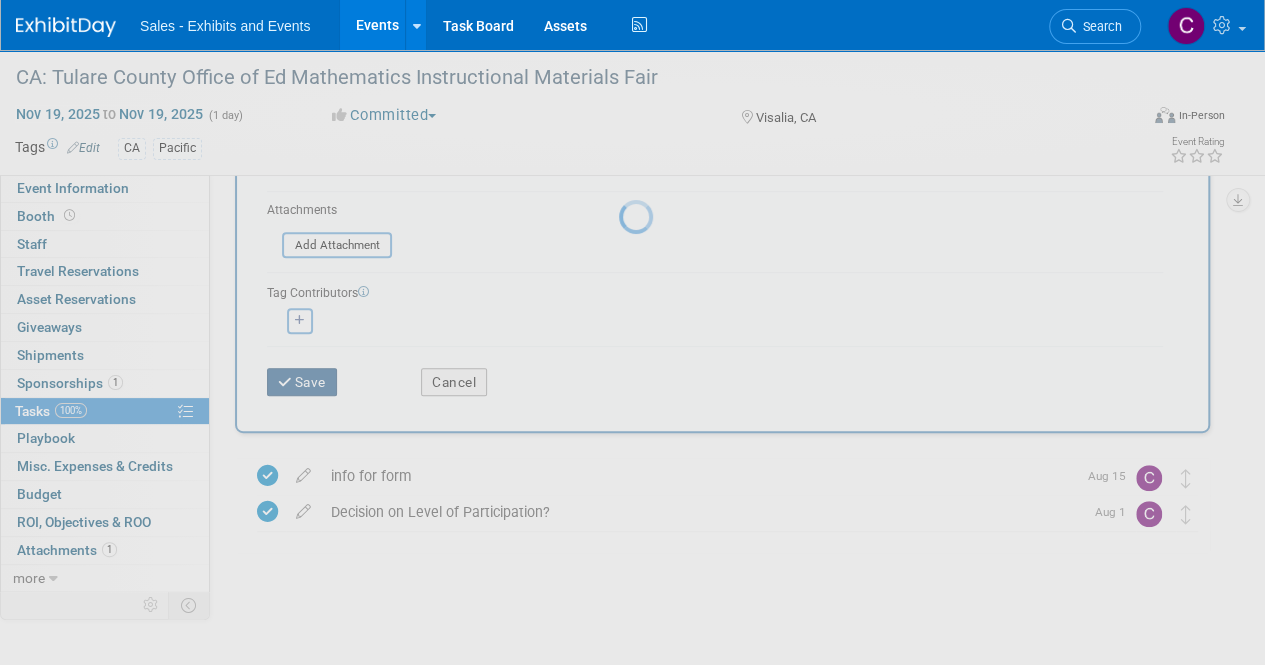 scroll, scrollTop: 0, scrollLeft: 0, axis: both 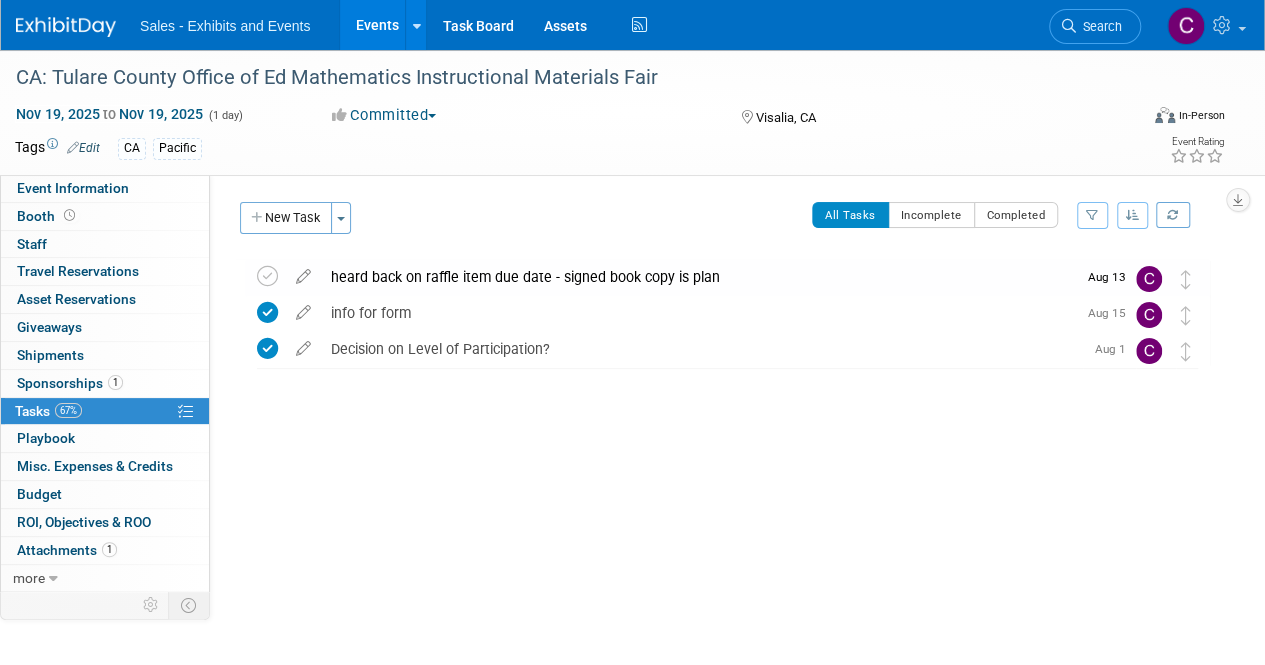 click on "Events" at bounding box center [376, 25] 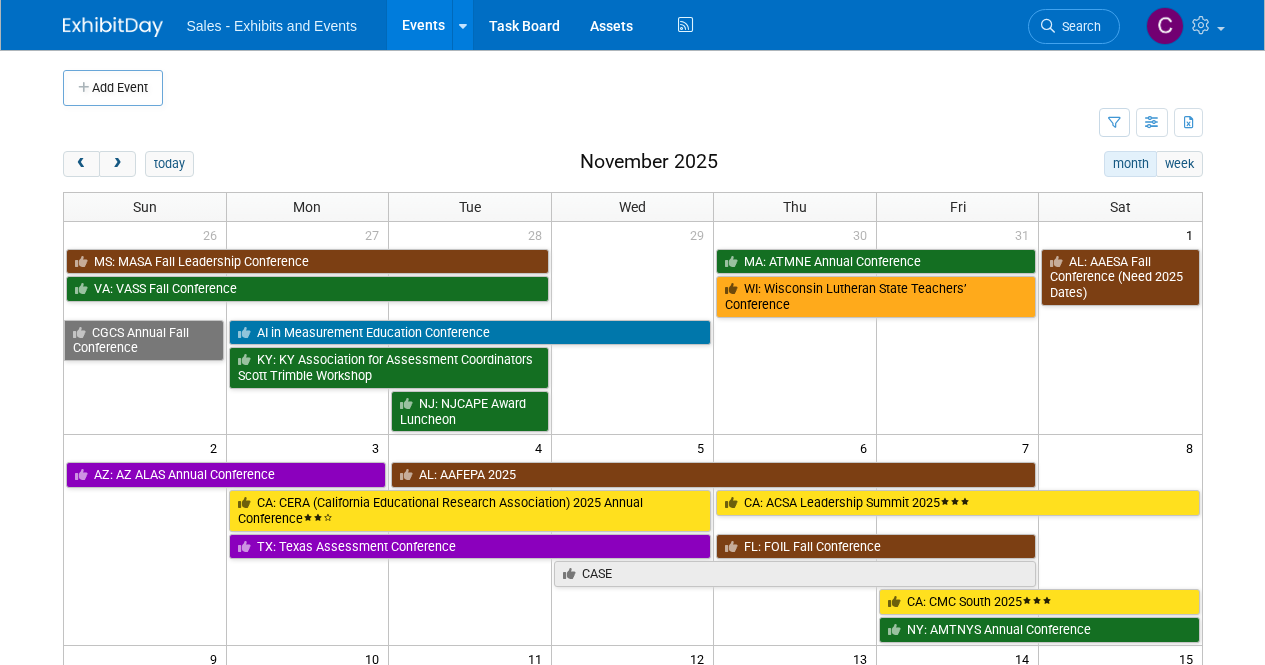 scroll, scrollTop: 0, scrollLeft: 0, axis: both 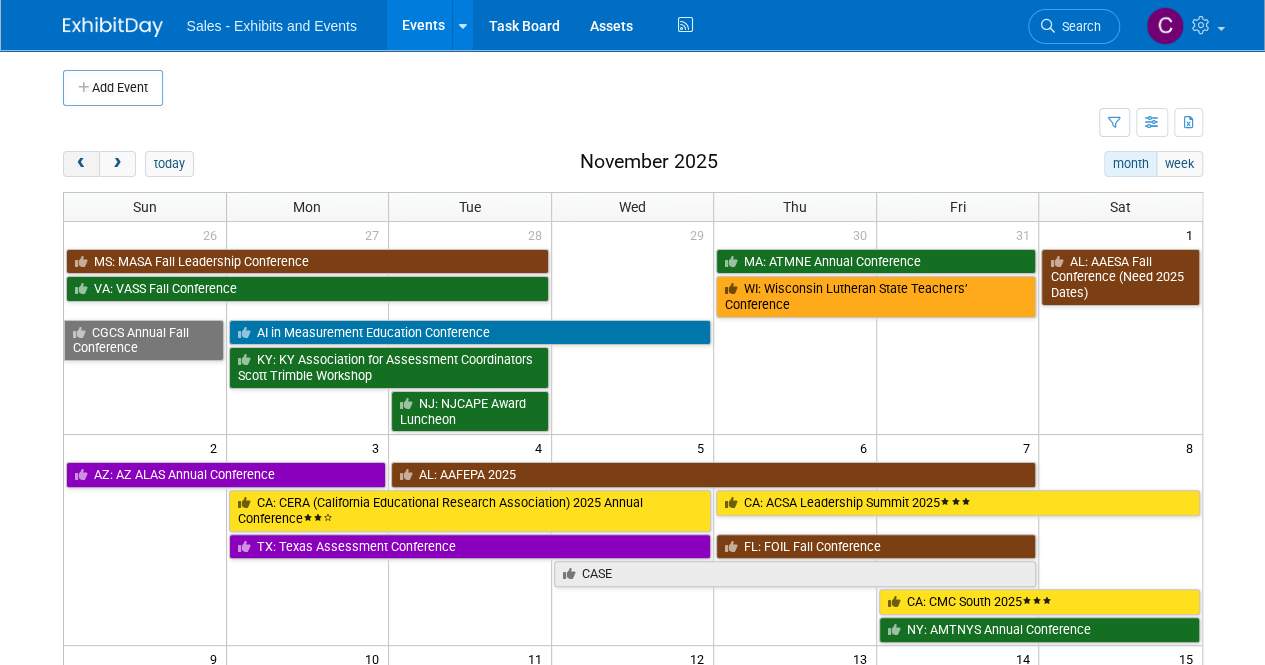 click at bounding box center (81, 164) 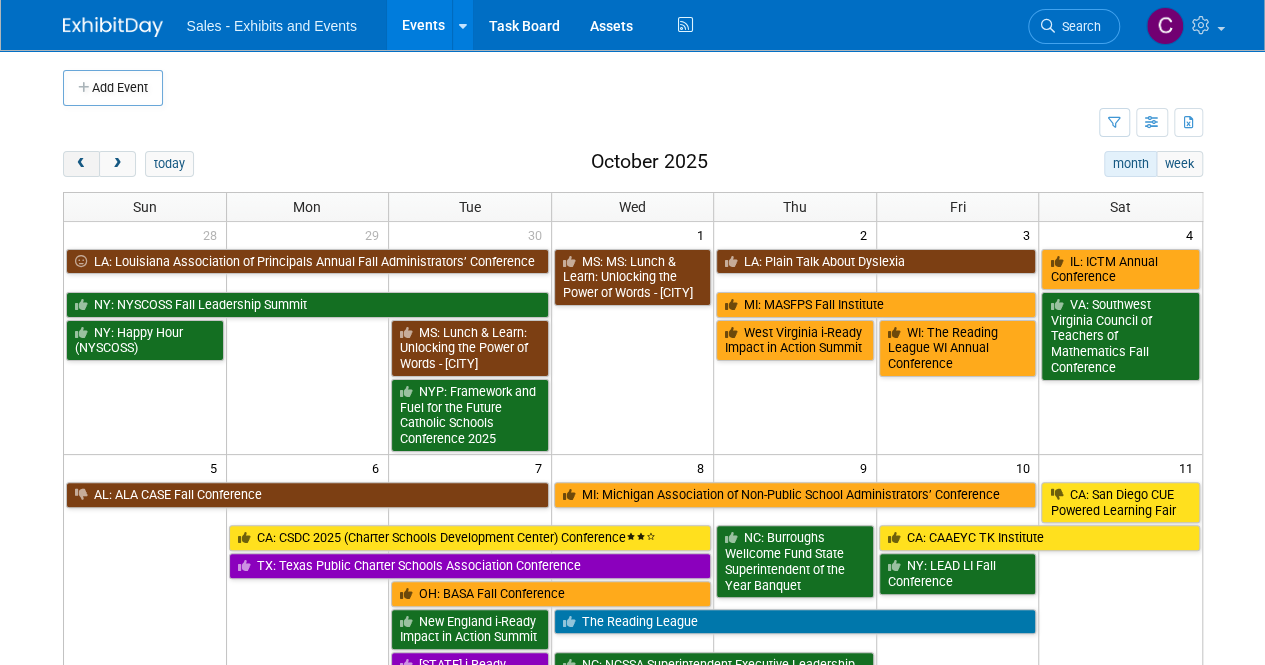 click at bounding box center [81, 164] 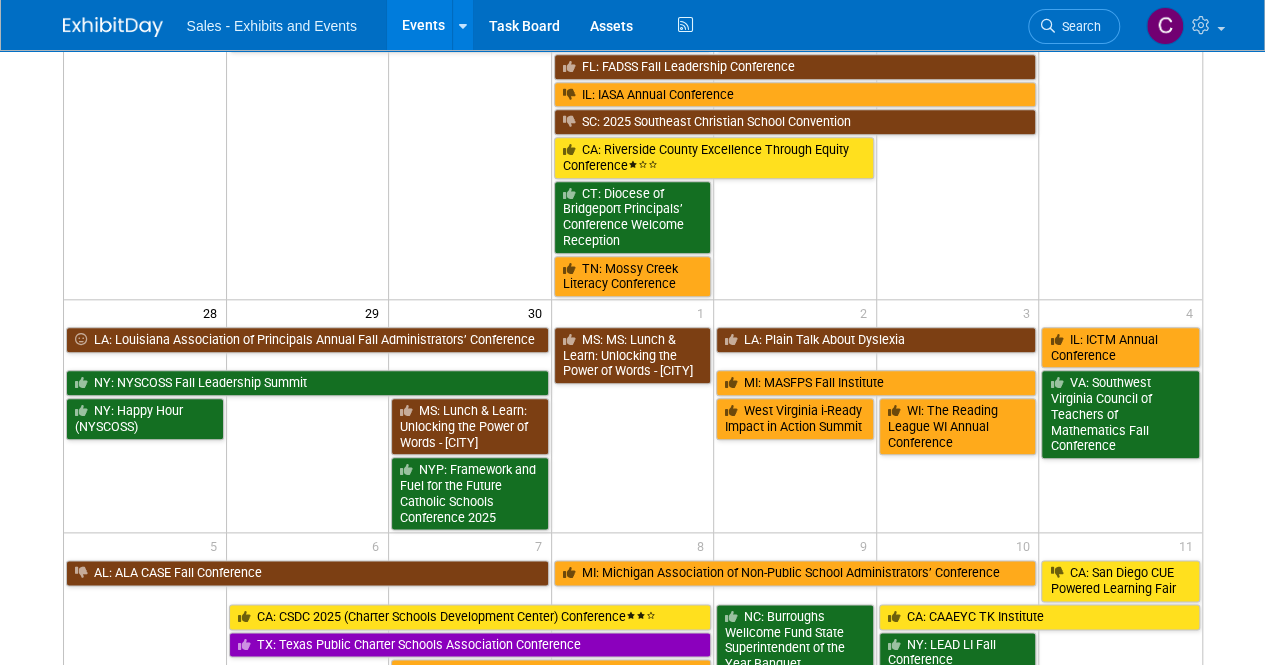 scroll, scrollTop: 0, scrollLeft: 0, axis: both 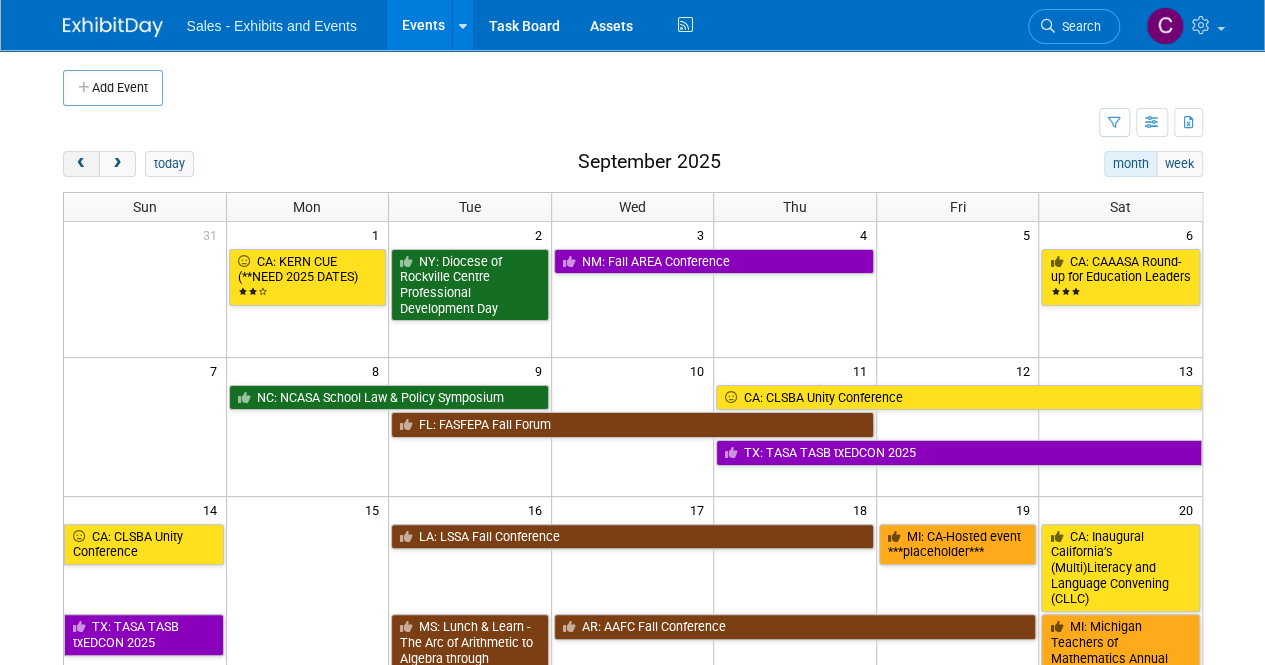 click at bounding box center (81, 164) 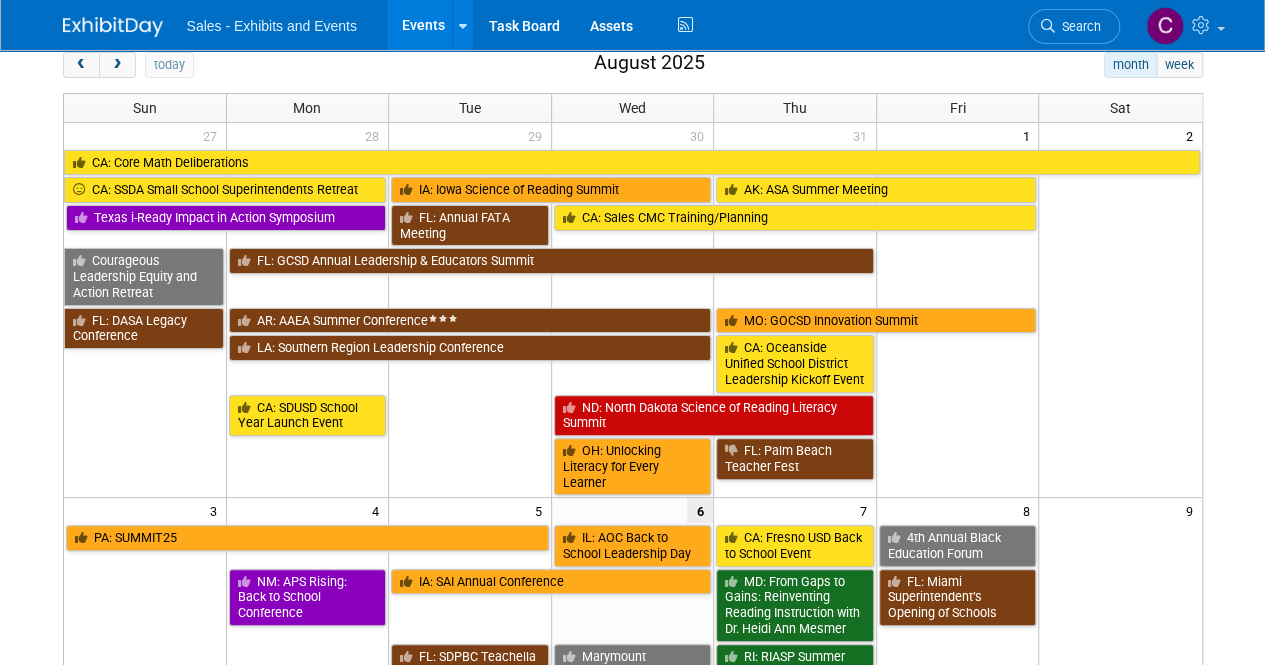 scroll, scrollTop: 90, scrollLeft: 0, axis: vertical 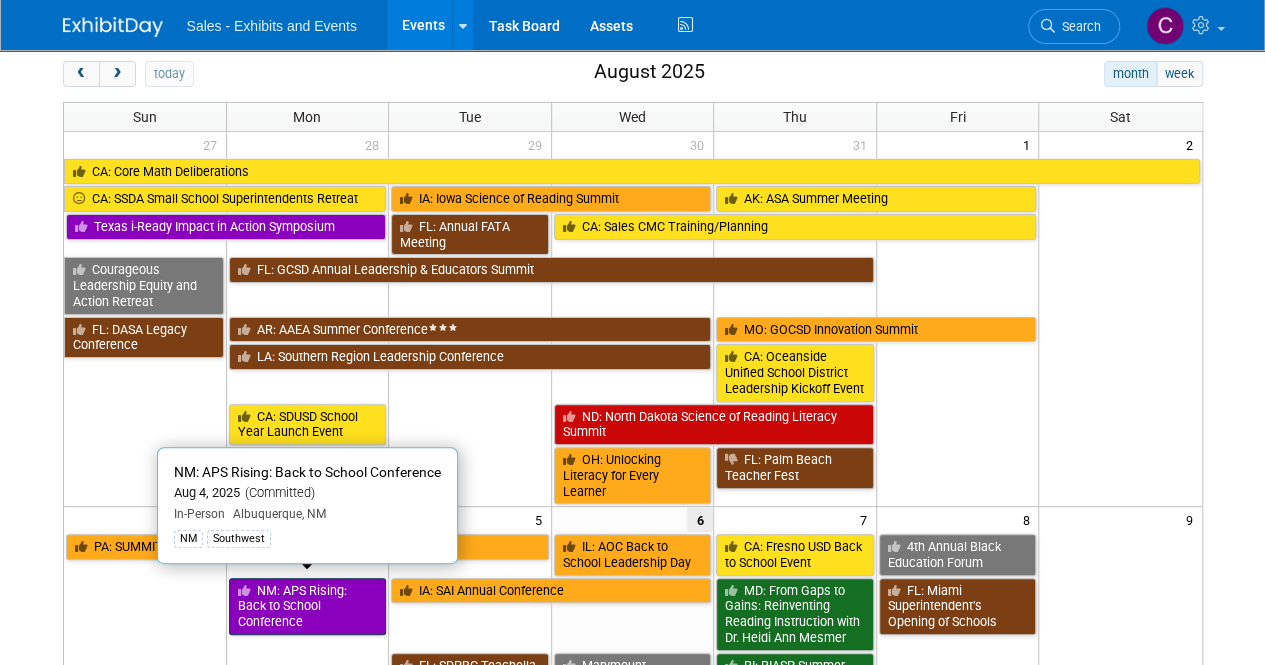 click on "NM: APS Rising: Back to School Conference" at bounding box center [308, 606] 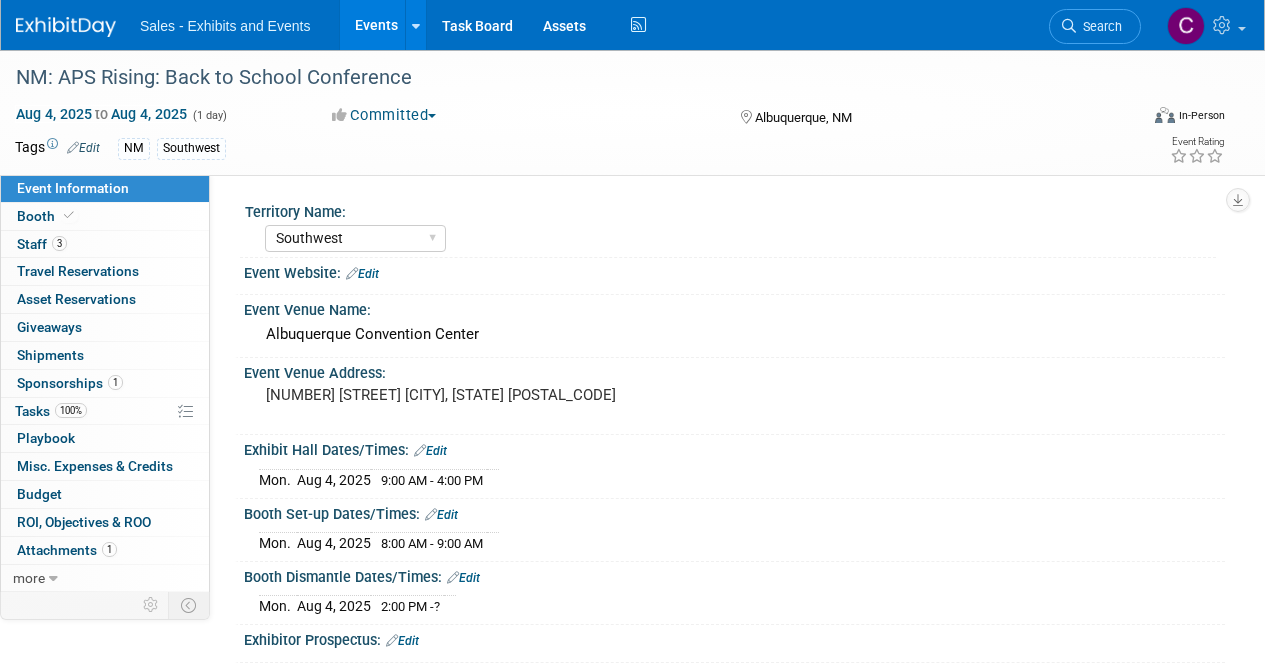 select on "Southwest" 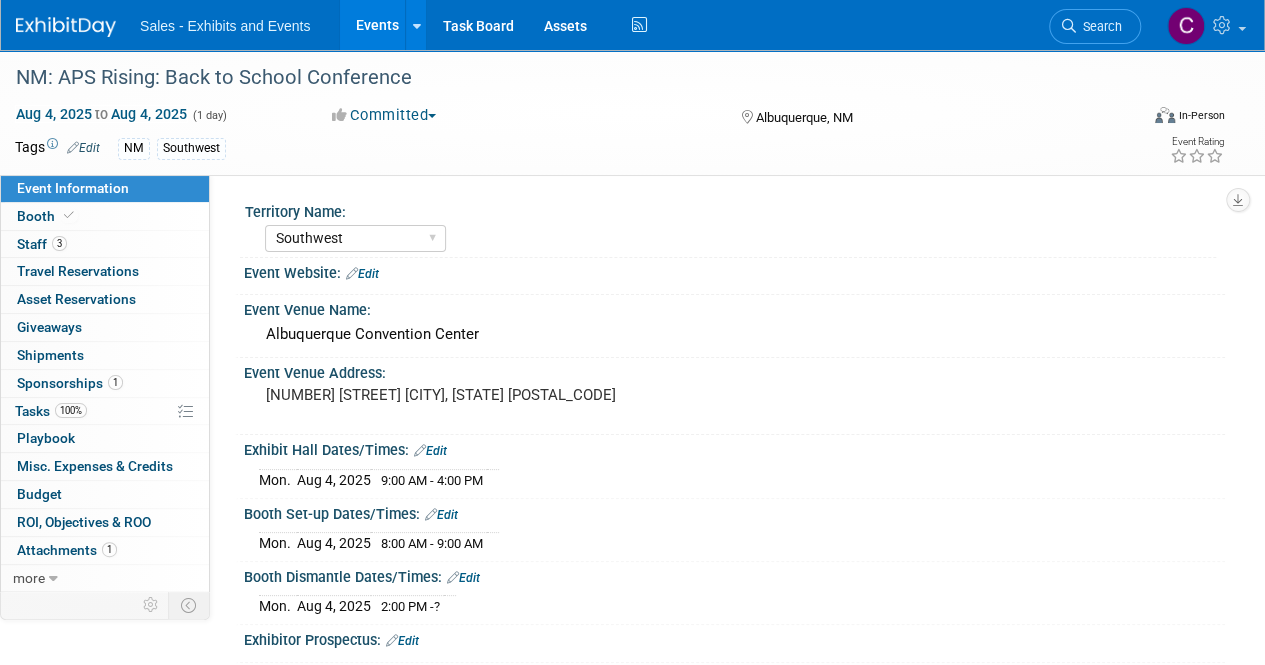 scroll, scrollTop: 0, scrollLeft: 0, axis: both 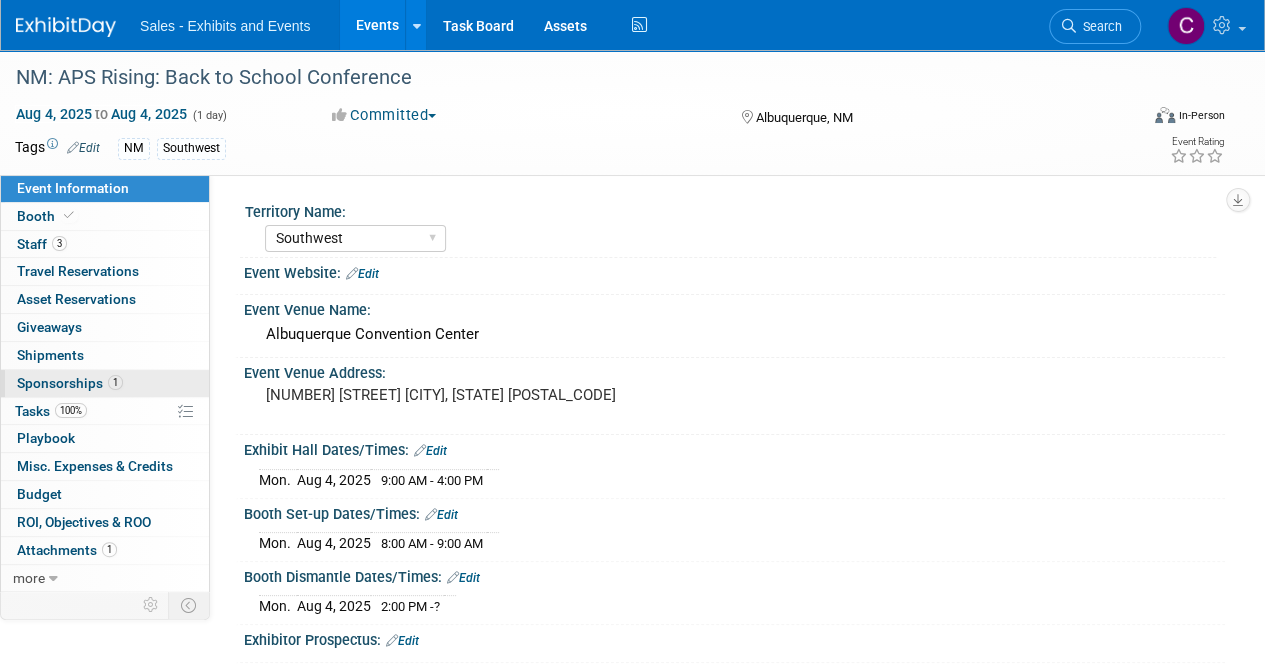 click on "Sponsorships 1" at bounding box center (70, 383) 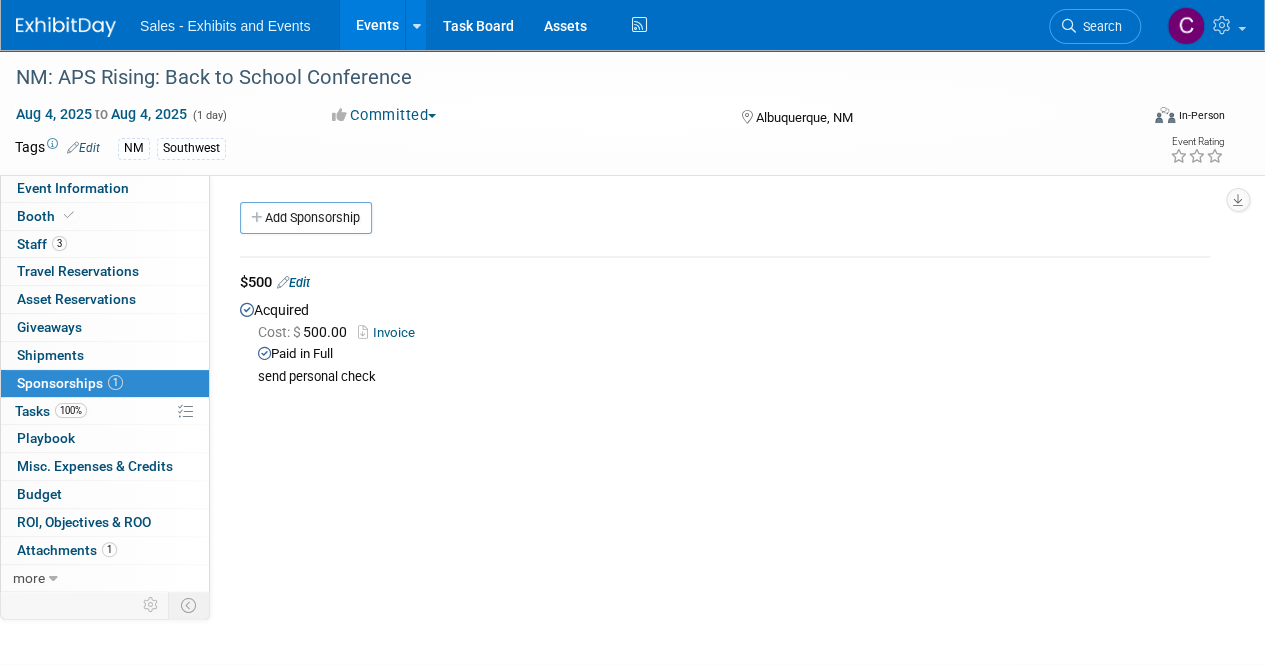 click on "Edit" at bounding box center (293, 282) 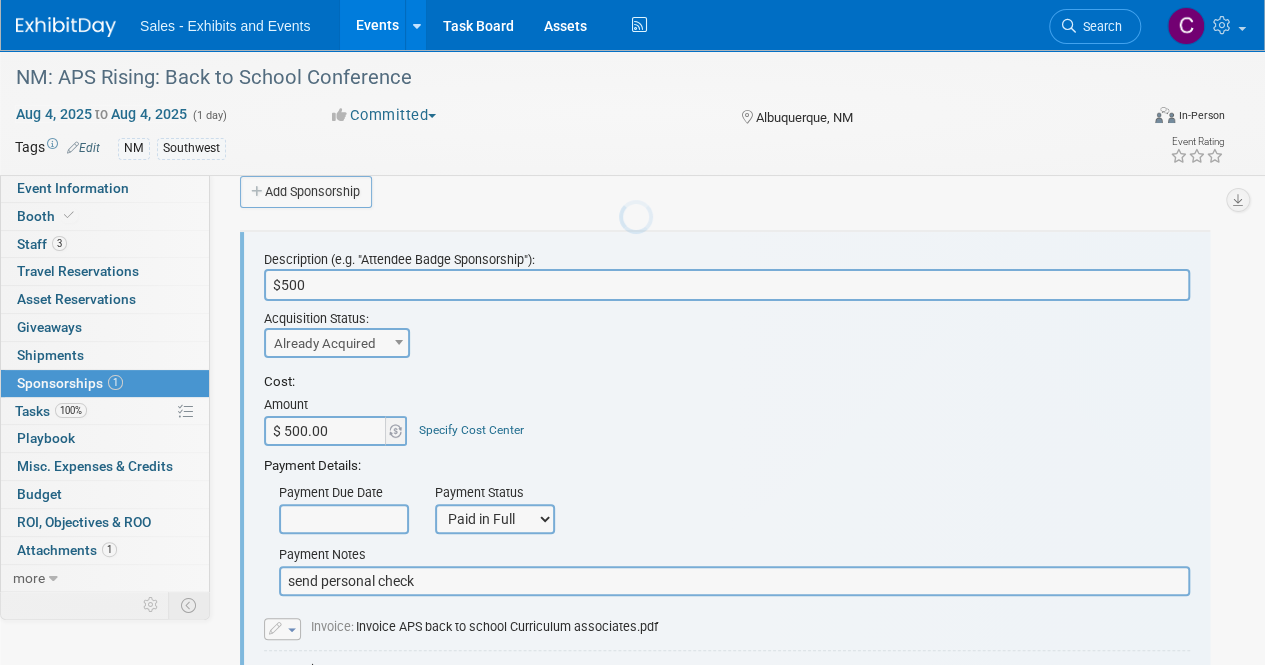 scroll, scrollTop: 0, scrollLeft: 0, axis: both 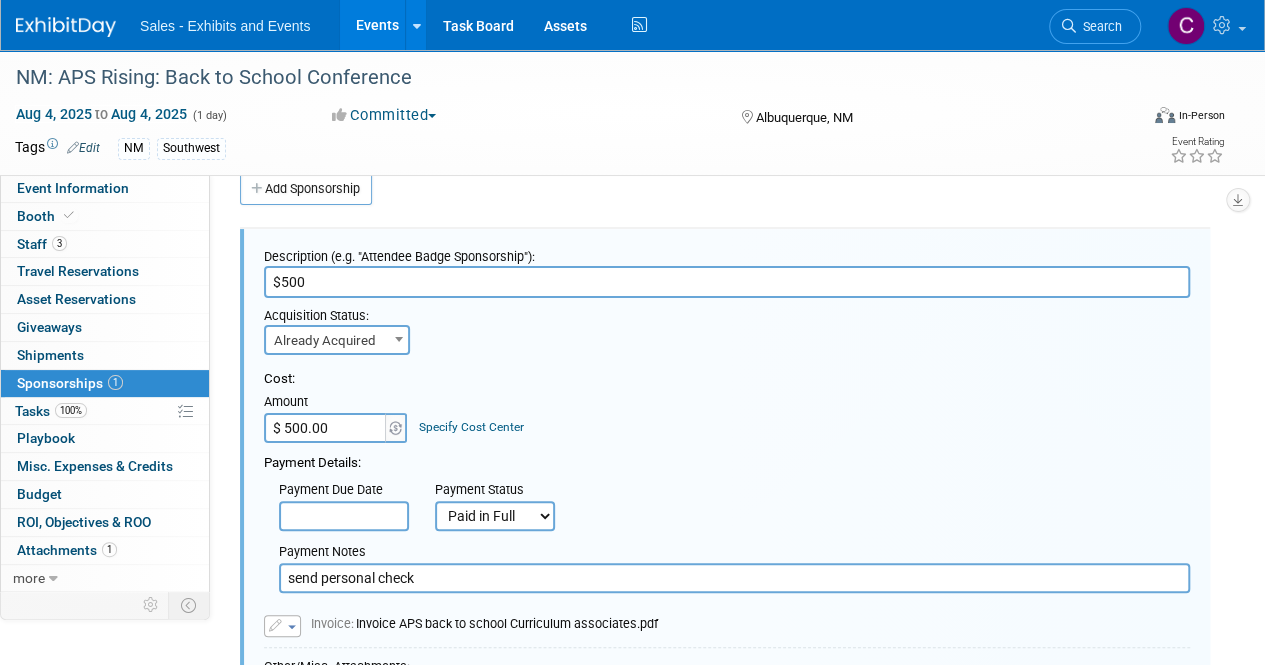 click on "send personal check" at bounding box center [734, 578] 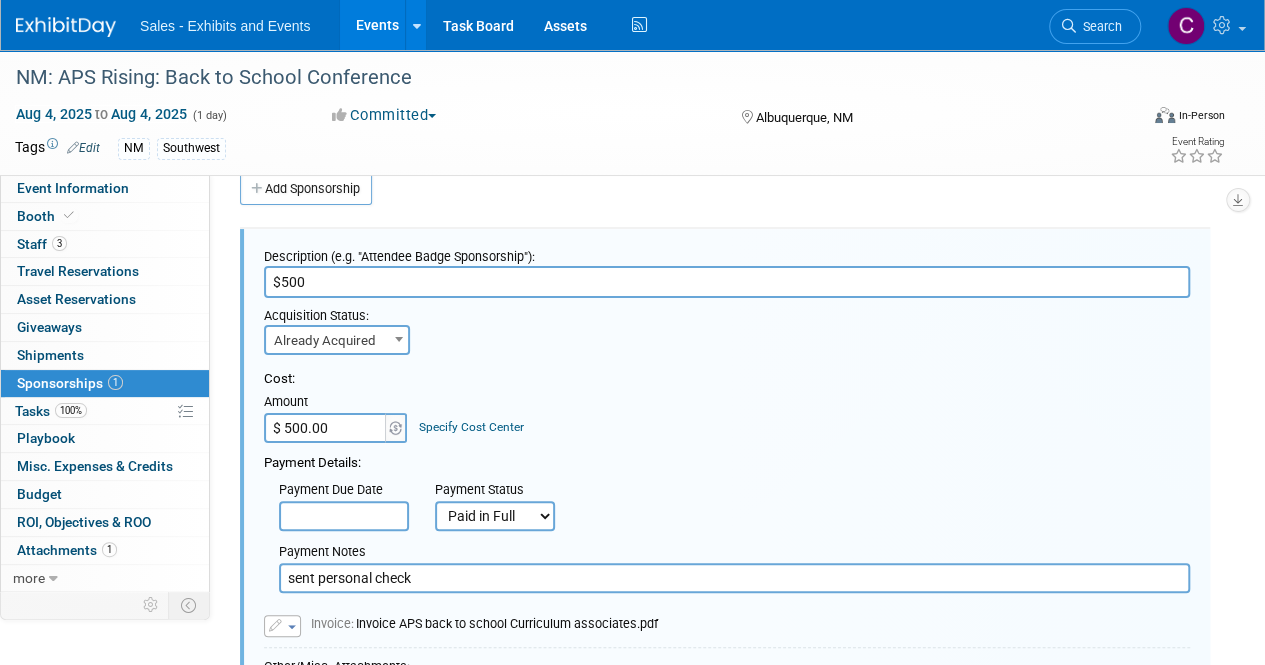 click on "Replace with a new file
Remove attachment
Invoice:   Invoice APS back to school Curriculum associates.pdf
Attach Invoice" at bounding box center [727, 615] 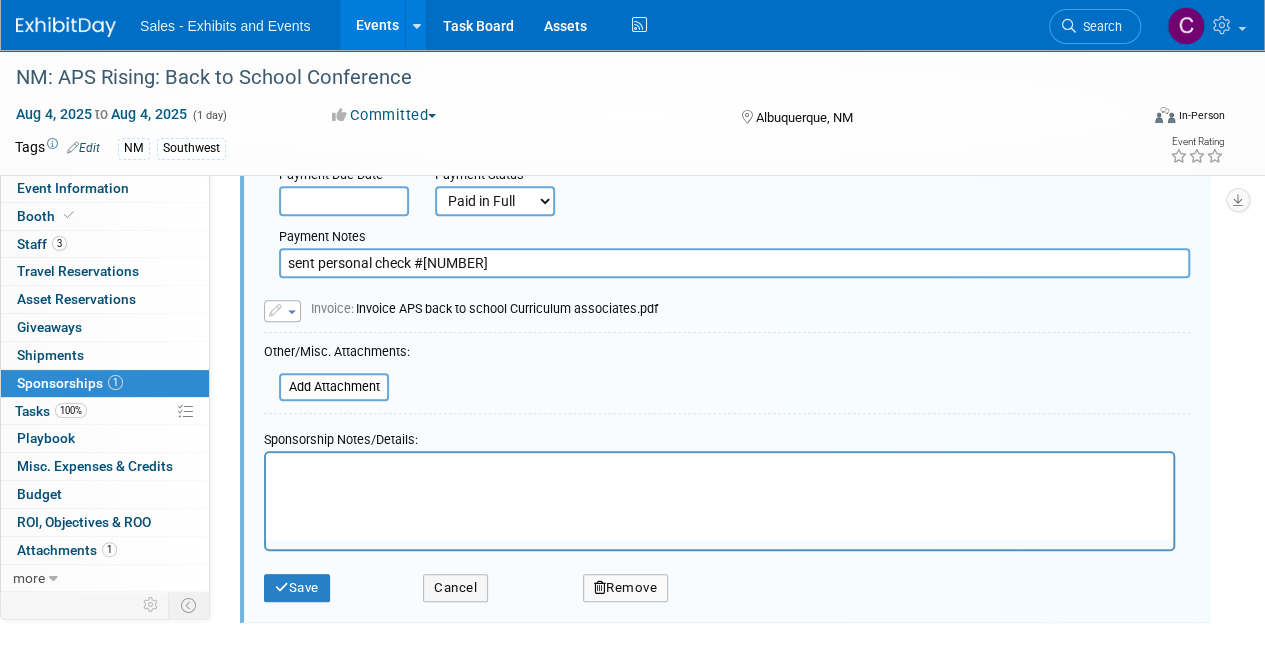 scroll, scrollTop: 354, scrollLeft: 0, axis: vertical 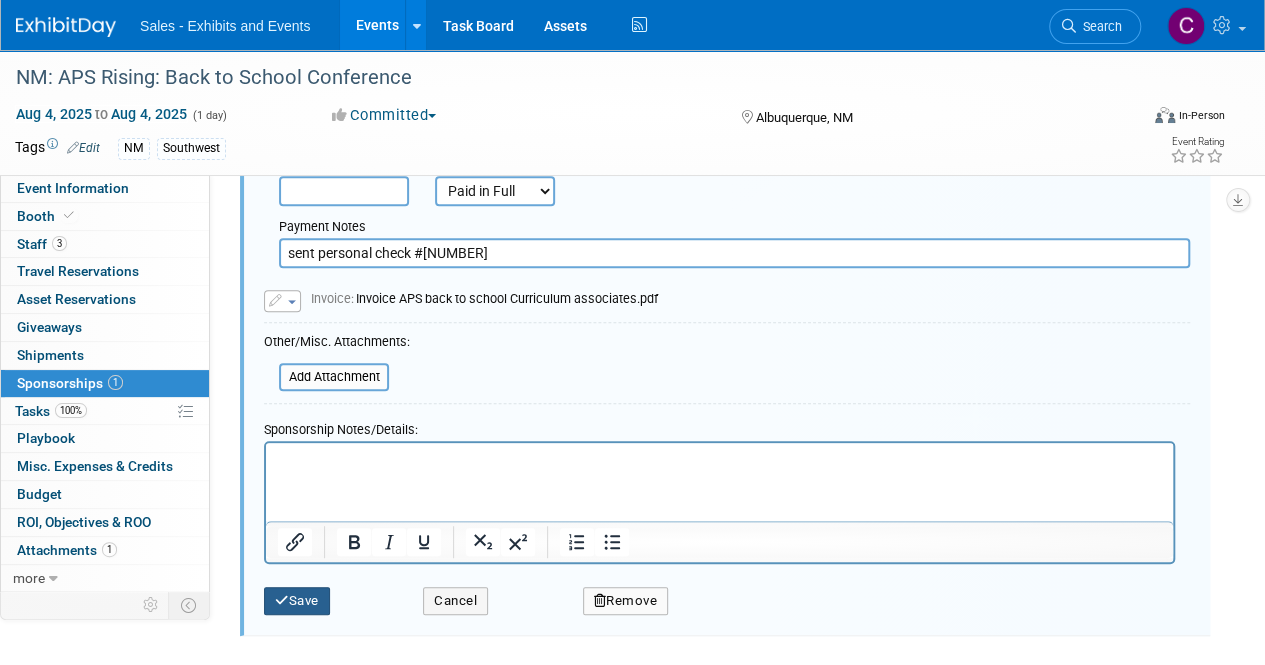 type on "sent personal check #2496" 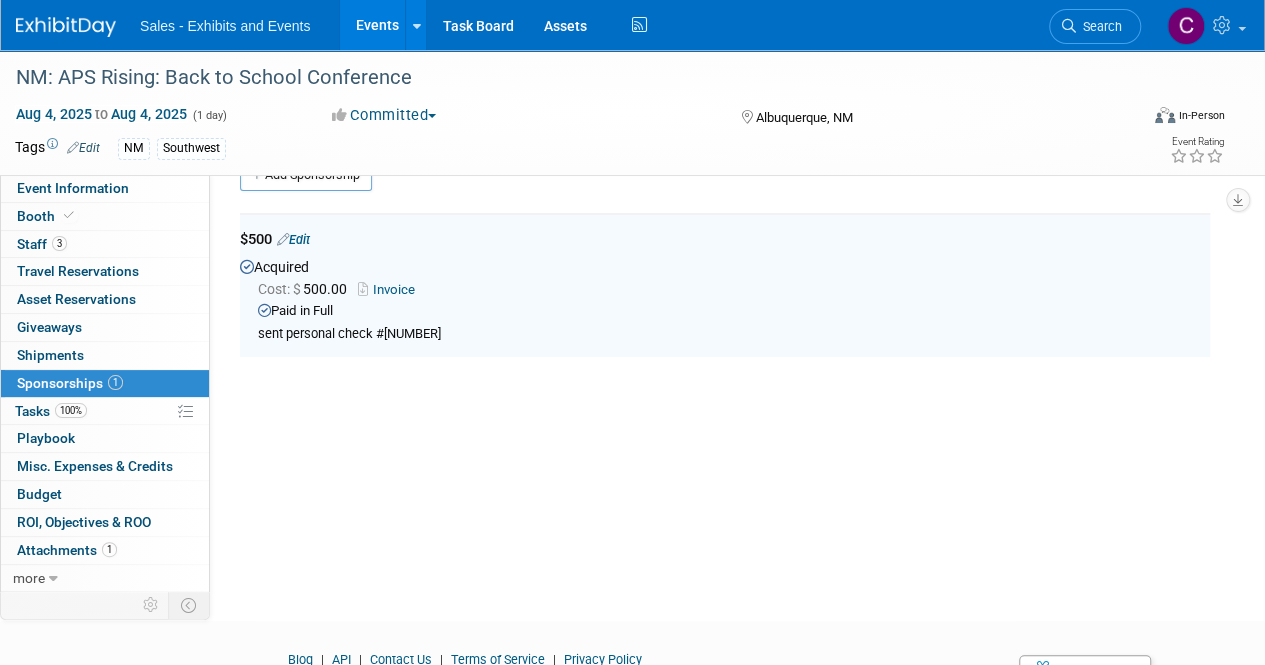 scroll, scrollTop: 29, scrollLeft: 0, axis: vertical 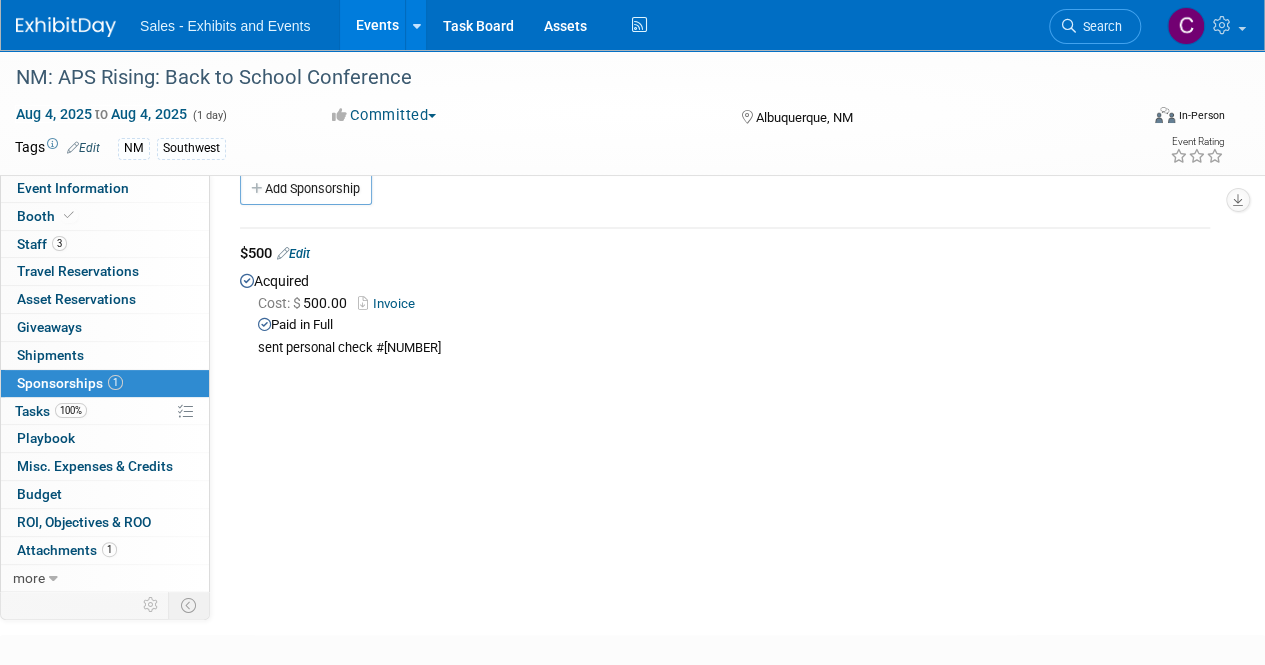 click on "Events" at bounding box center [376, 25] 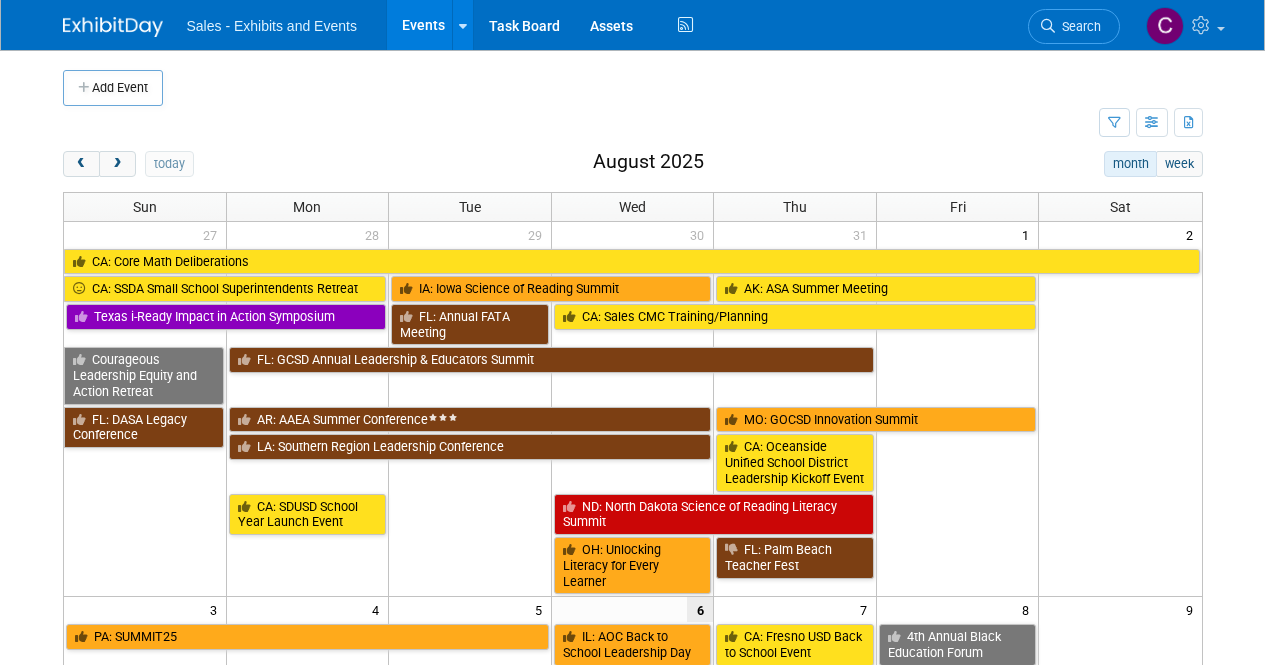 scroll, scrollTop: 0, scrollLeft: 0, axis: both 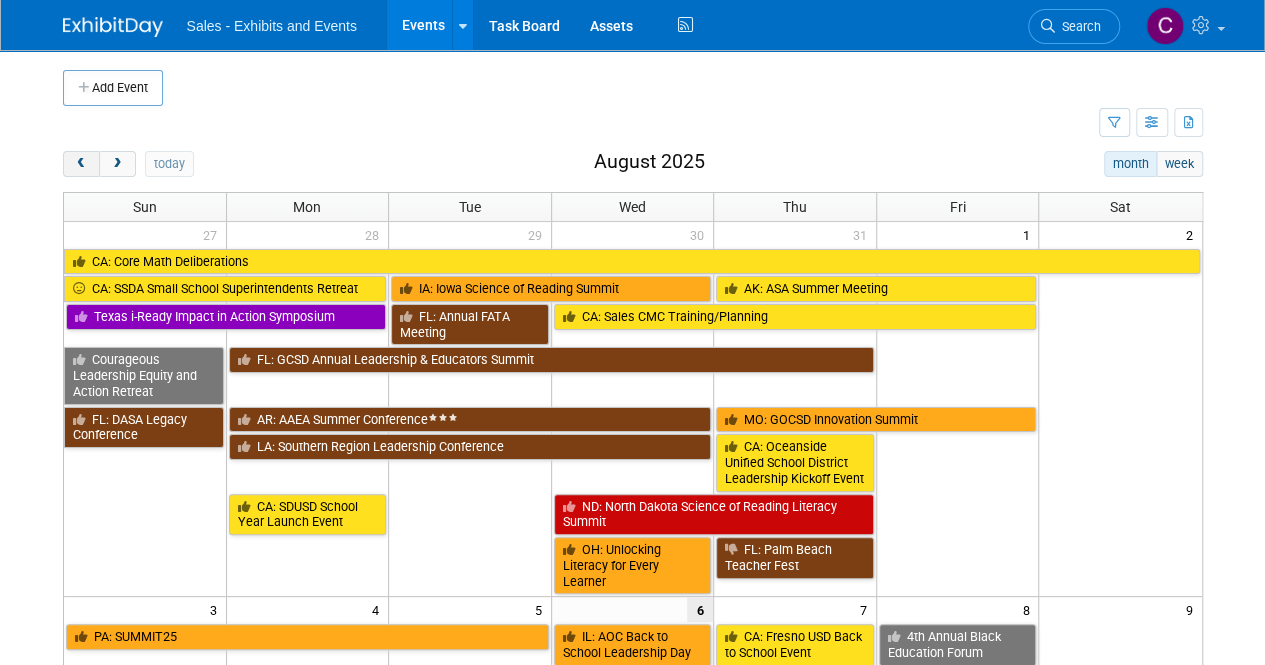 click at bounding box center [81, 164] 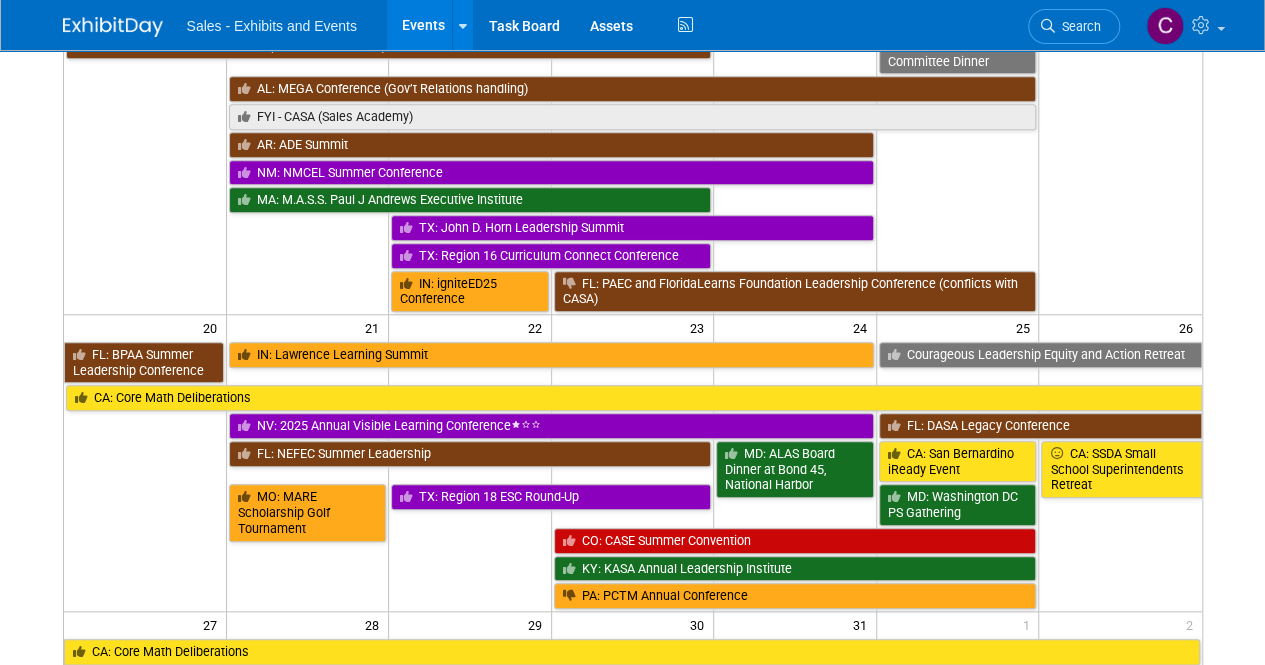 scroll, scrollTop: 1223, scrollLeft: 0, axis: vertical 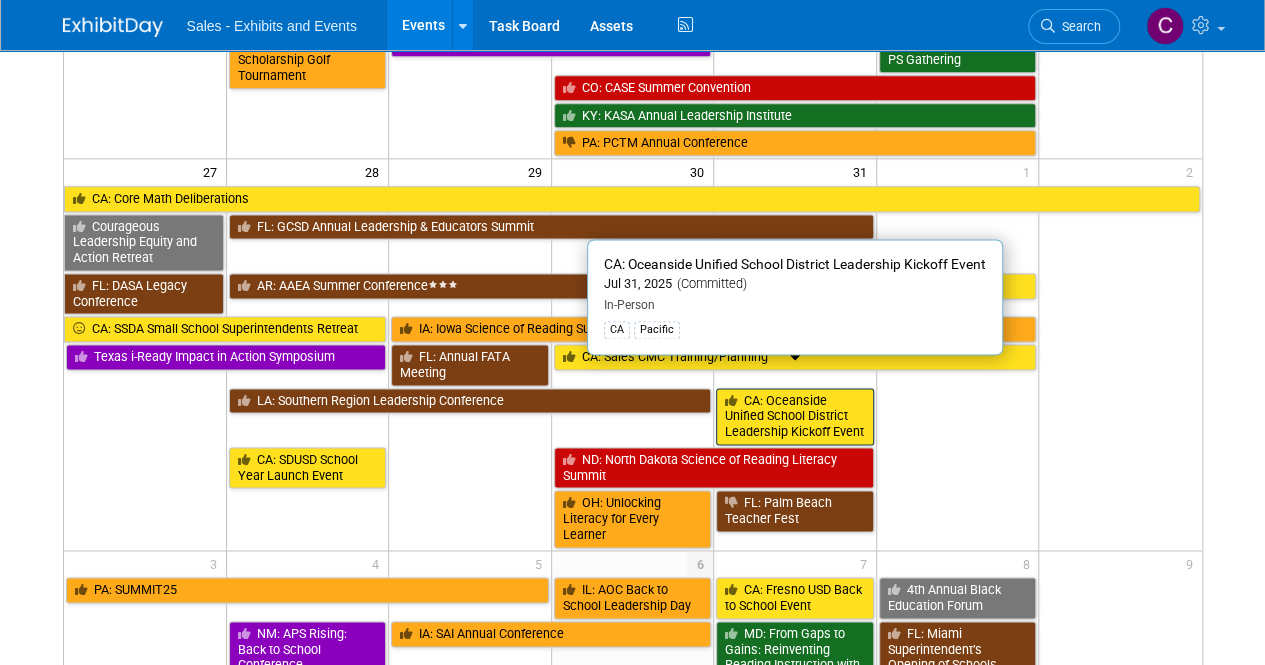 click on "CA: Oceanside Unified School District Leadership Kickoff Event" at bounding box center (795, 416) 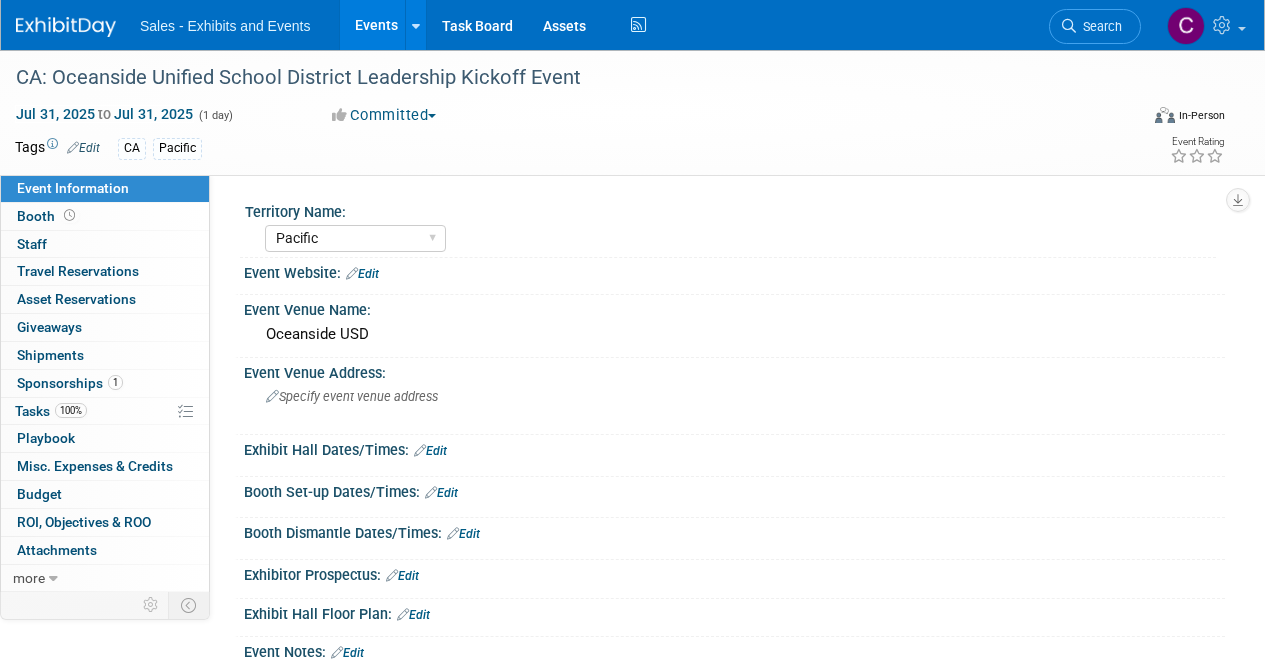 select on "Pacific" 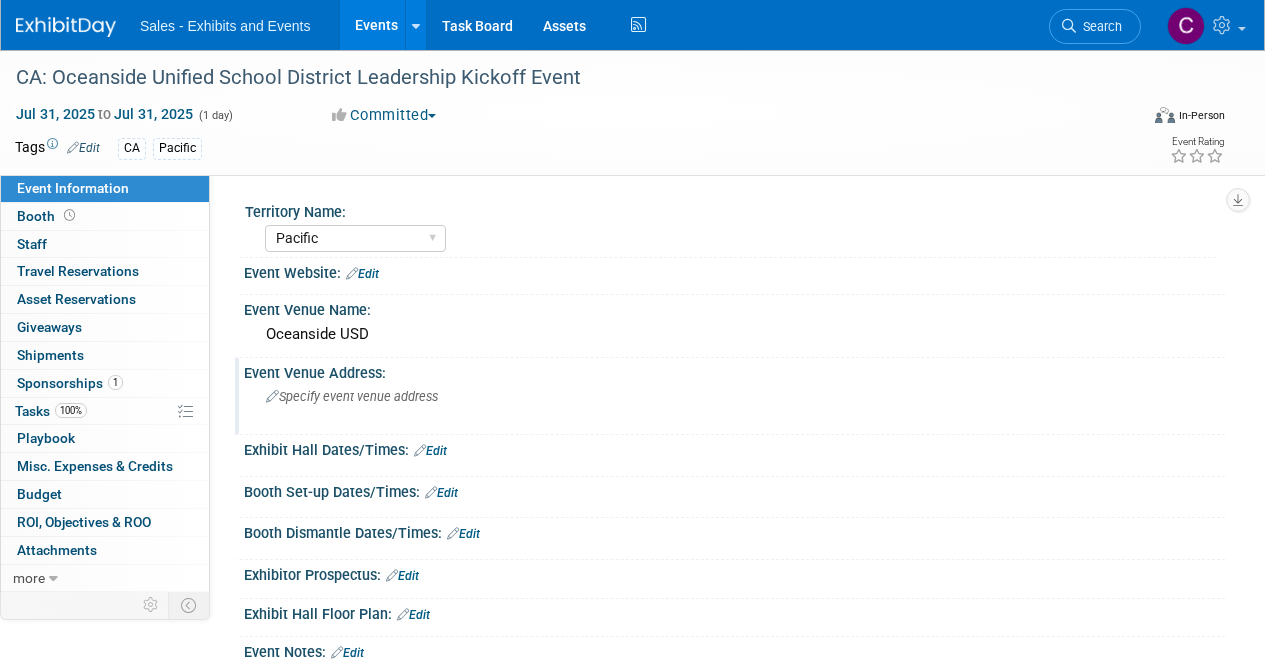 scroll, scrollTop: 0, scrollLeft: 0, axis: both 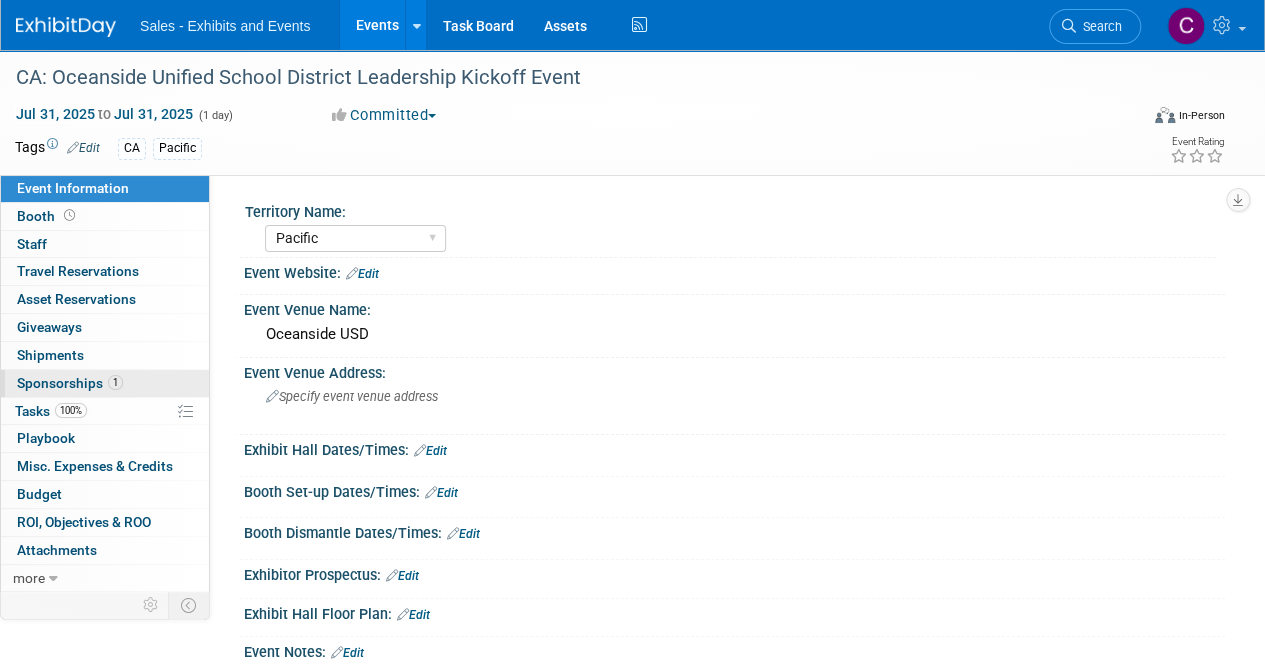 click on "Sponsorships 1" at bounding box center [70, 383] 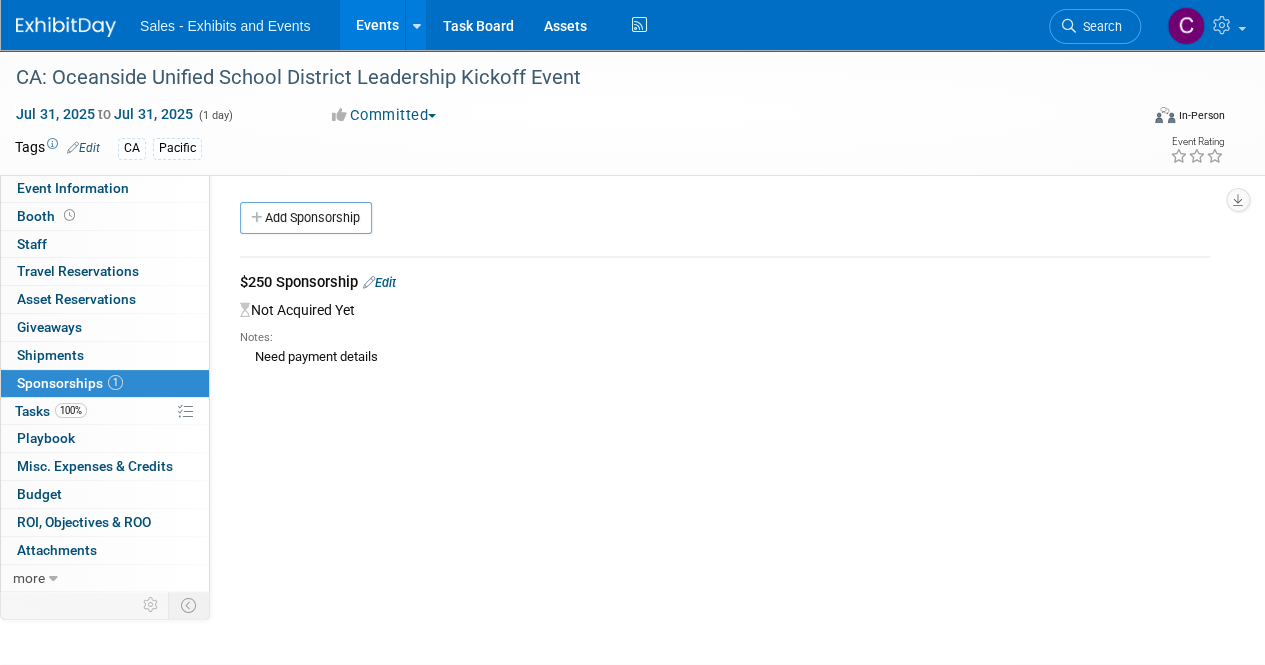 click on "Edit" at bounding box center [379, 282] 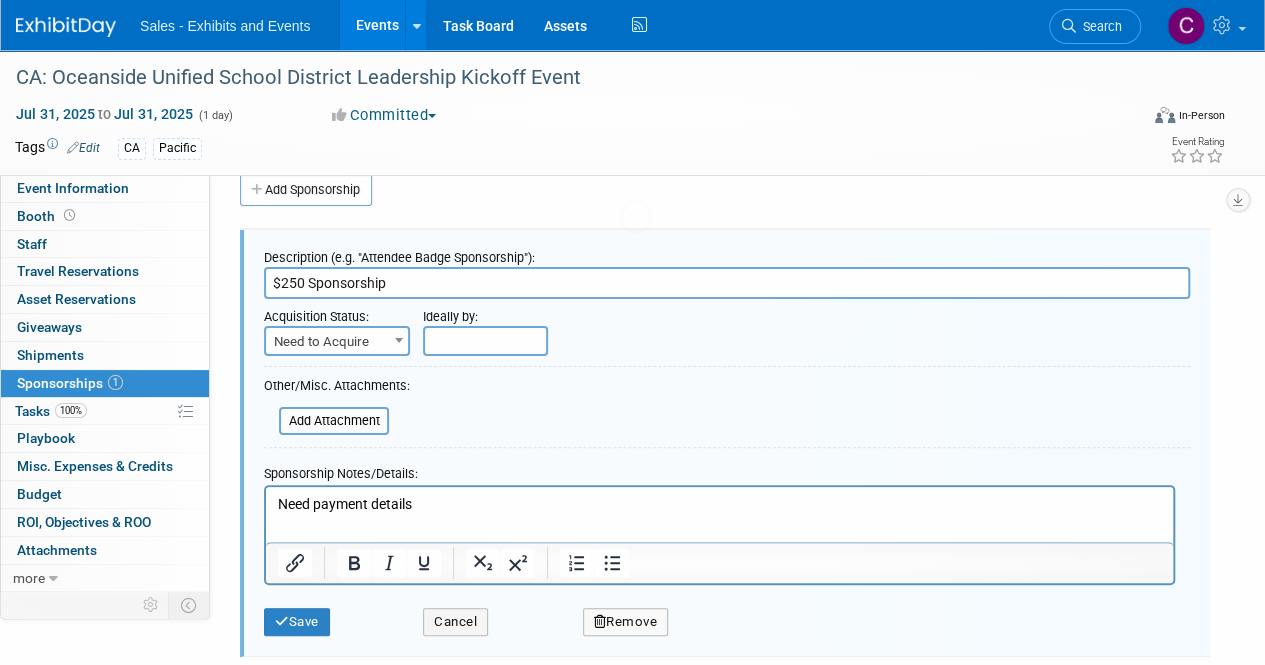 scroll, scrollTop: 0, scrollLeft: 0, axis: both 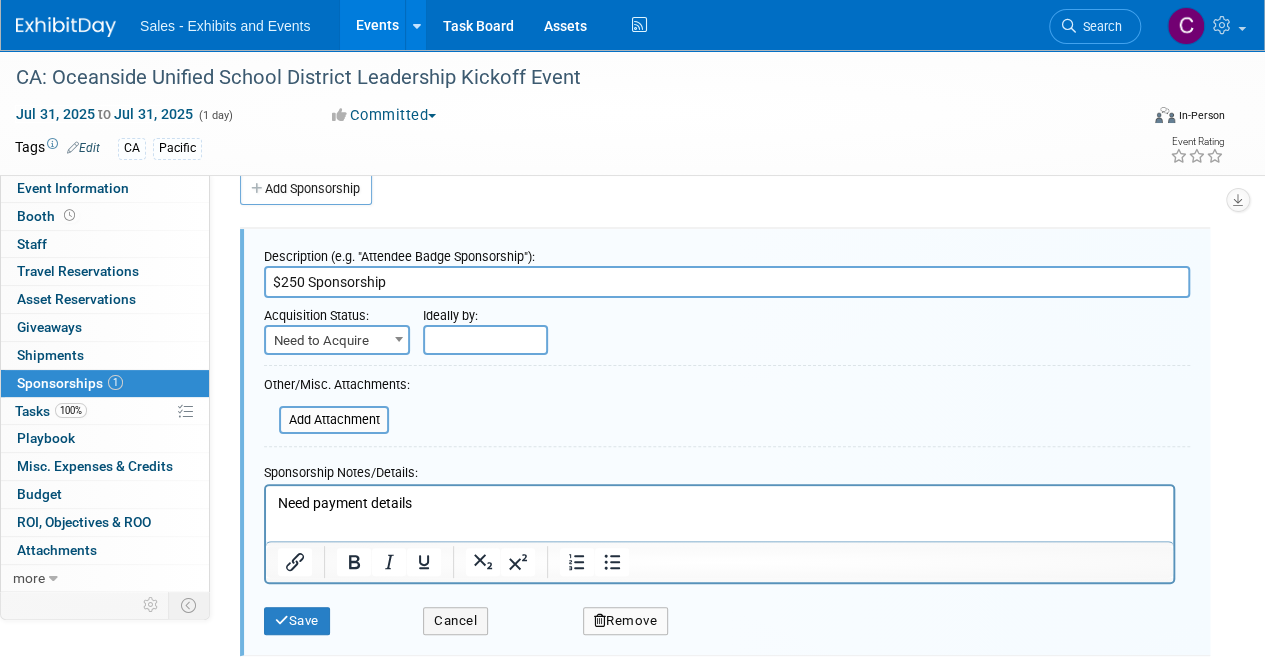 click on "Need to Acquire" at bounding box center [337, 341] 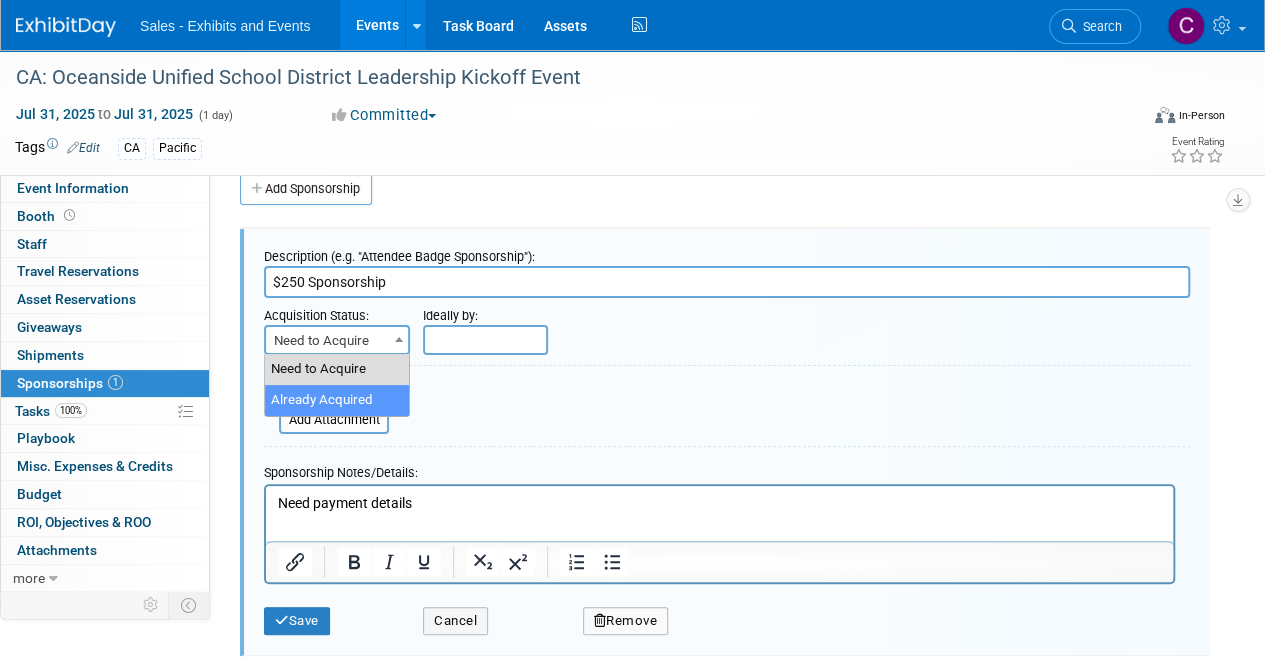 select on "2" 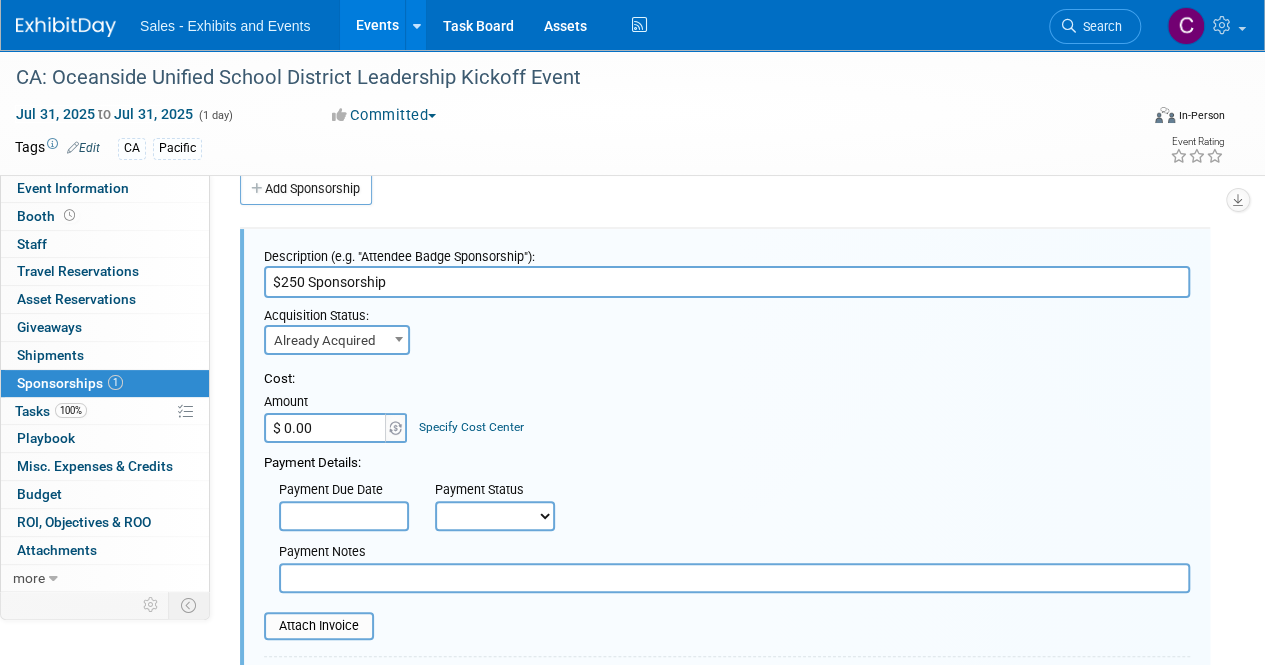 click on "$ 0.00" at bounding box center [326, 428] 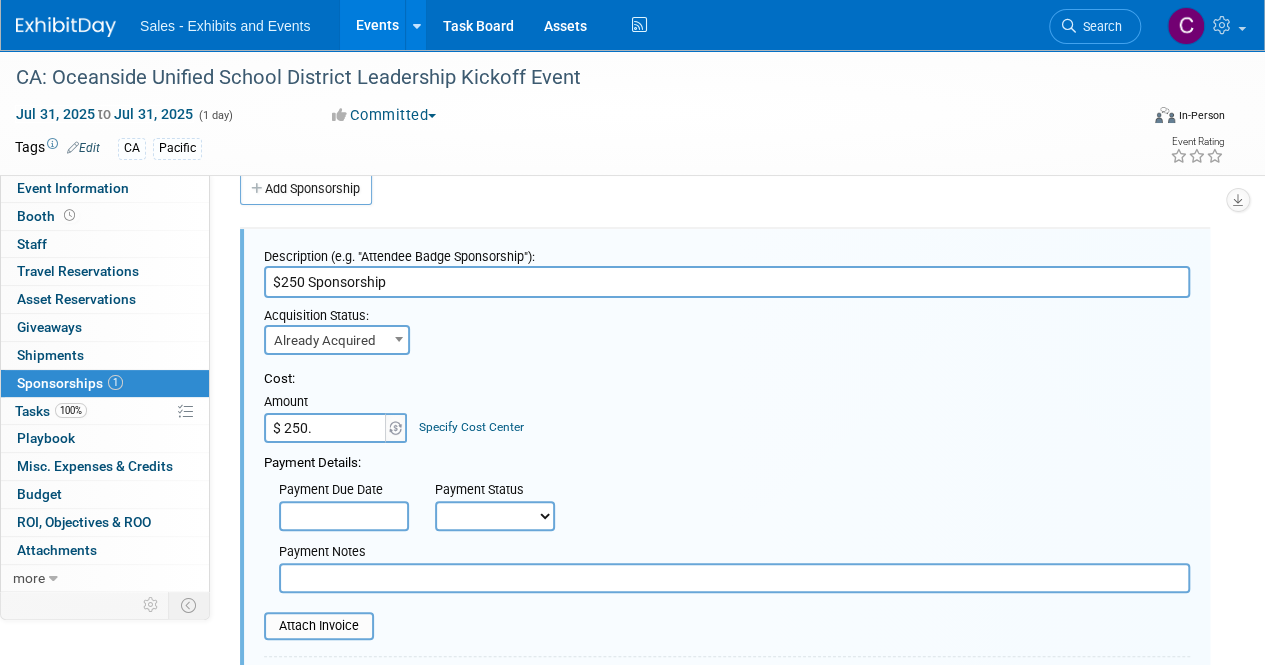 type on "$ 250.00" 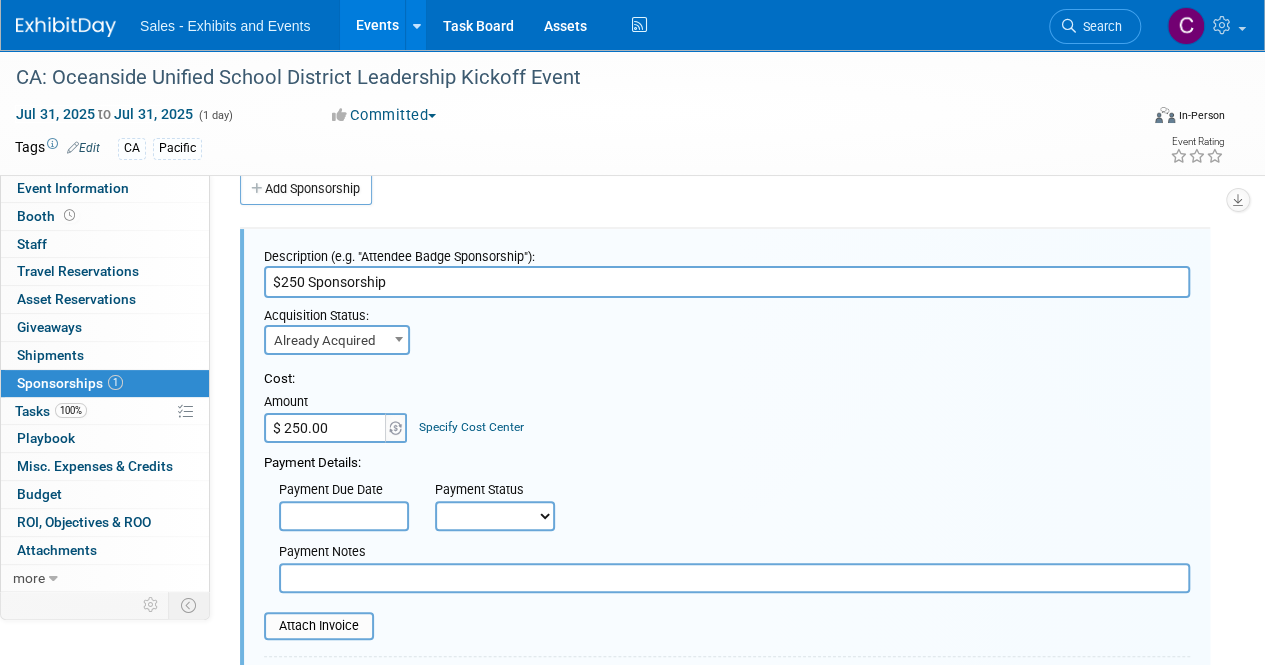 click on "Not Paid Yet
Partially Paid
Paid in Full" at bounding box center [495, 516] 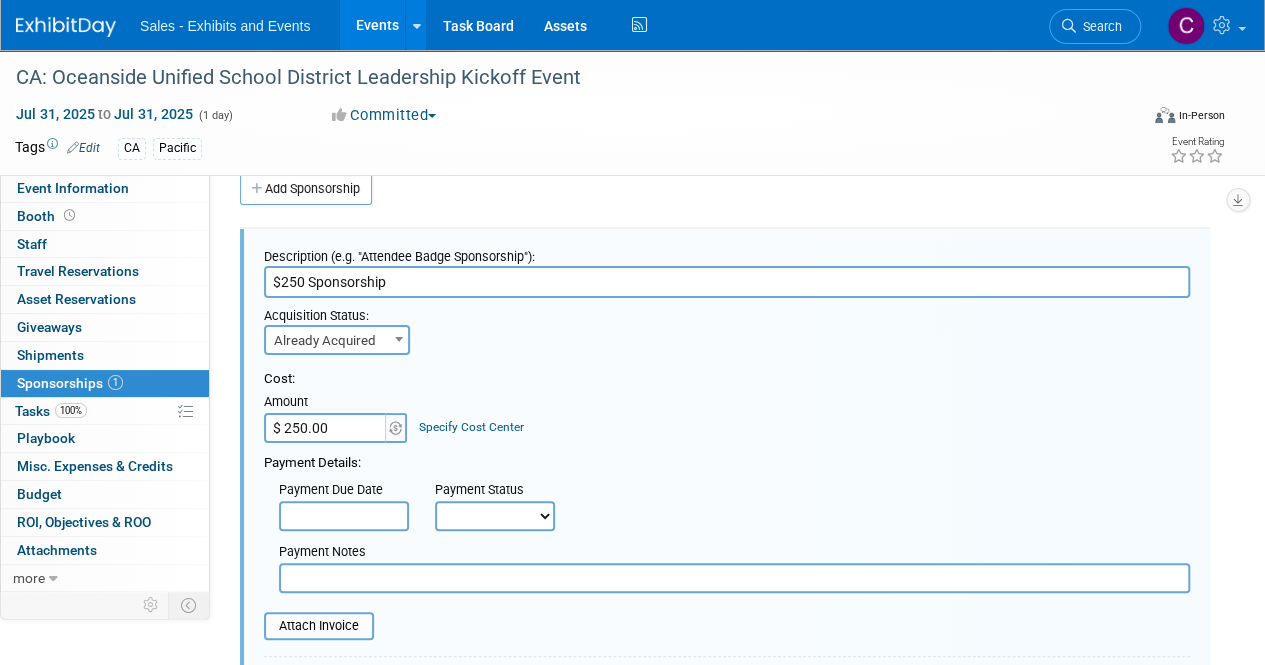 select on "1" 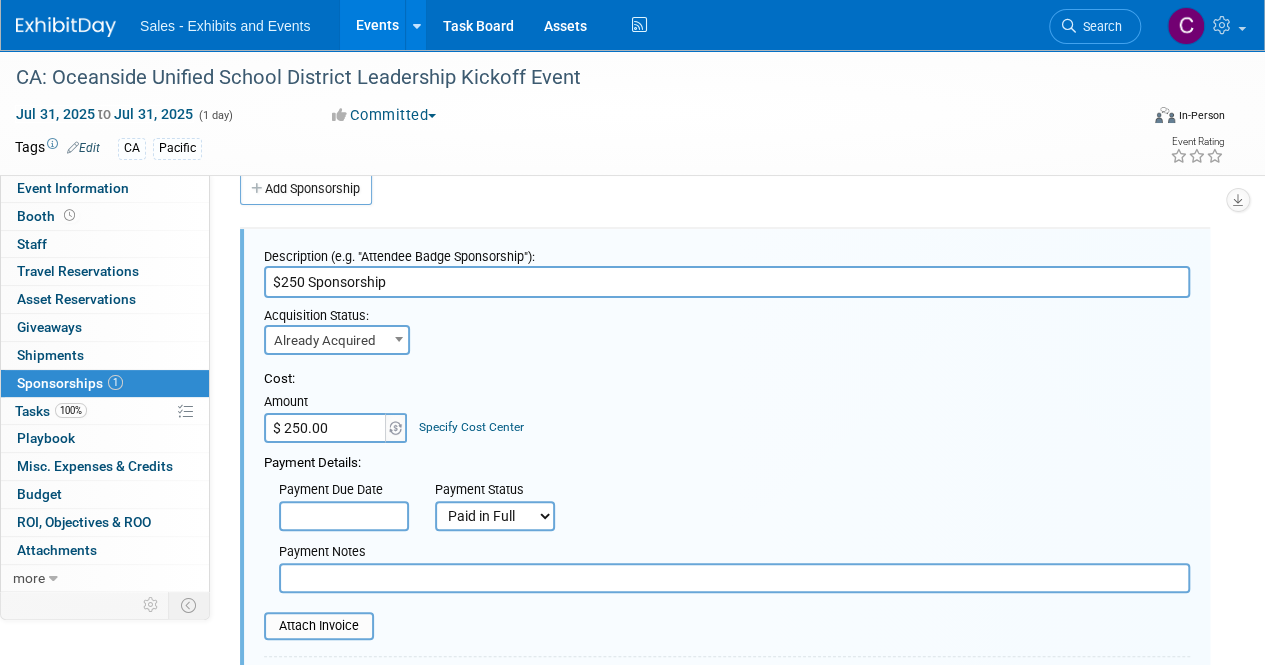 click on "Not Paid Yet
Partially Paid
Paid in Full" at bounding box center (495, 516) 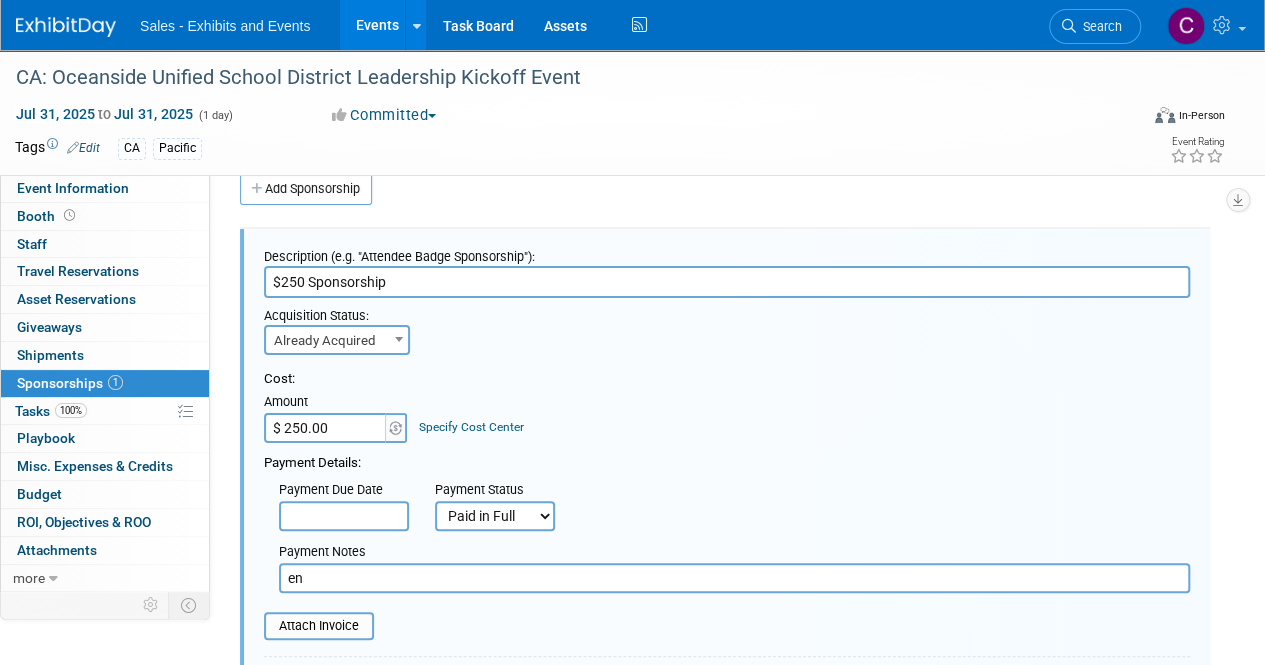 type on "e" 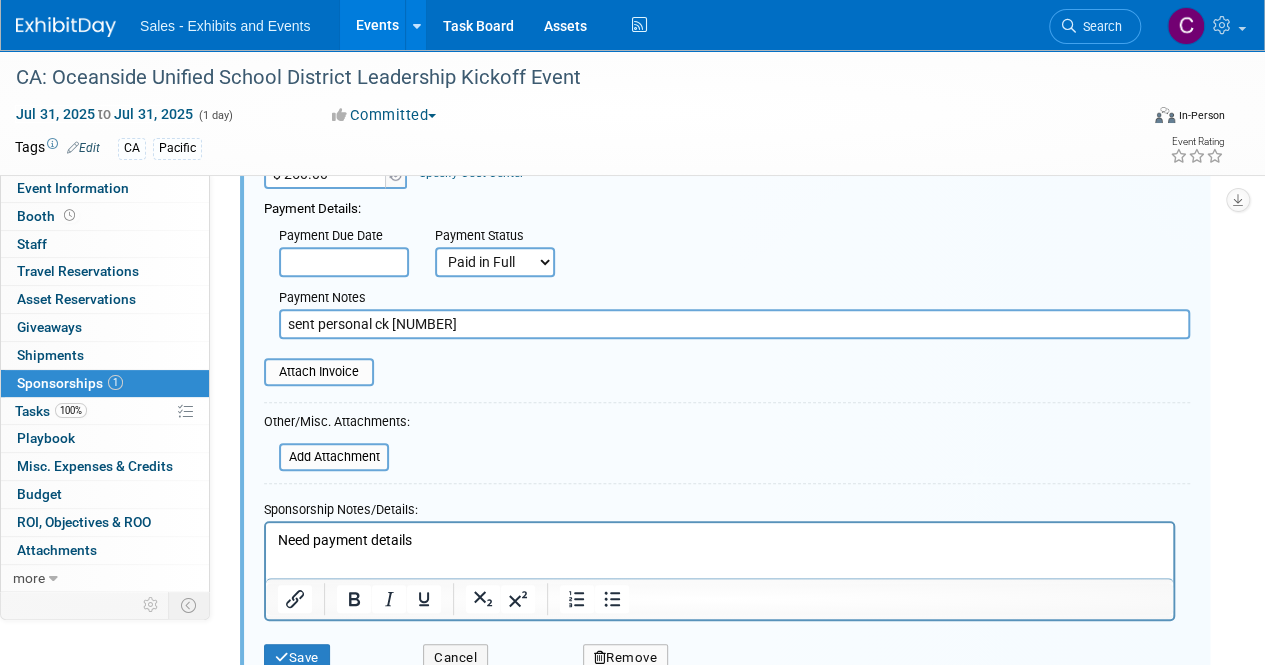 scroll, scrollTop: 297, scrollLeft: 0, axis: vertical 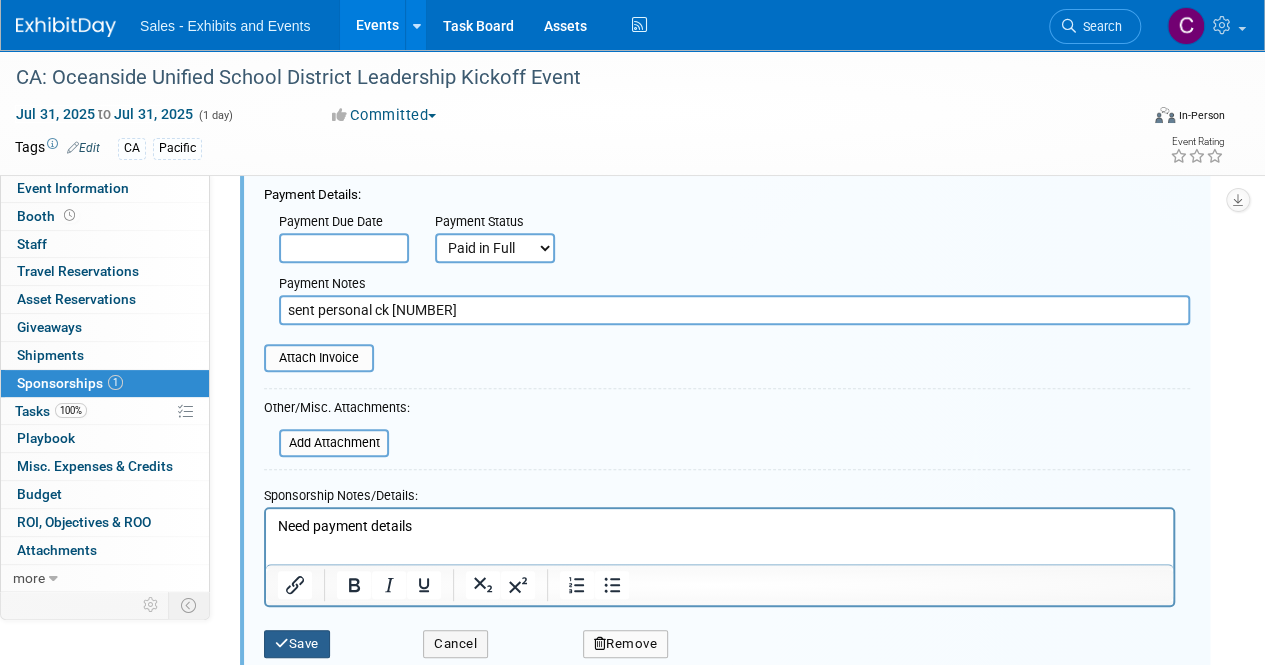type on "sent personal ck [NUMBER]" 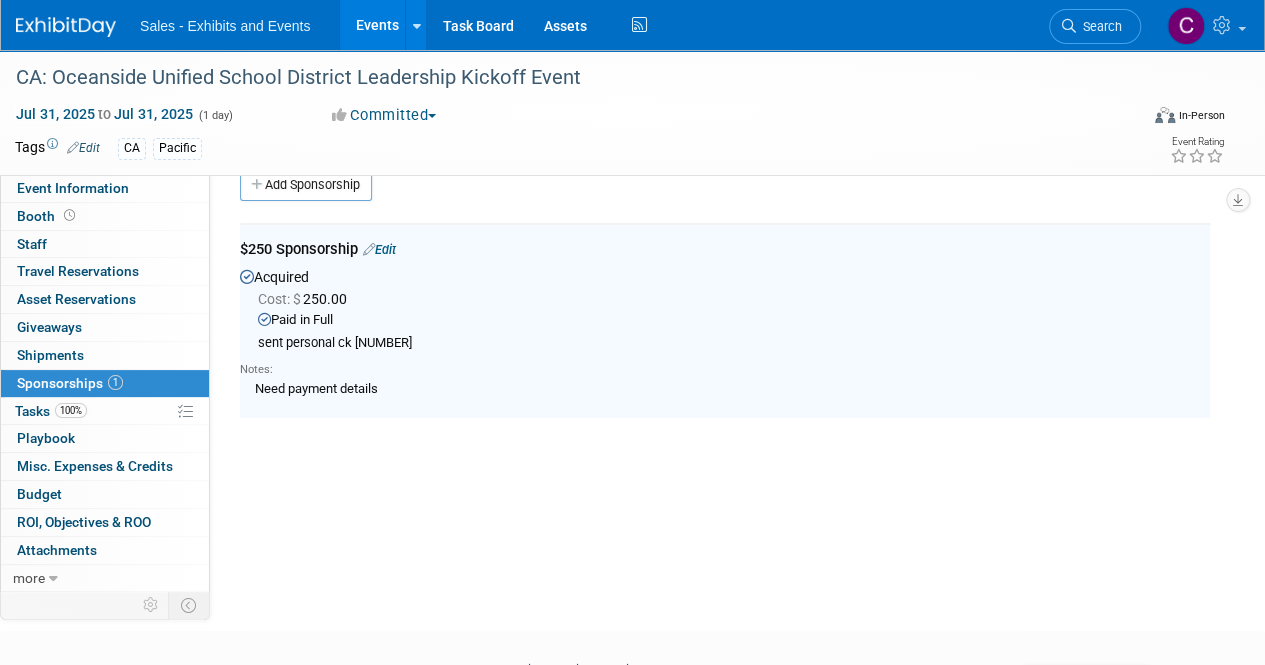 scroll, scrollTop: 29, scrollLeft: 0, axis: vertical 